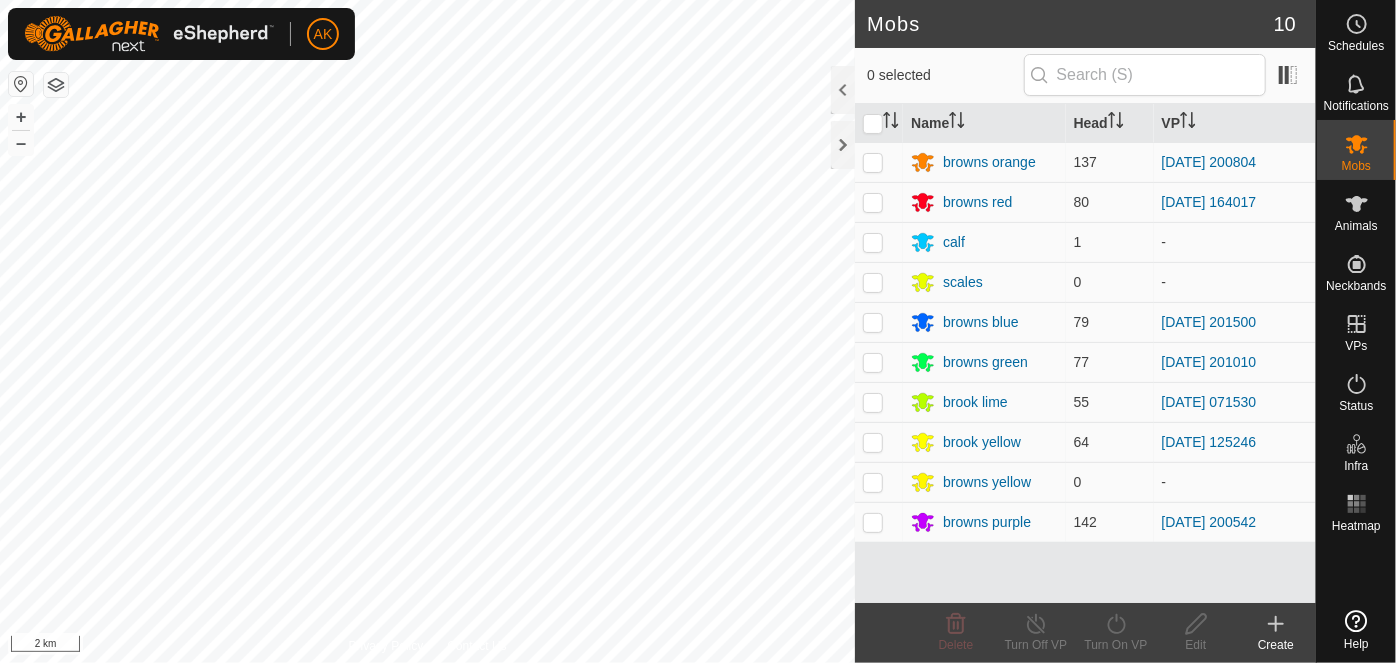 scroll, scrollTop: 0, scrollLeft: 0, axis: both 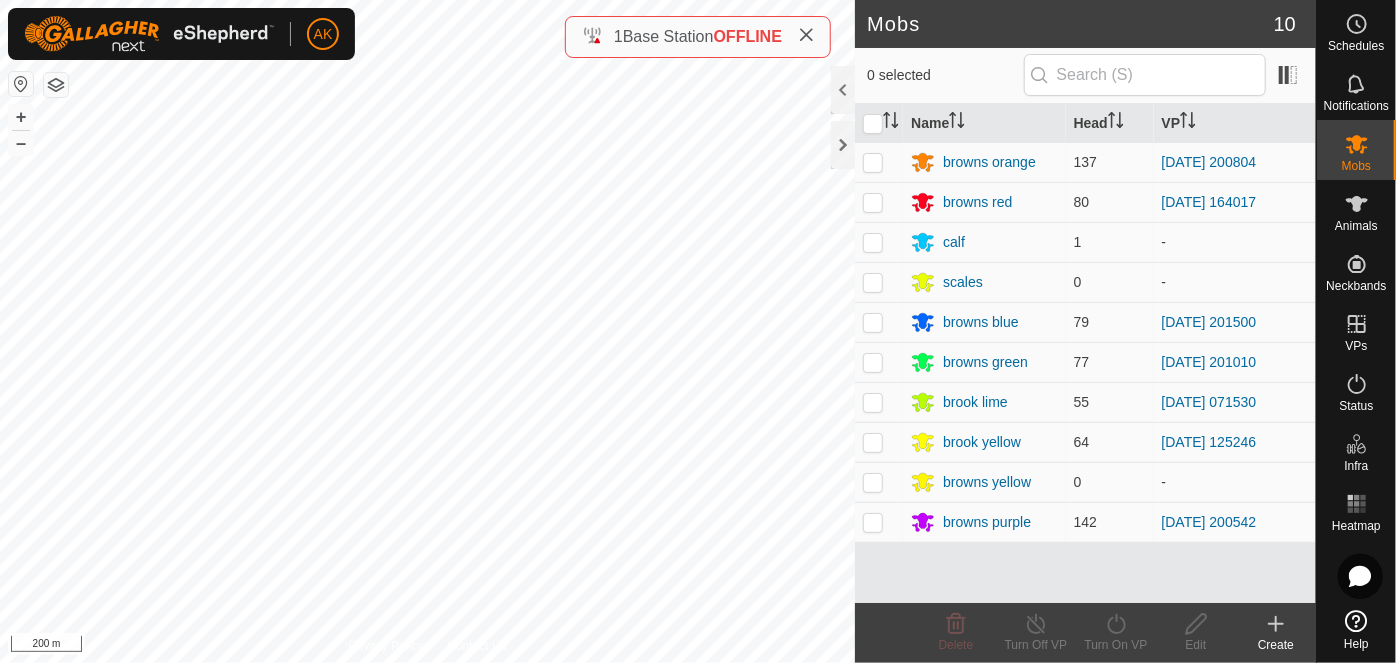 click 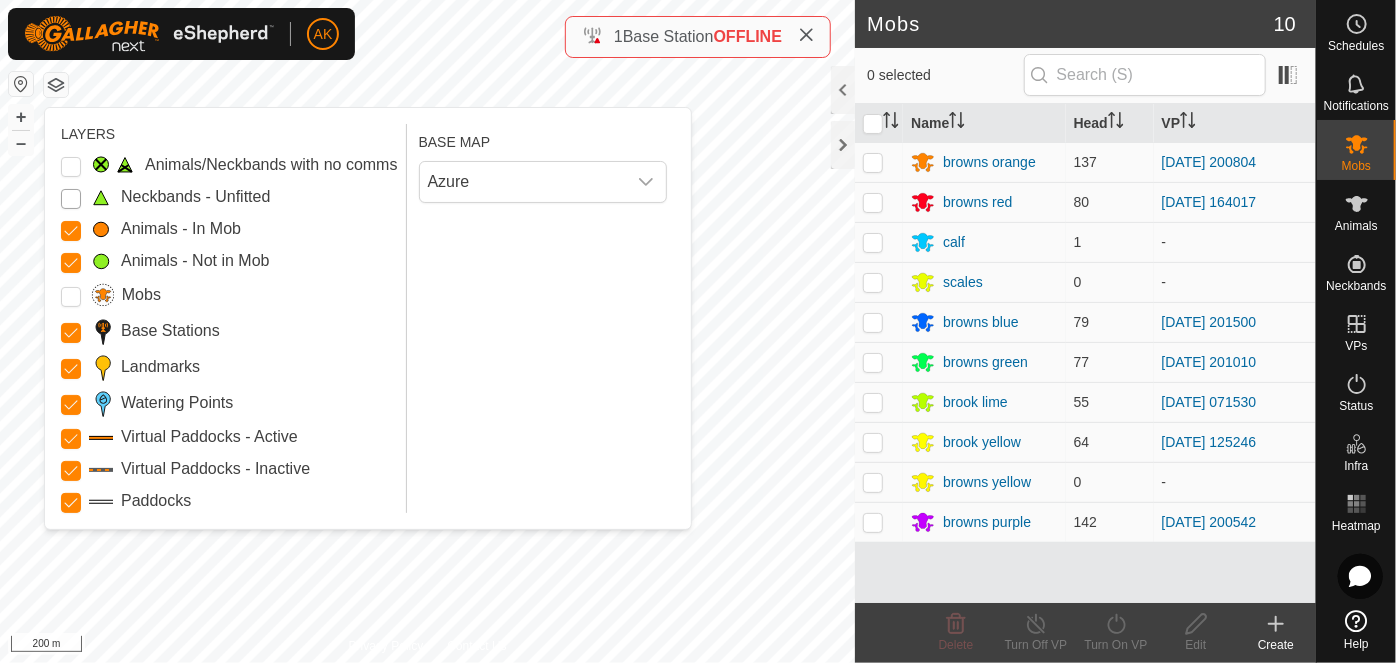 click on "Neckbands - Unfitted" at bounding box center [71, 199] 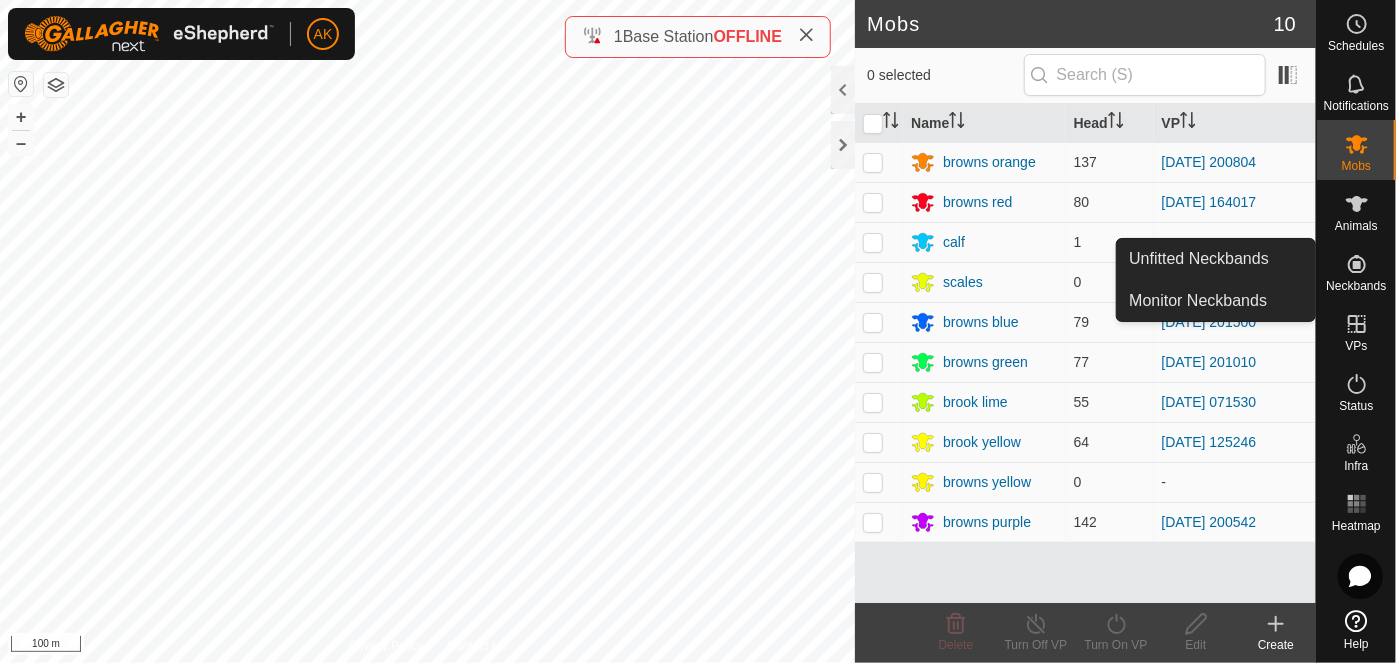 click 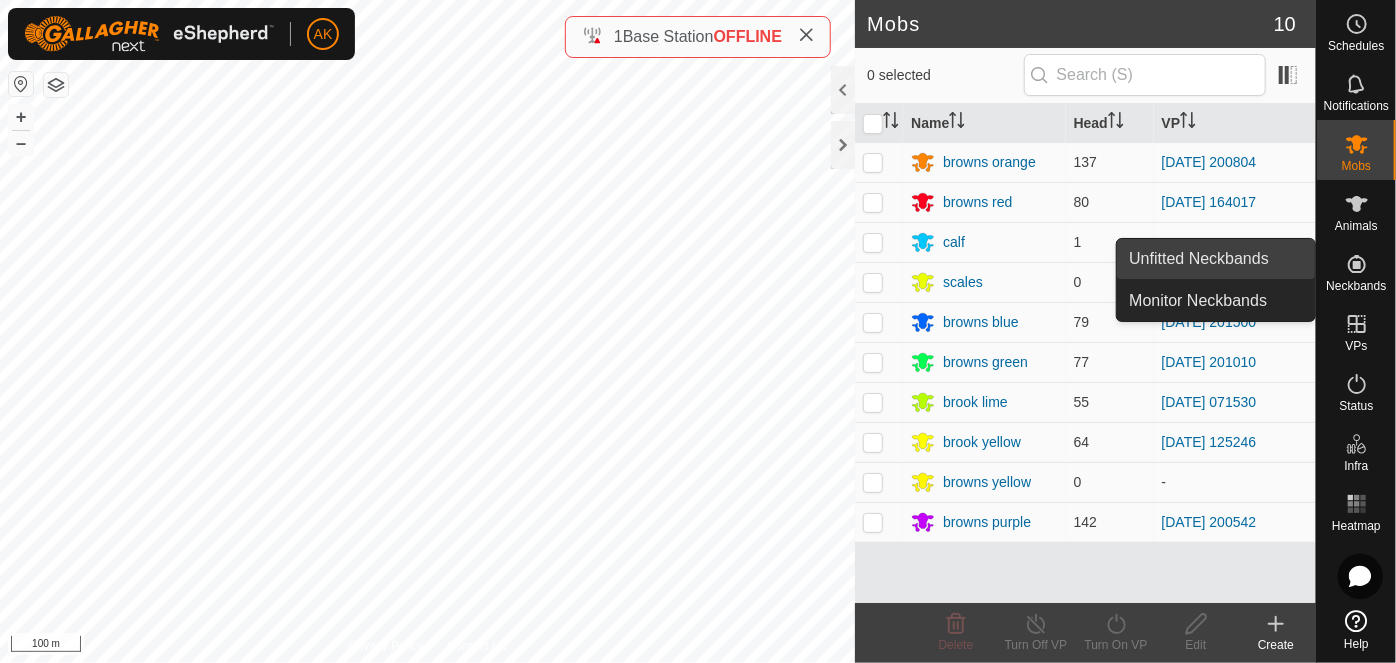 click on "Unfitted Neckbands" at bounding box center (1216, 259) 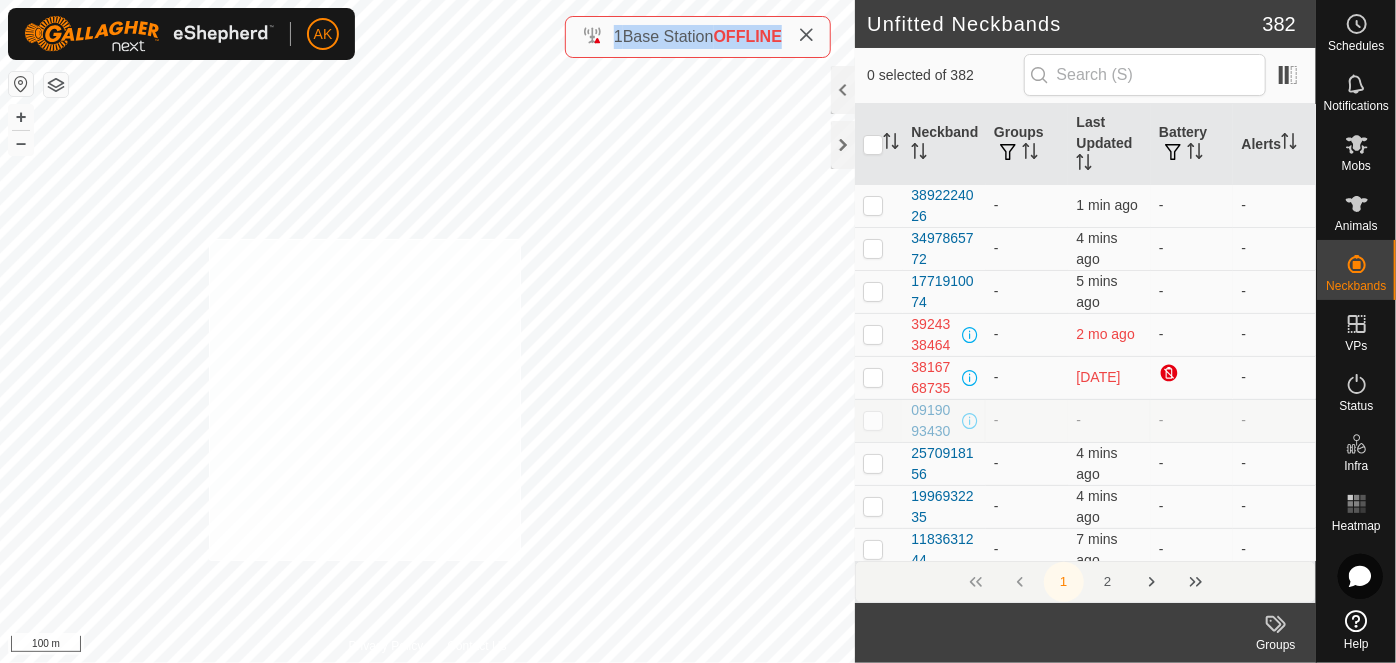 checkbox on "true" 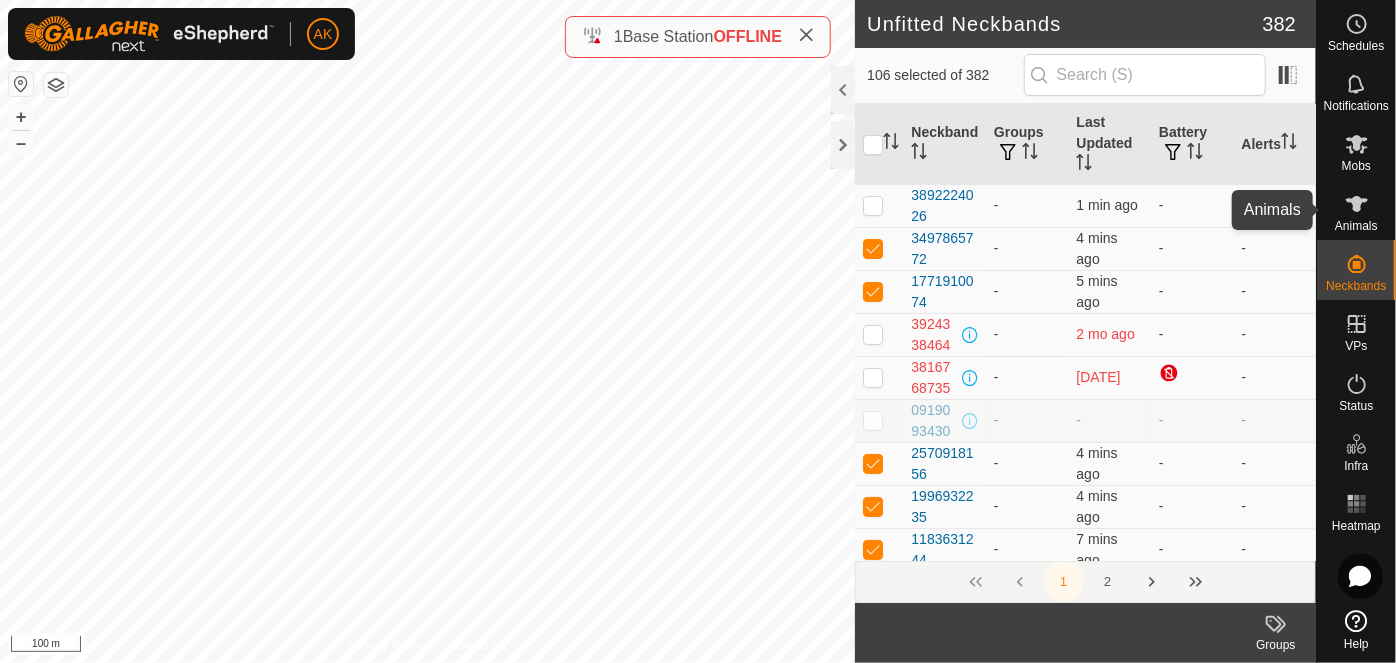 click 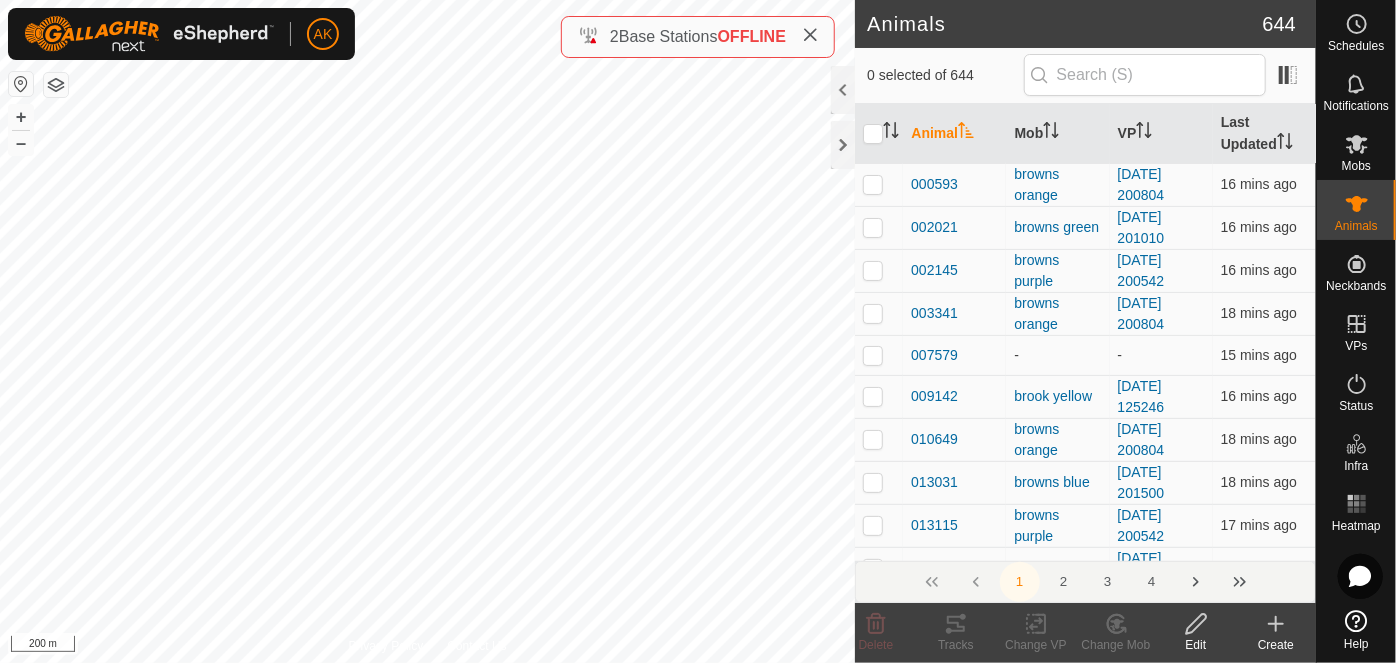 click 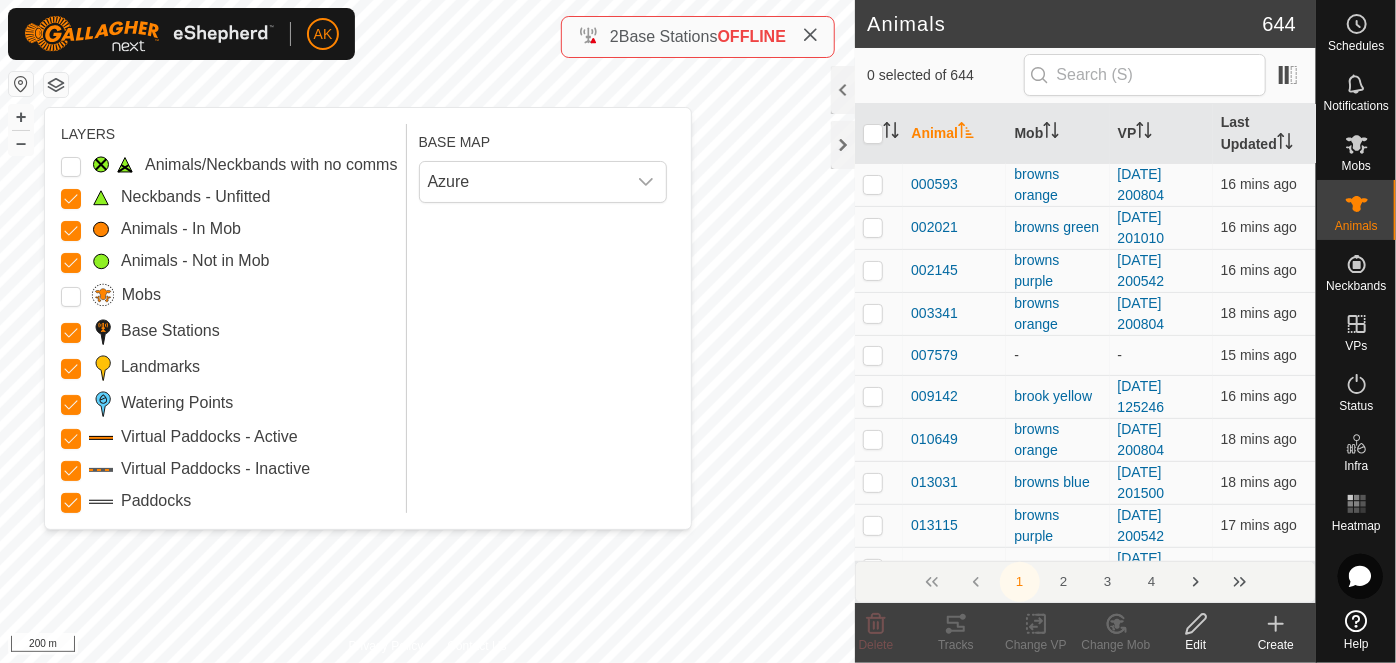 click 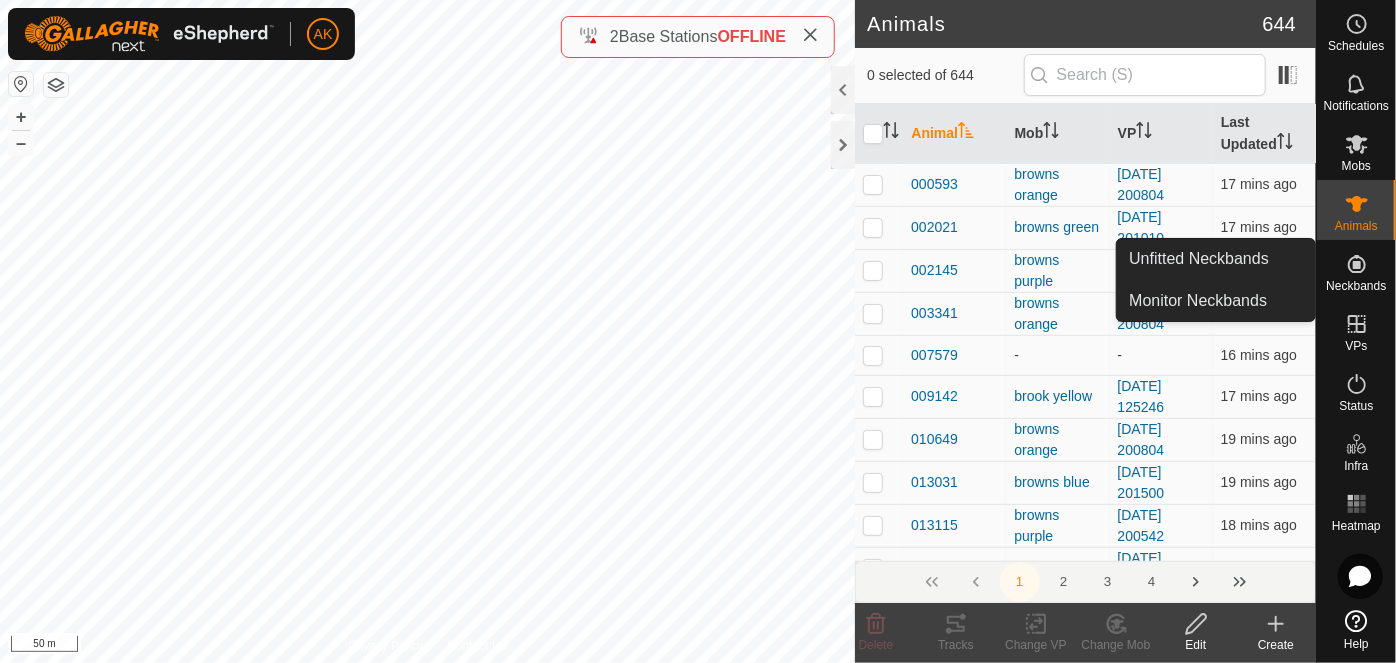 click 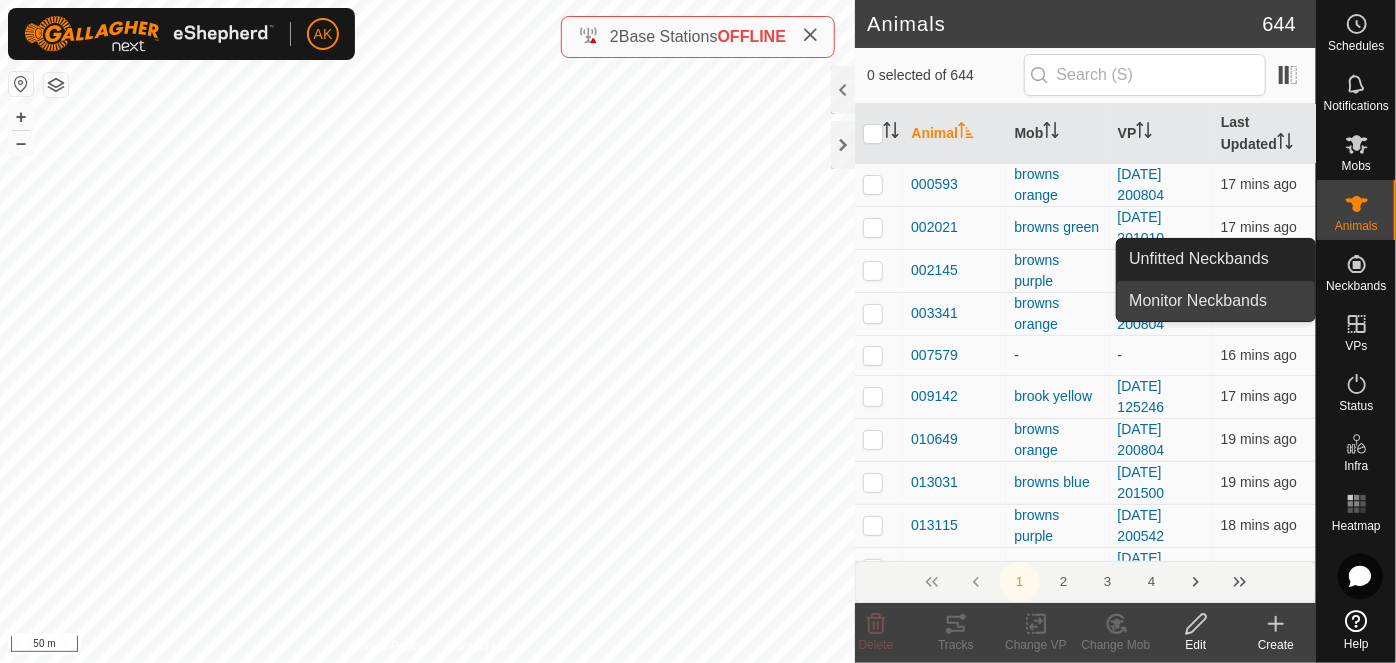 click on "Monitor Neckbands" at bounding box center (1216, 301) 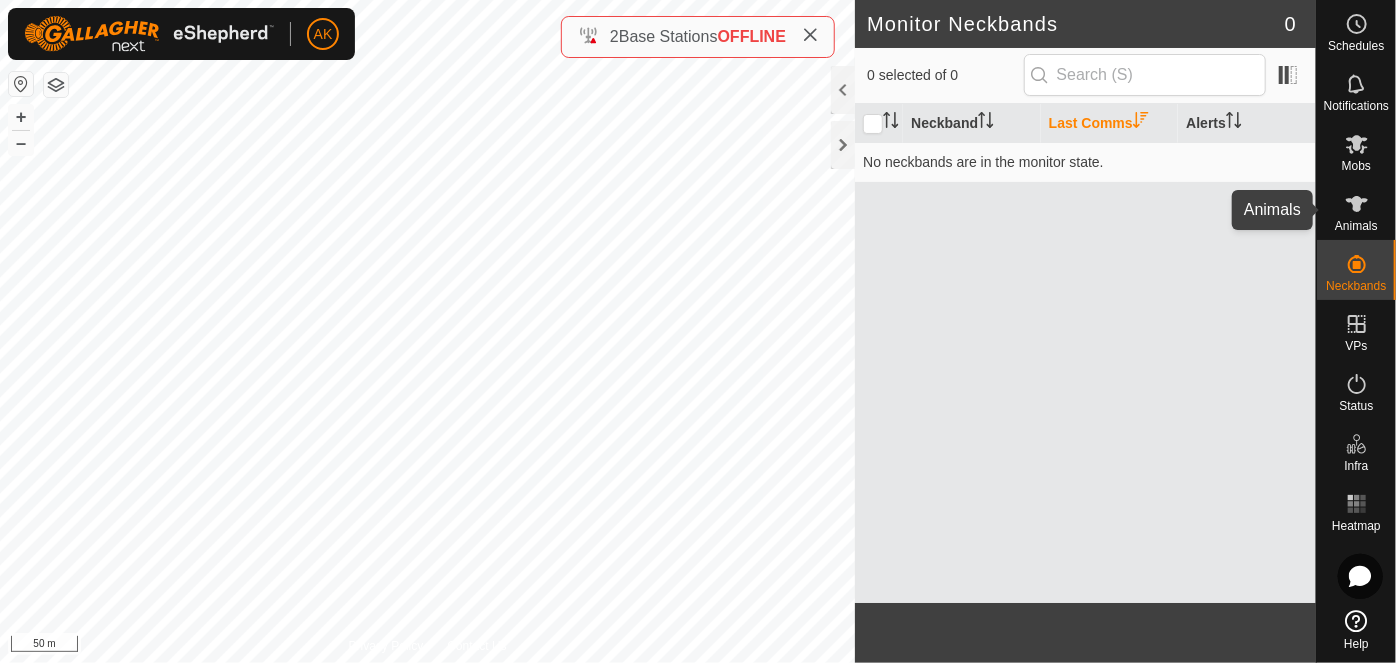 click 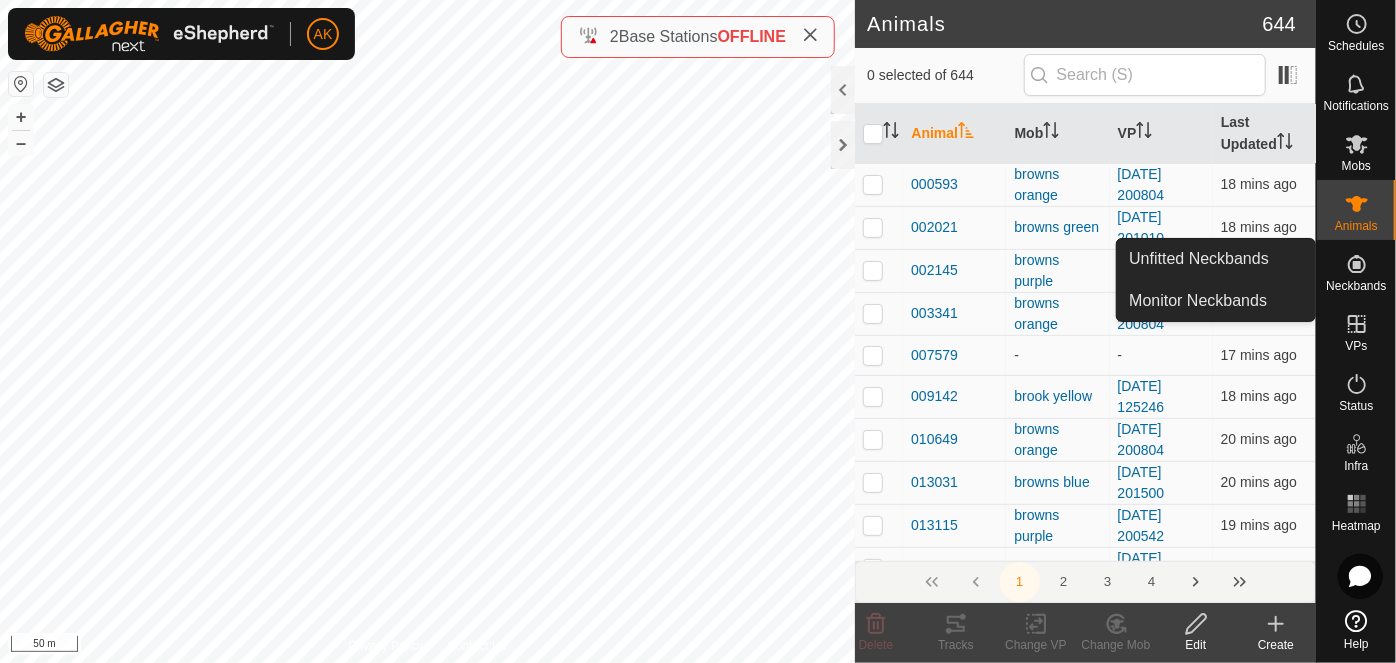 click 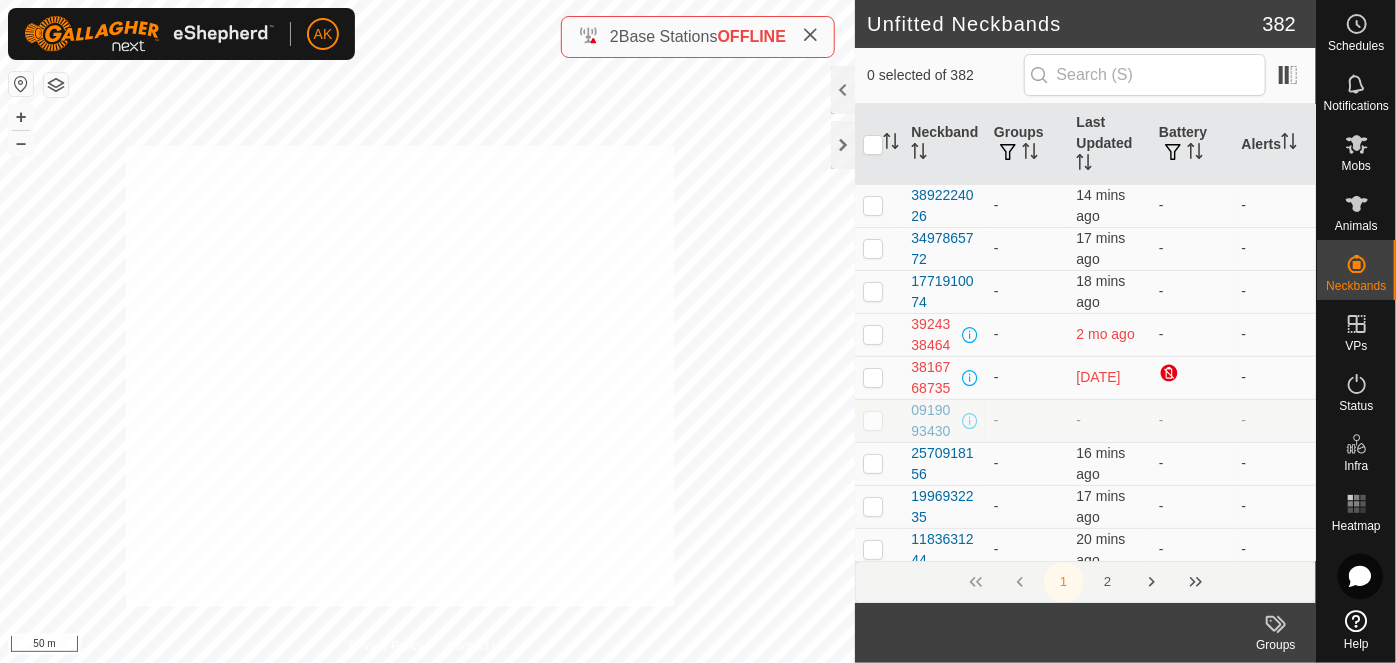 checkbox on "true" 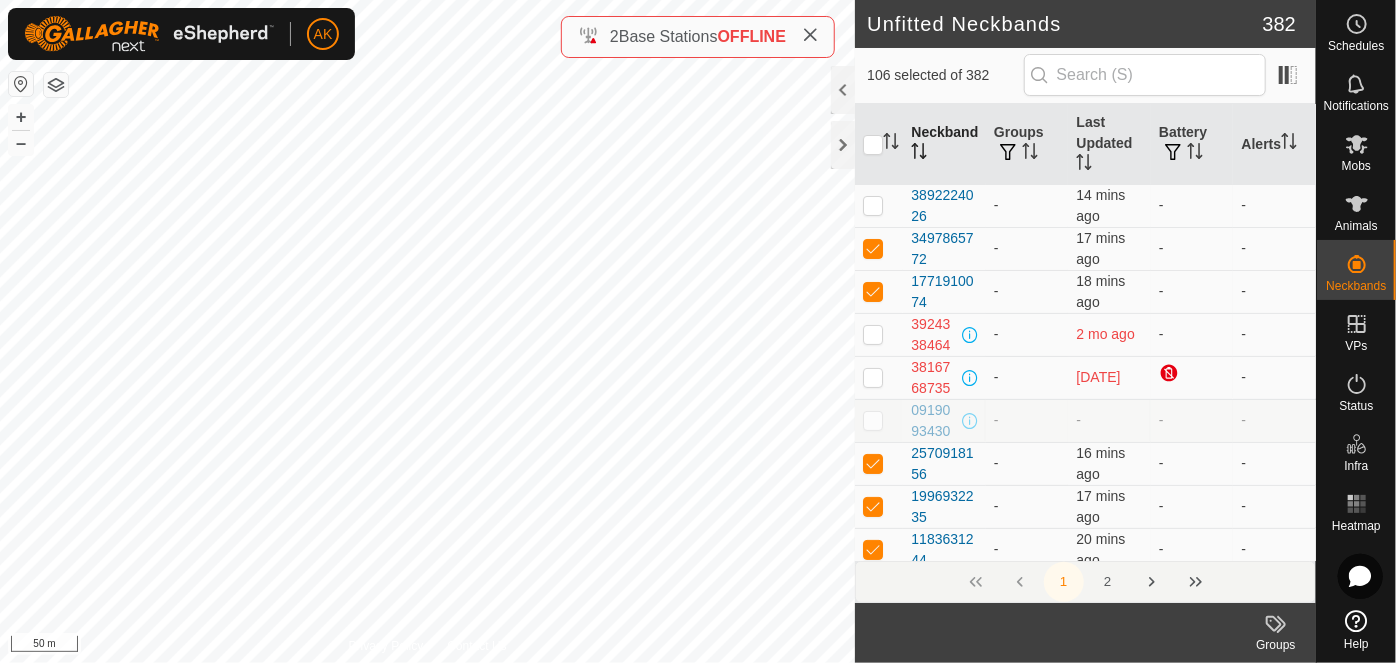 click on "Neckband" at bounding box center (944, 144) 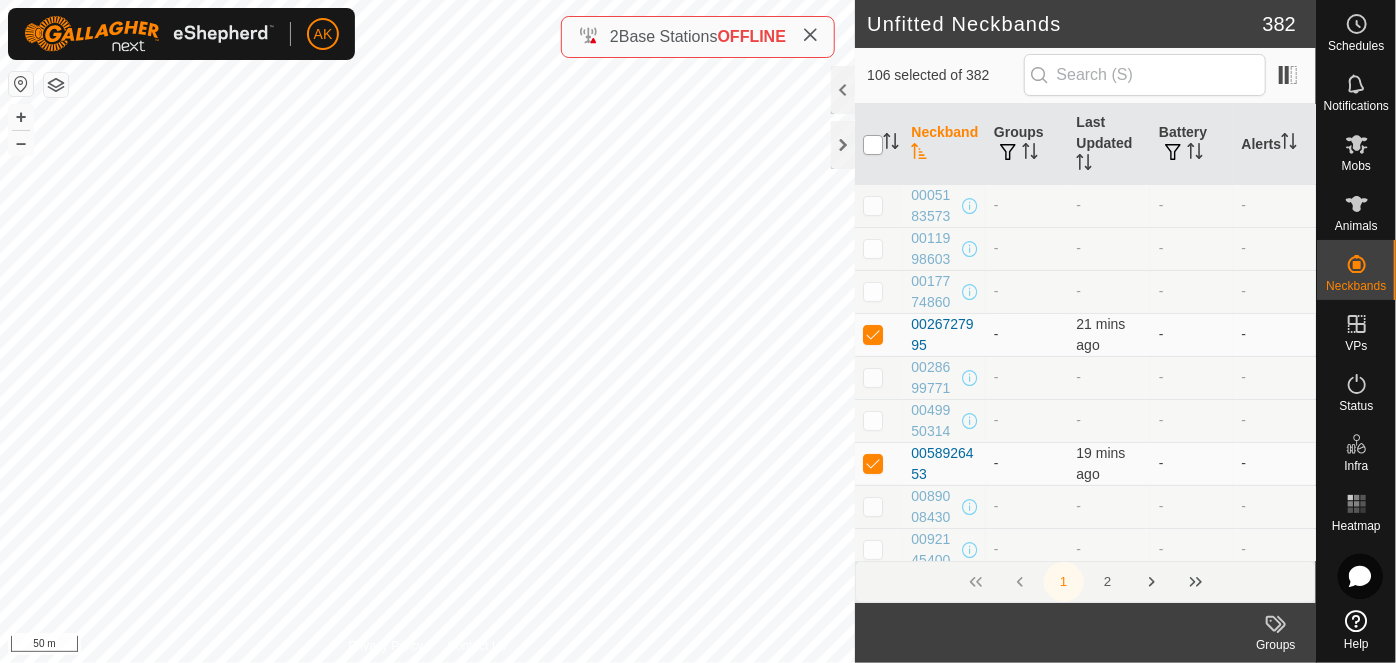 click at bounding box center (873, 145) 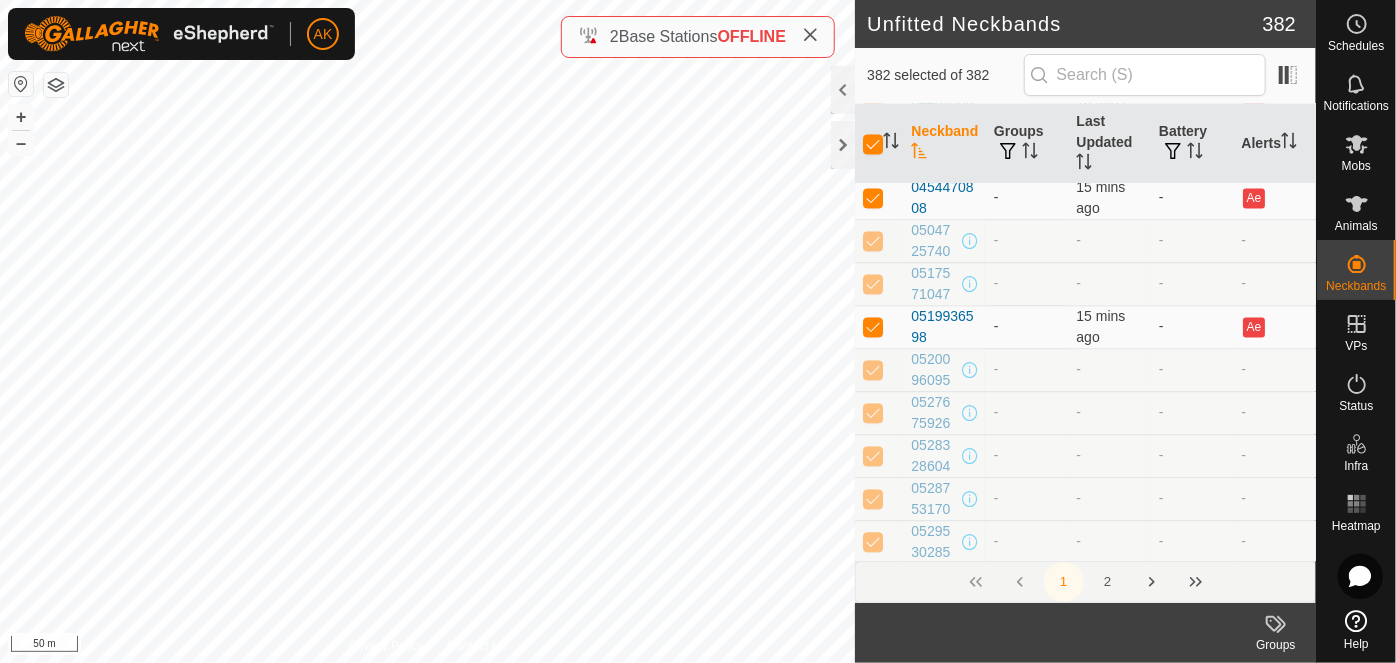 scroll, scrollTop: 1167, scrollLeft: 0, axis: vertical 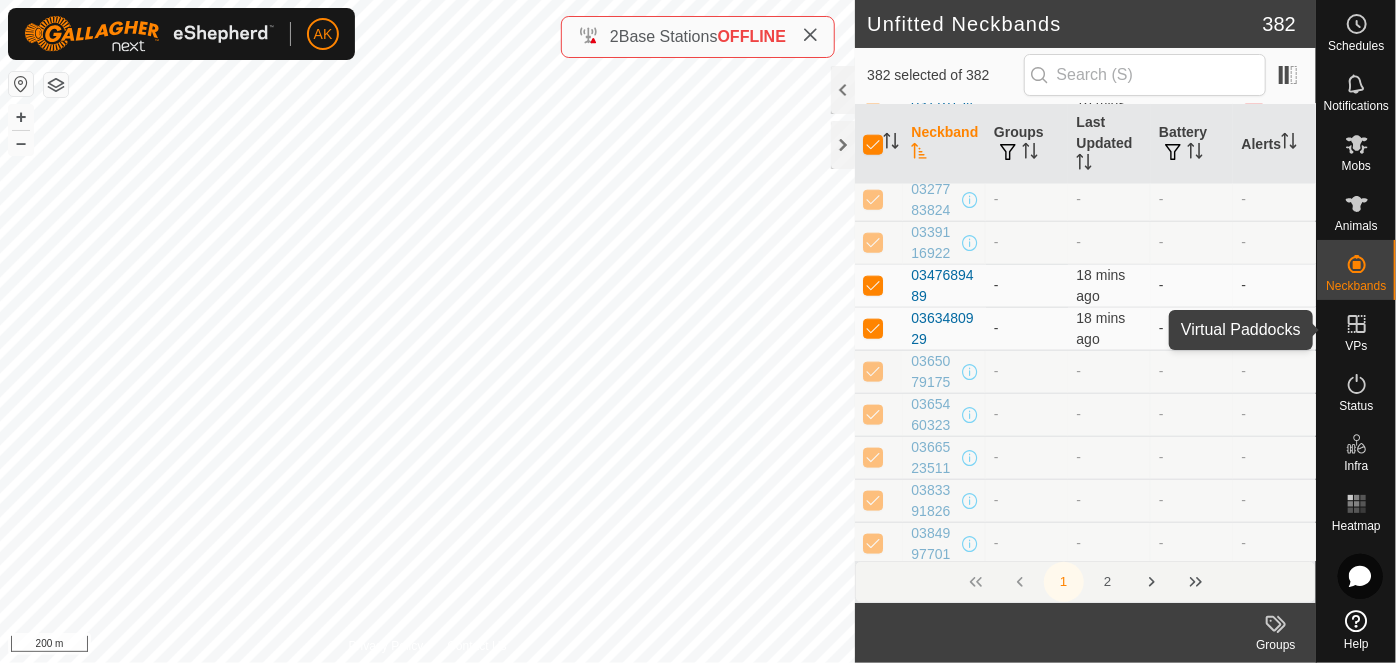 click 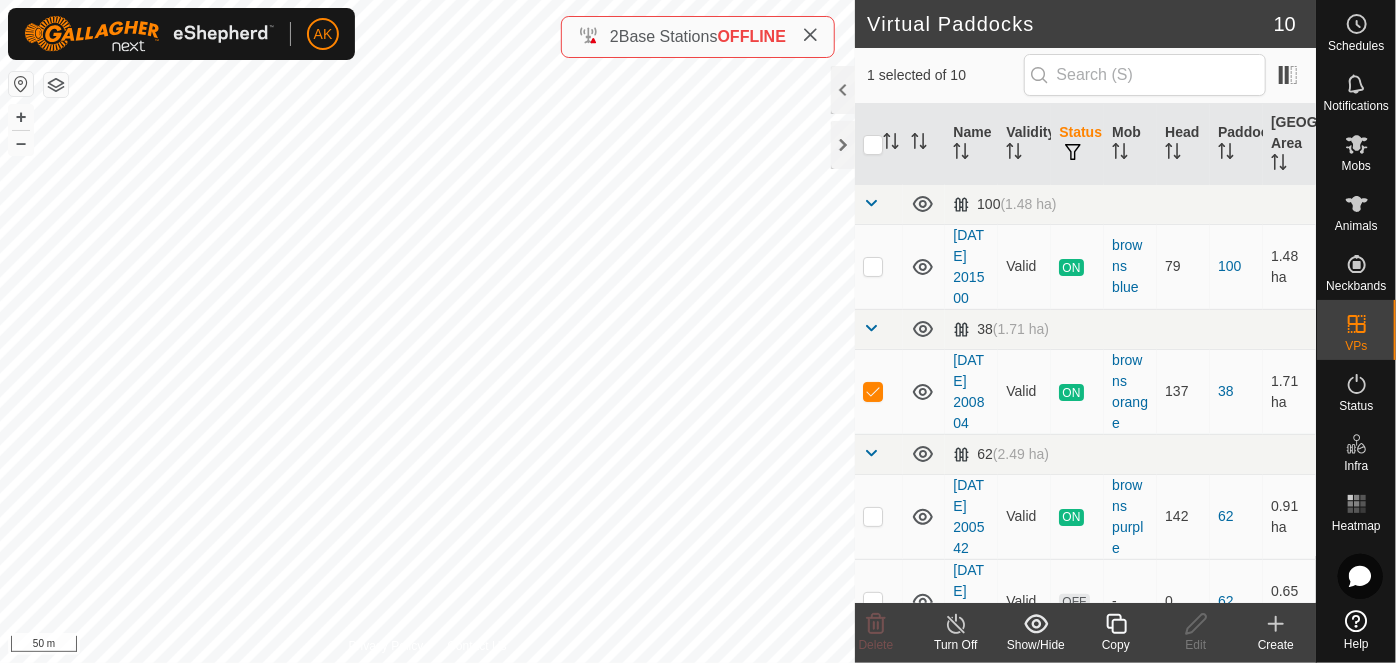 click 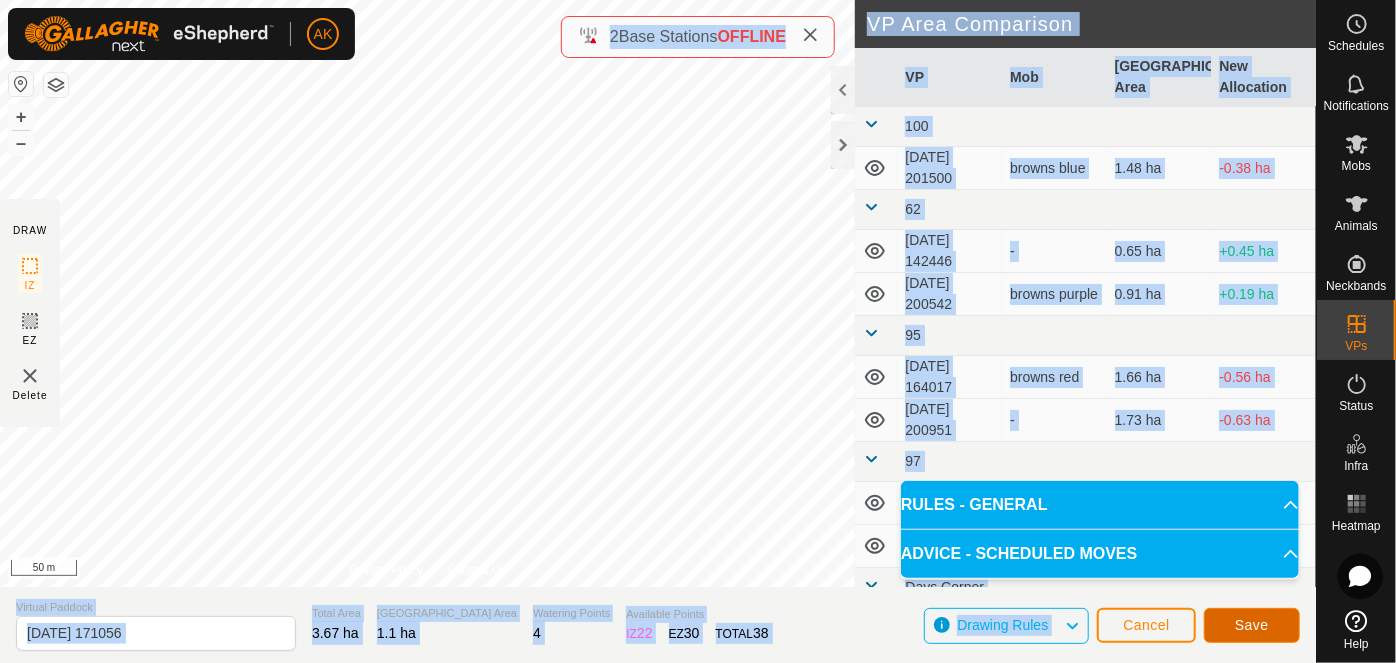 click on "Save" 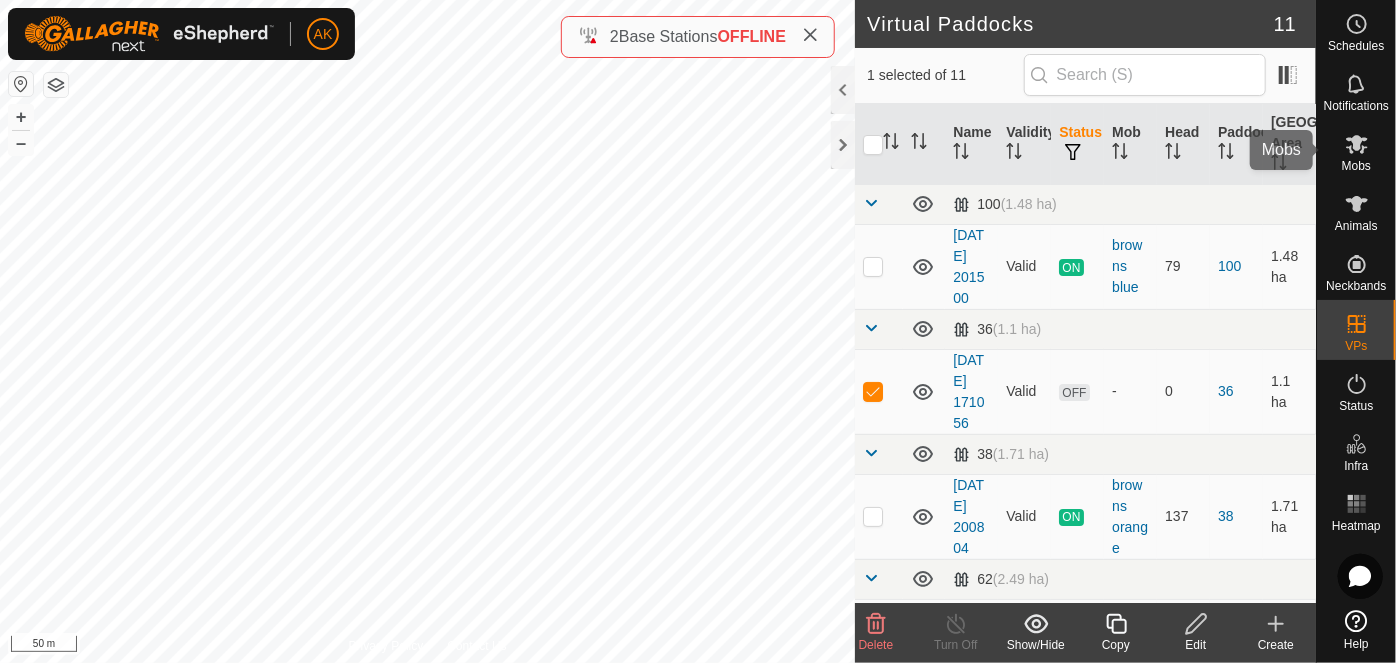 click 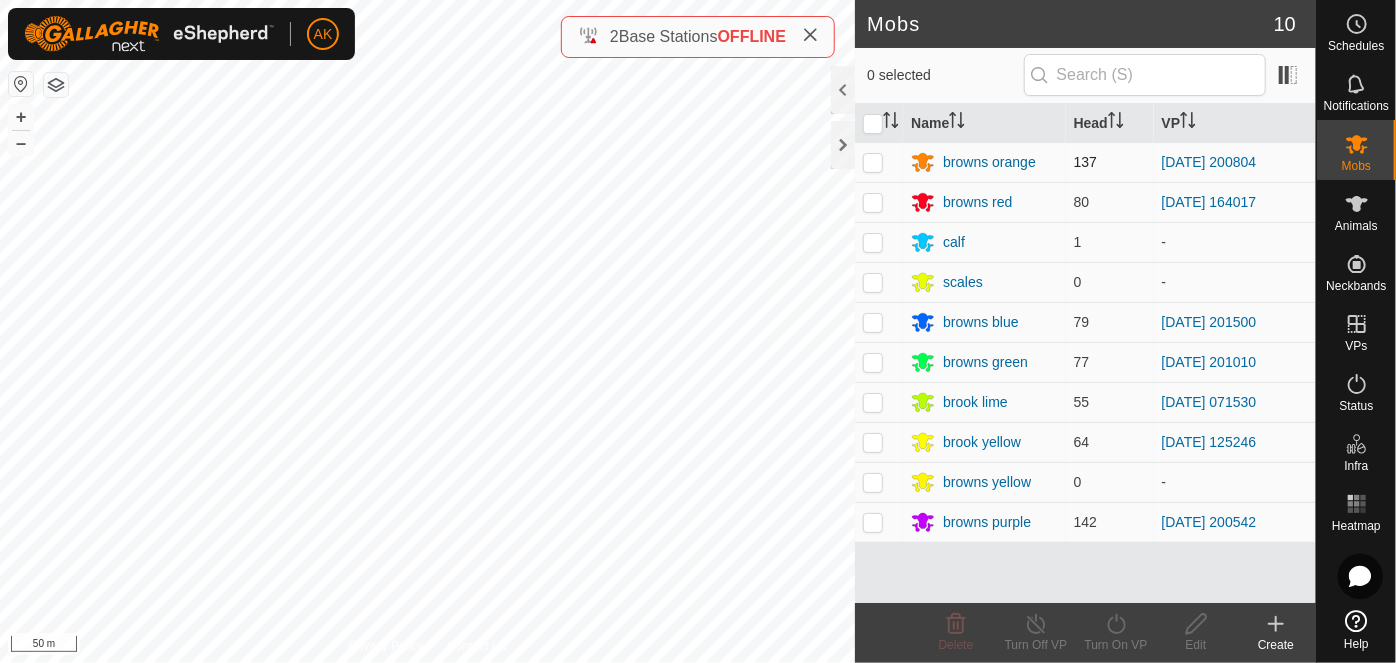 click at bounding box center (873, 162) 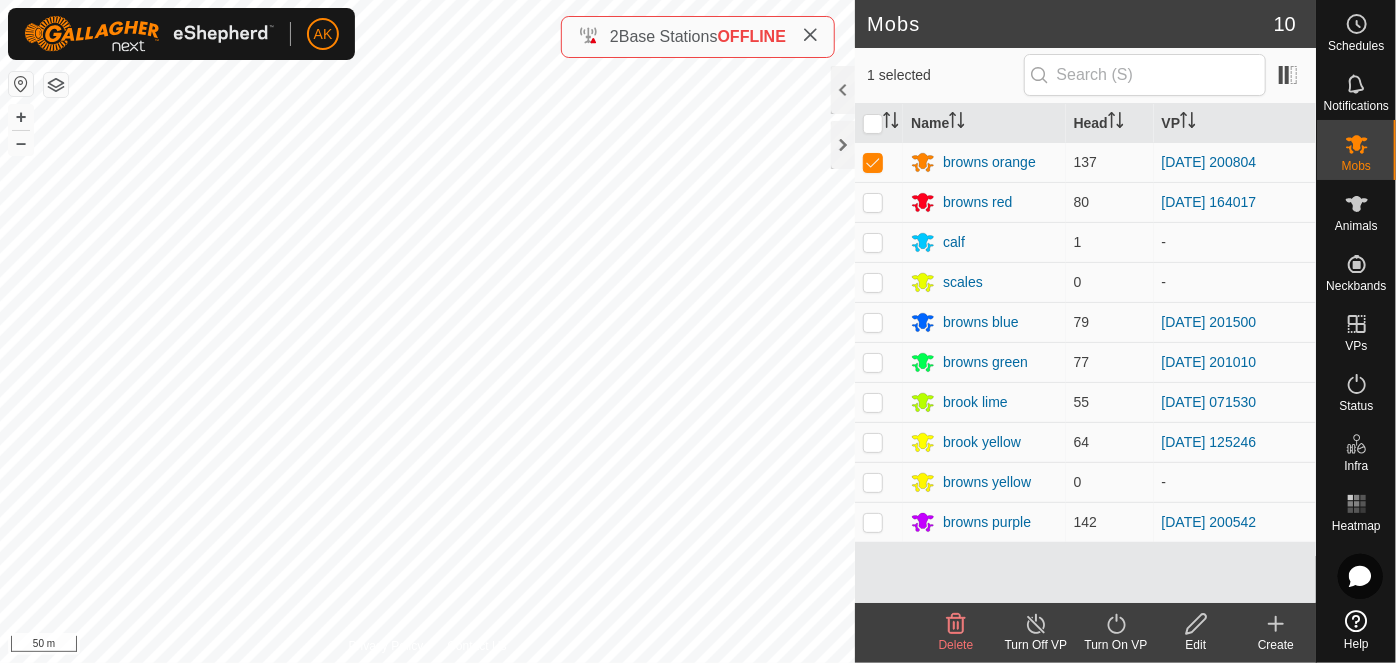 click 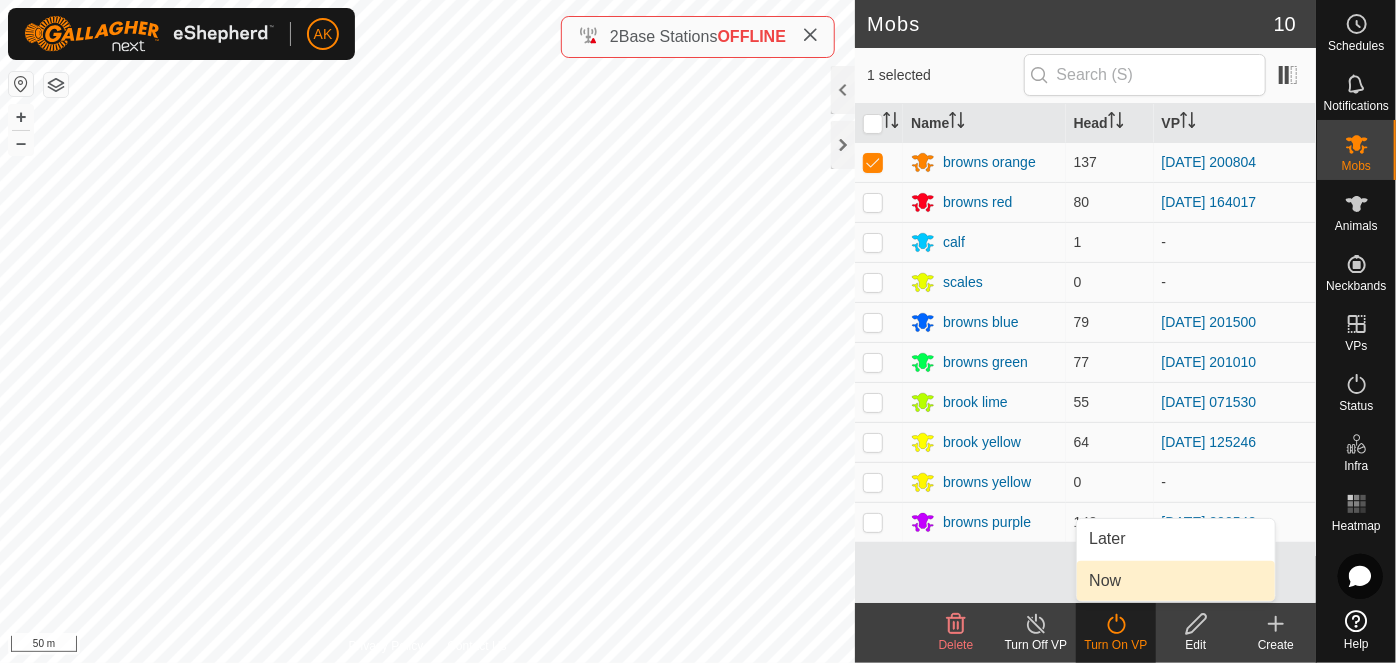 click on "Now" at bounding box center (1176, 581) 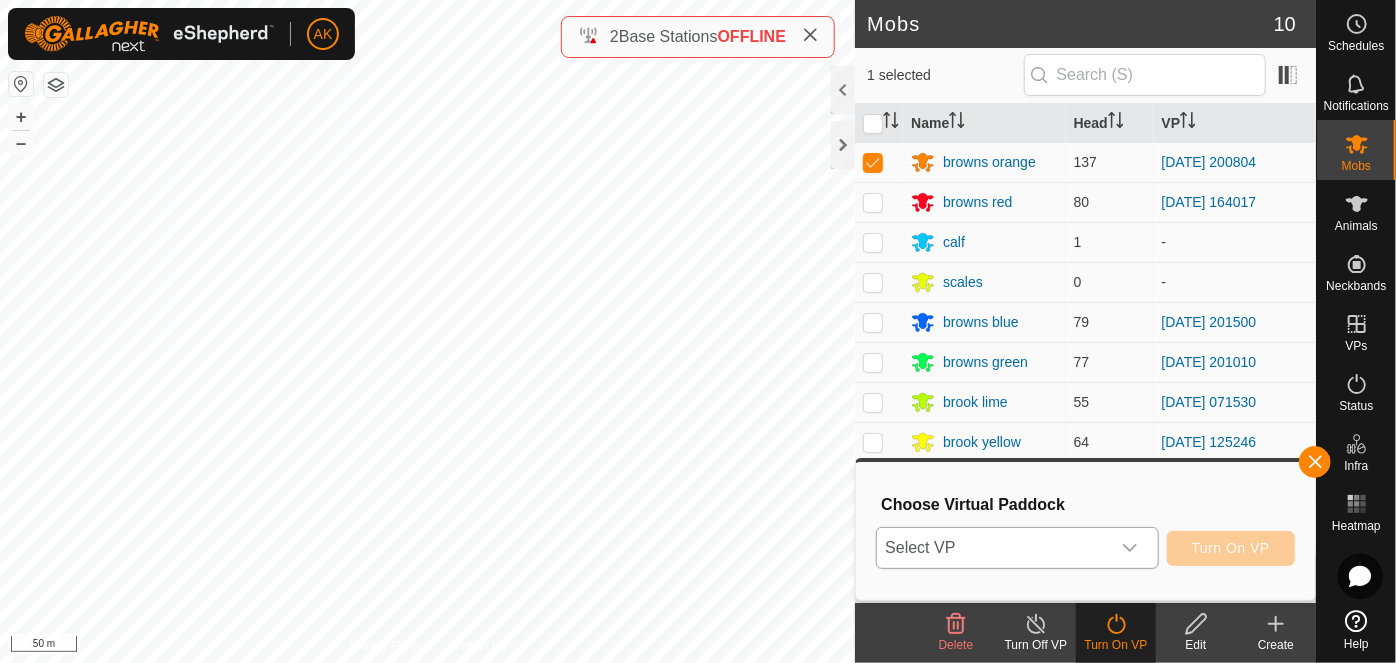 click at bounding box center [1130, 548] 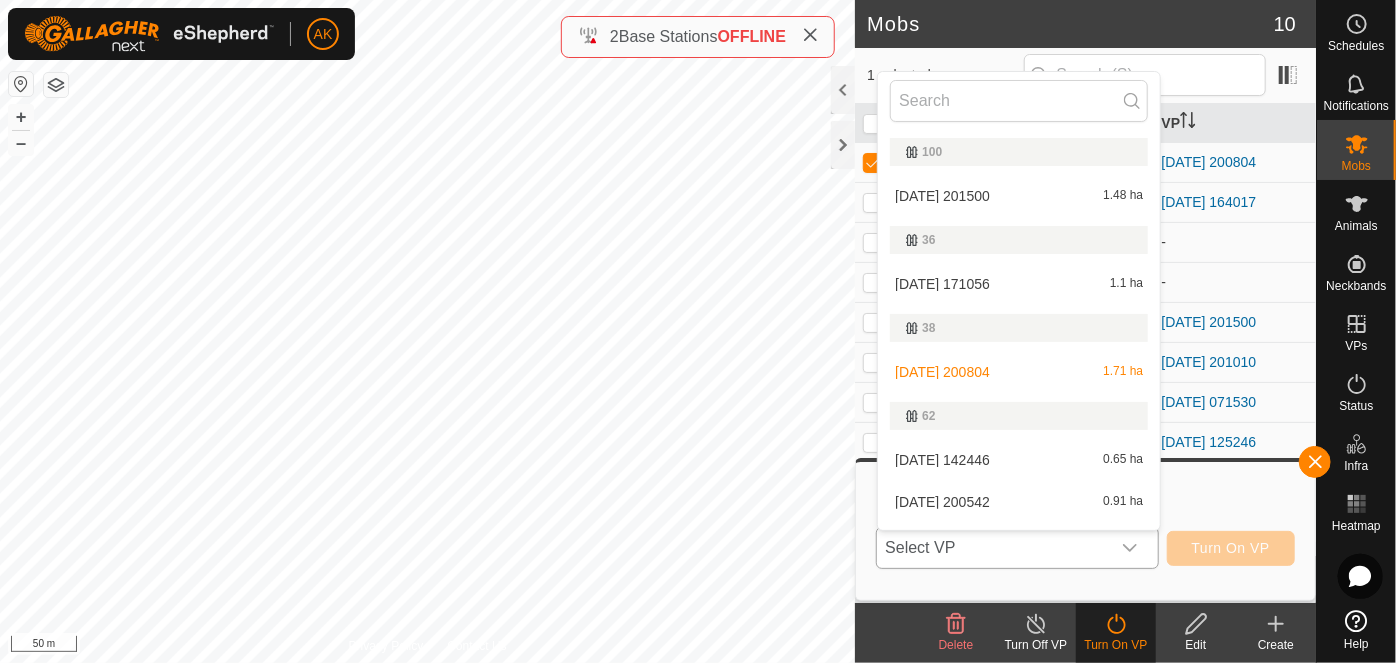 click on "2025-07-17 171056  1.1 ha" at bounding box center [1019, 284] 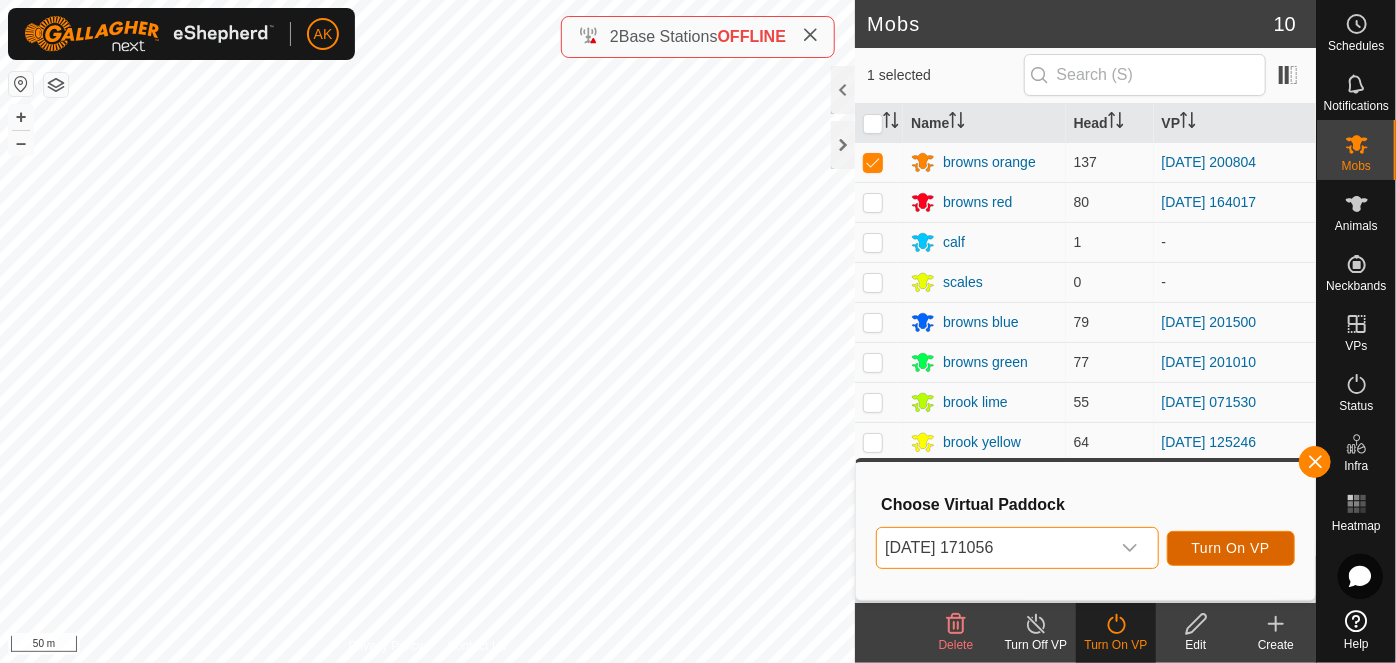 click on "Turn On VP" at bounding box center [1231, 548] 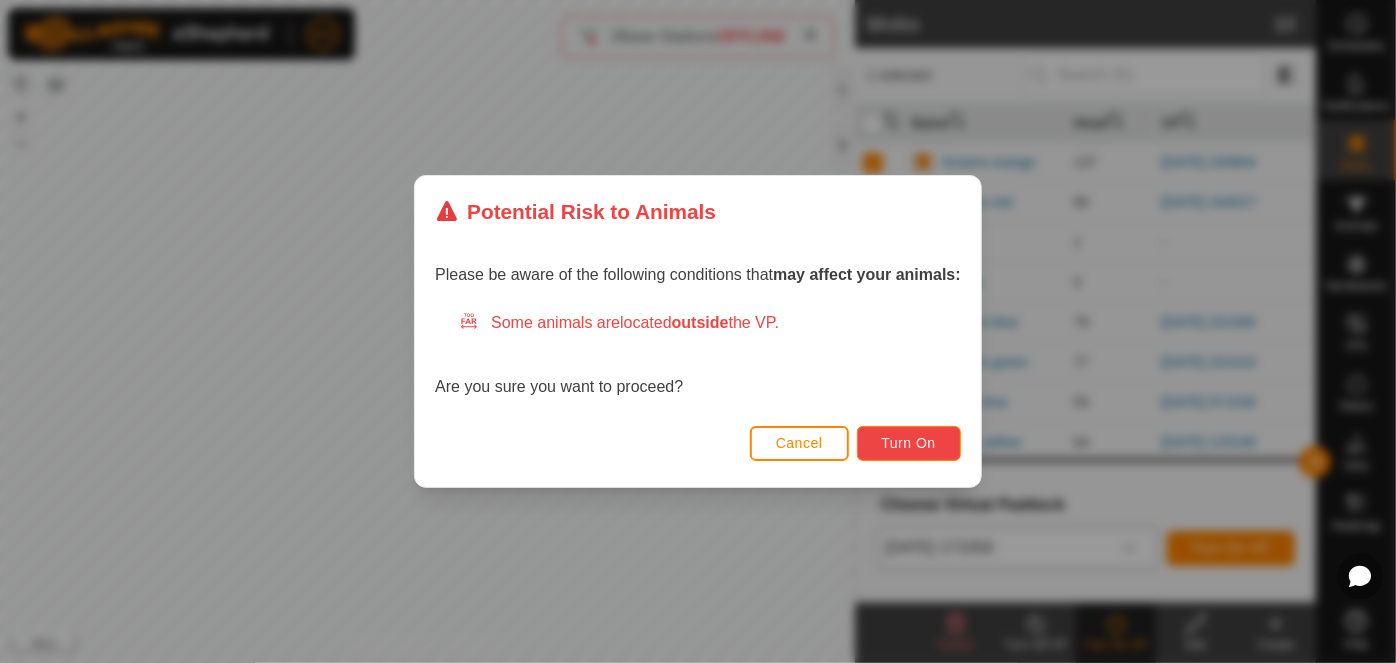 click on "Turn On" at bounding box center (909, 443) 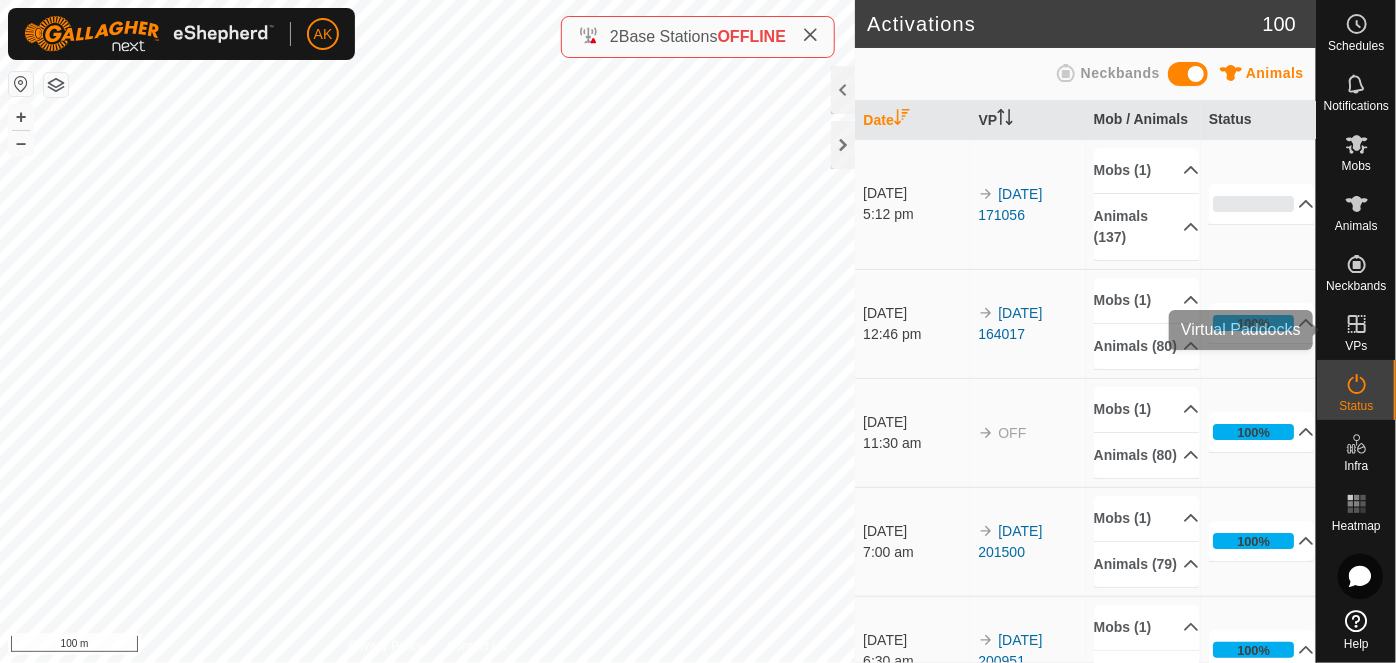 click at bounding box center [1357, 324] 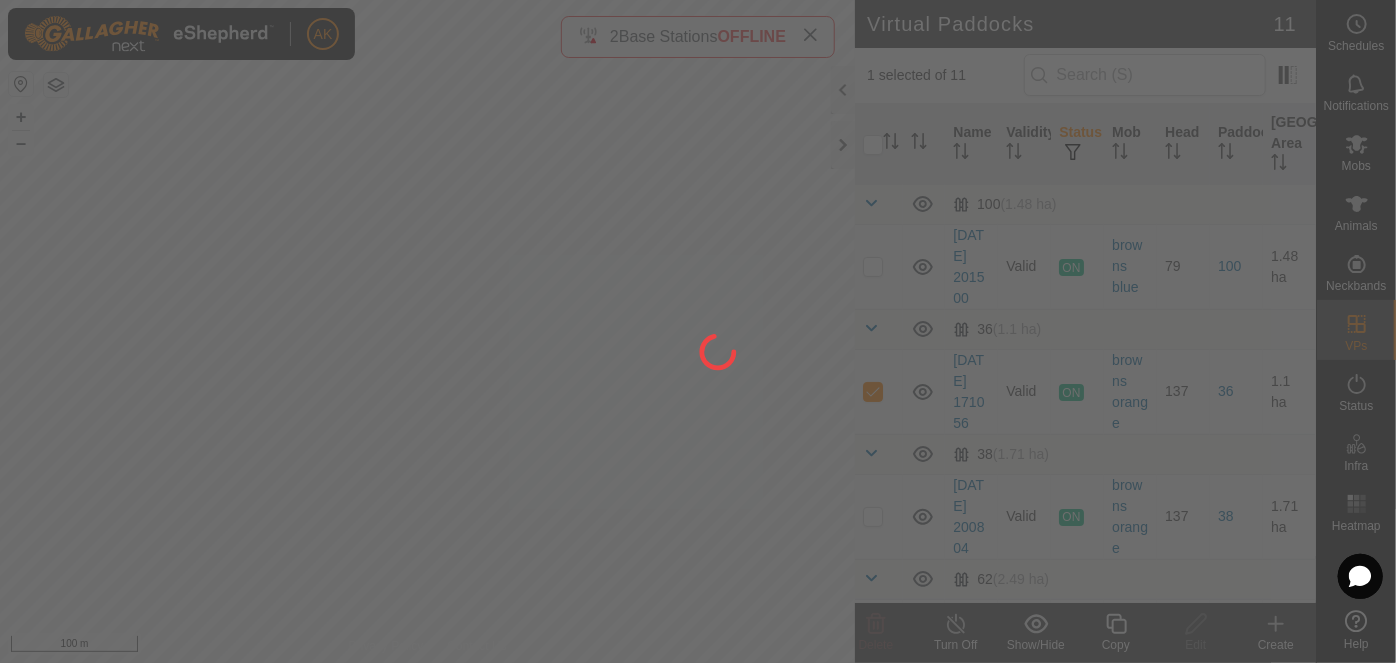 drag, startPoint x: 703, startPoint y: 459, endPoint x: 455, endPoint y: 360, distance: 267.02997 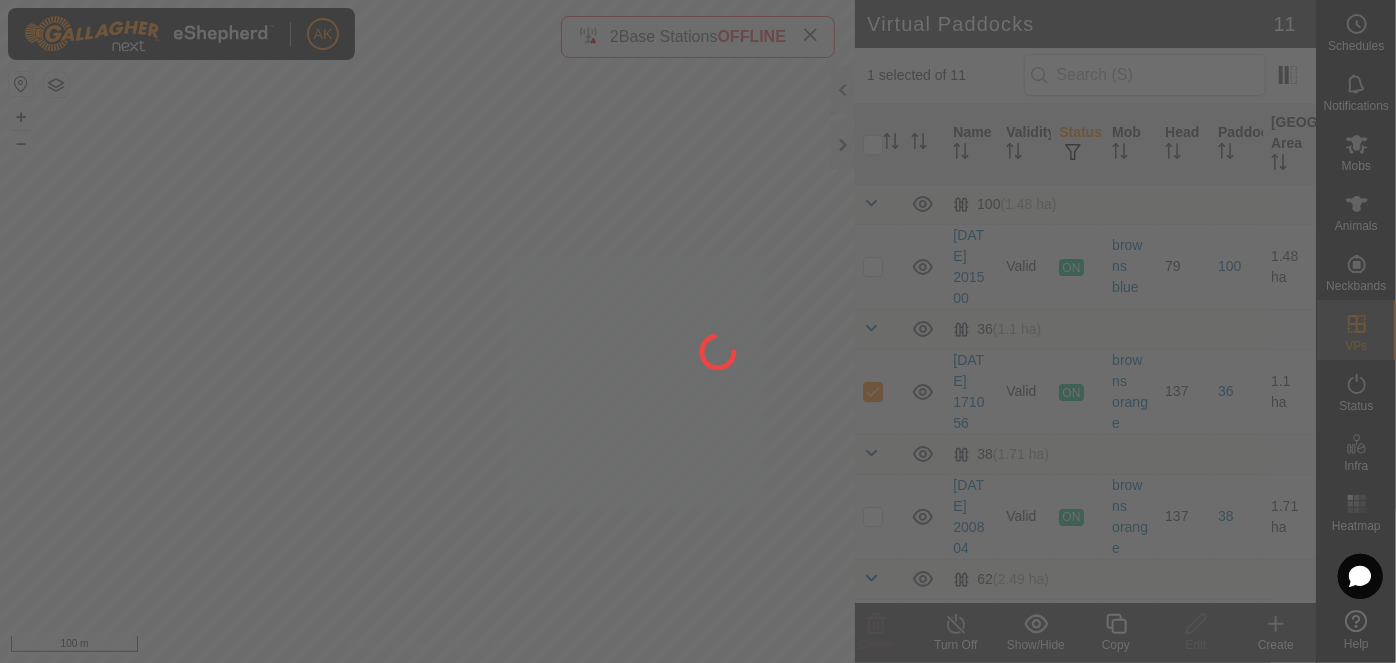 click 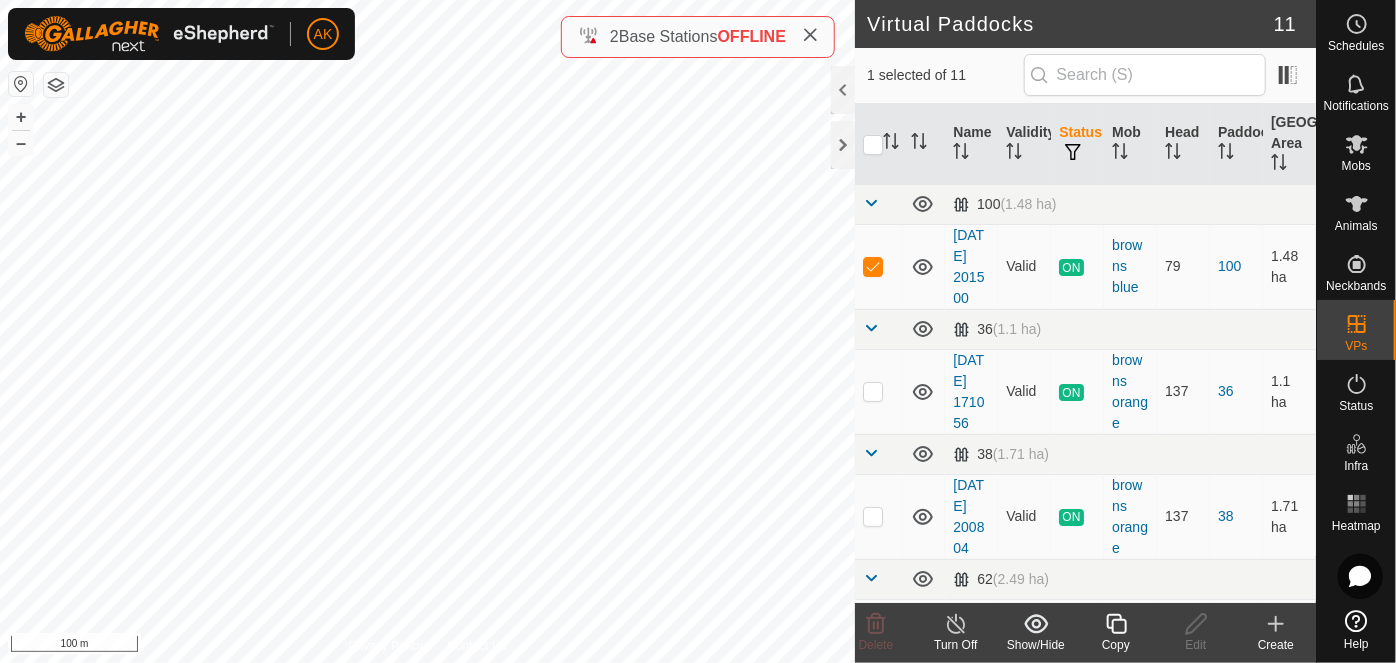 click 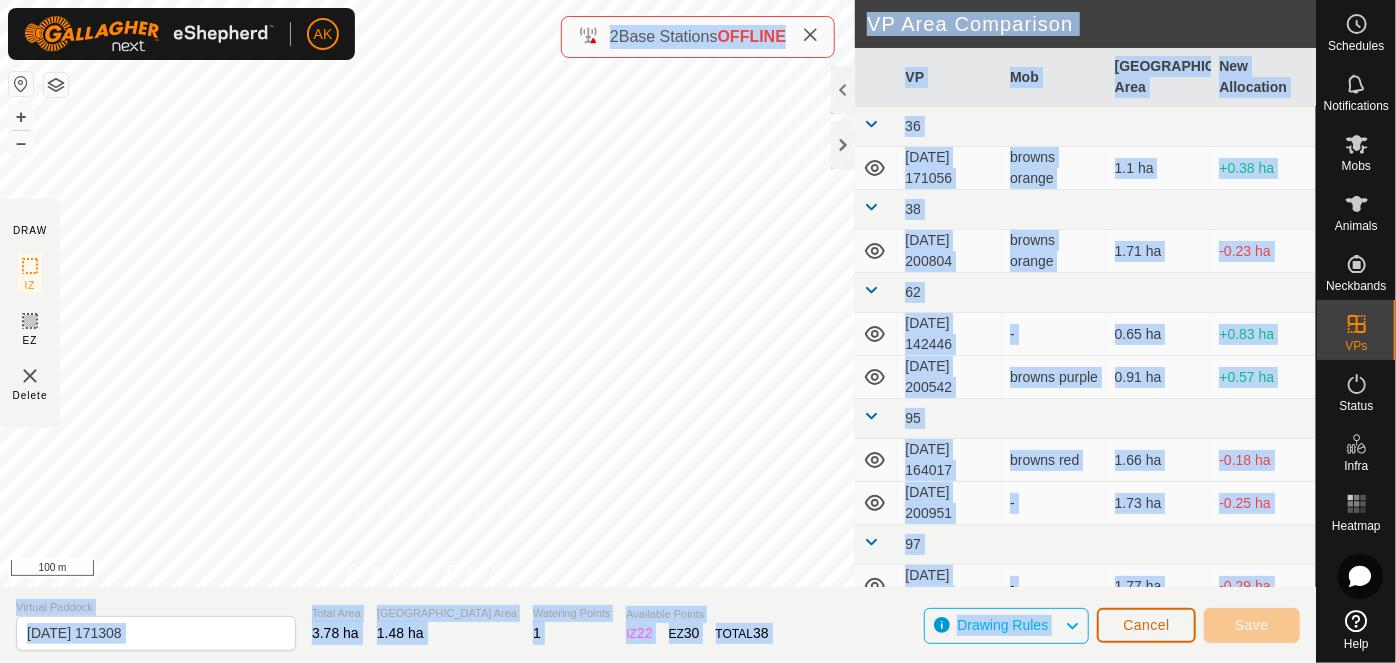 click on "Cancel" 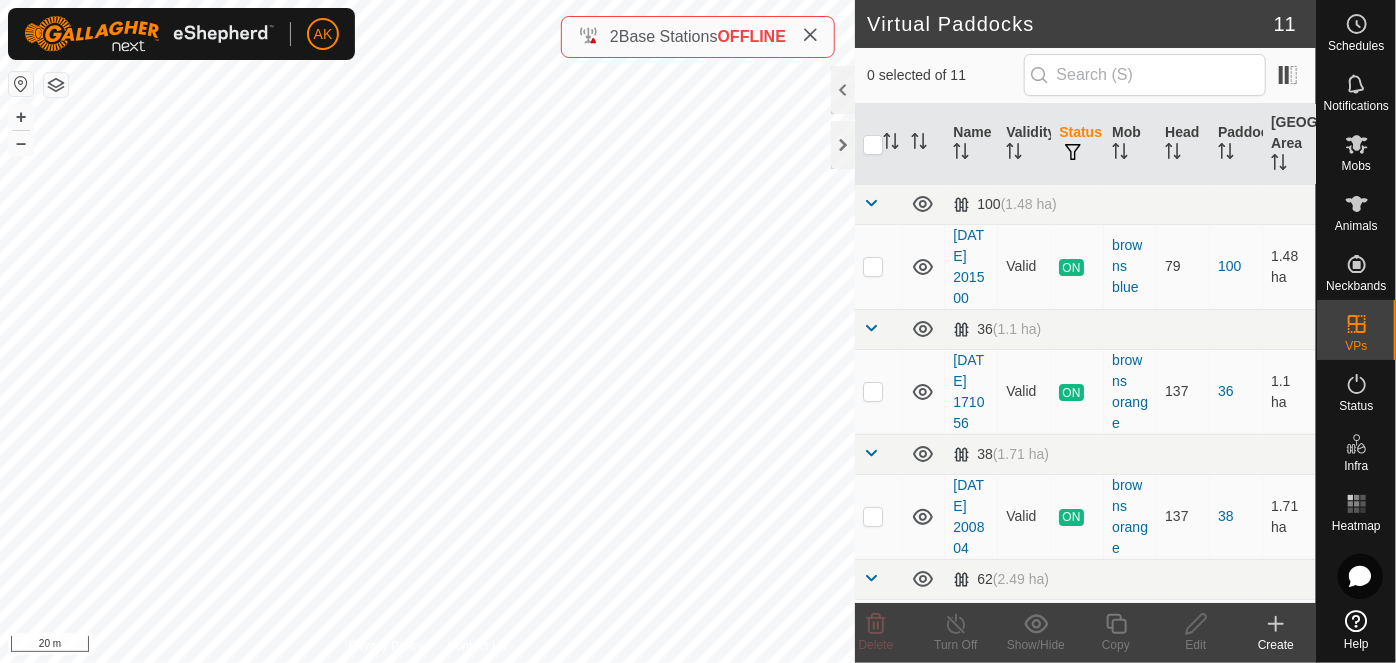click 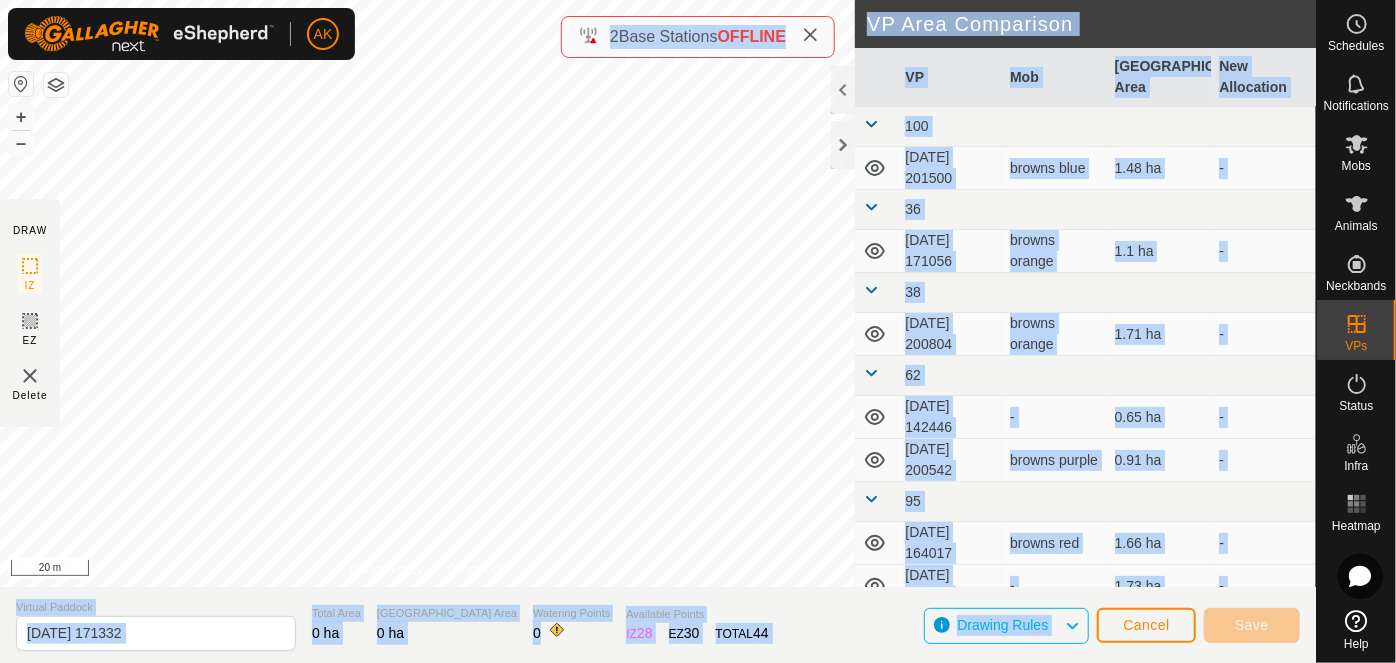 drag, startPoint x: 304, startPoint y: 454, endPoint x: 658, endPoint y: 592, distance: 379.94736 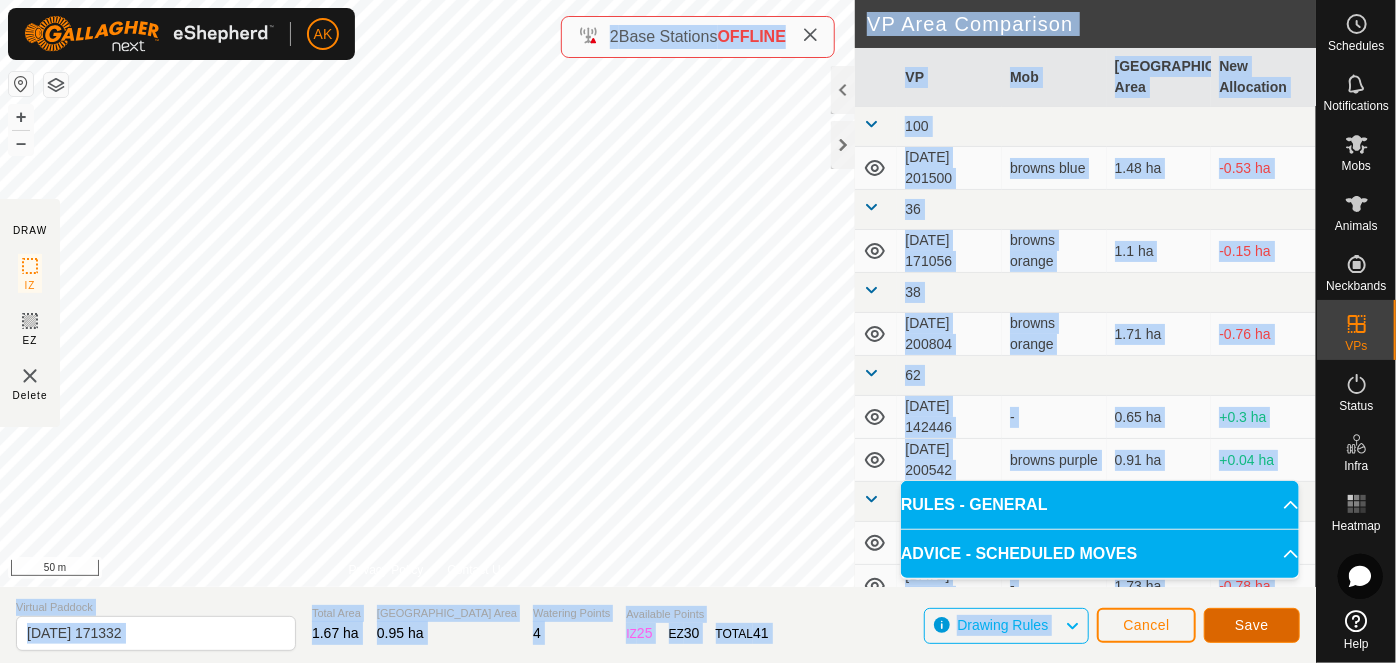 click on "Save" 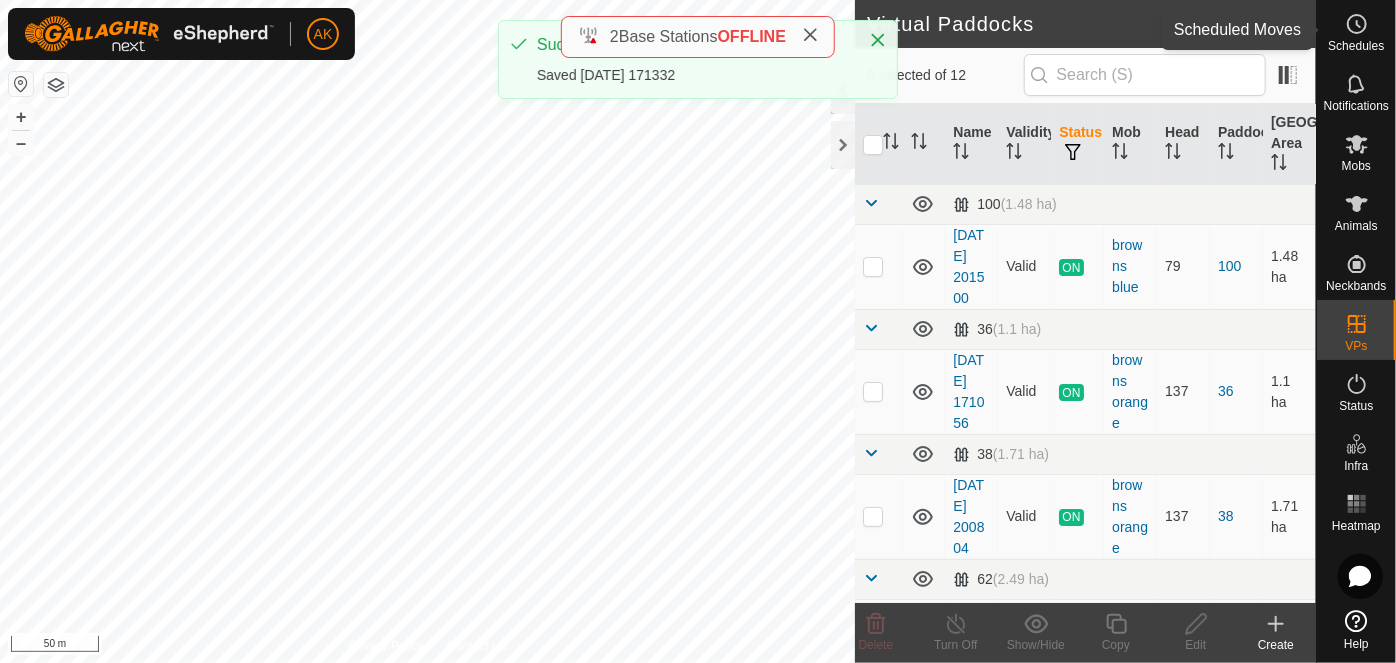 click 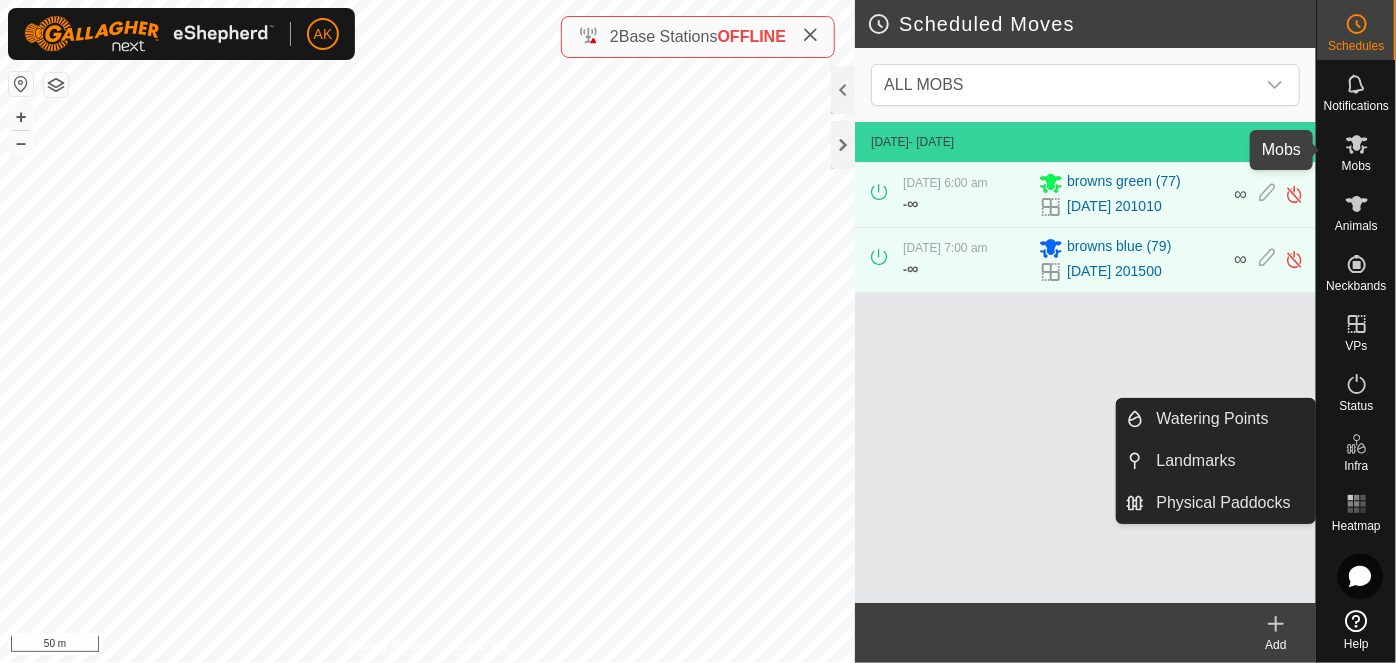 click 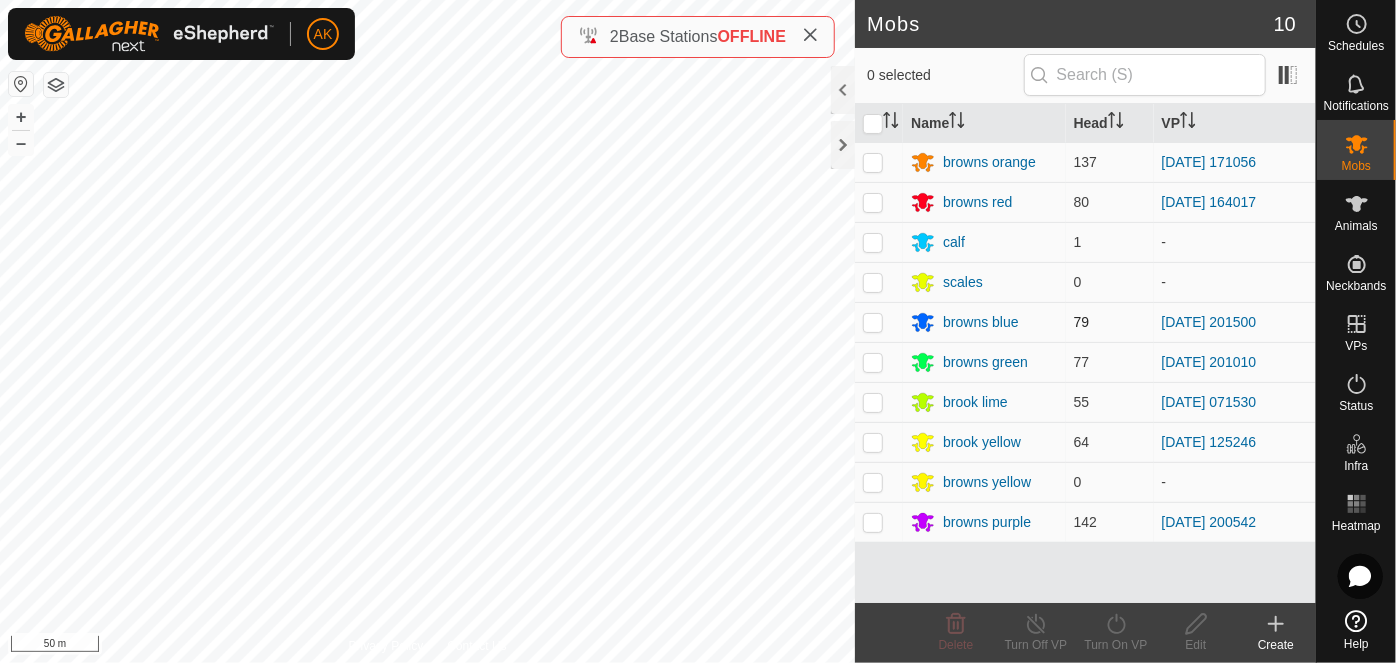 click at bounding box center [873, 322] 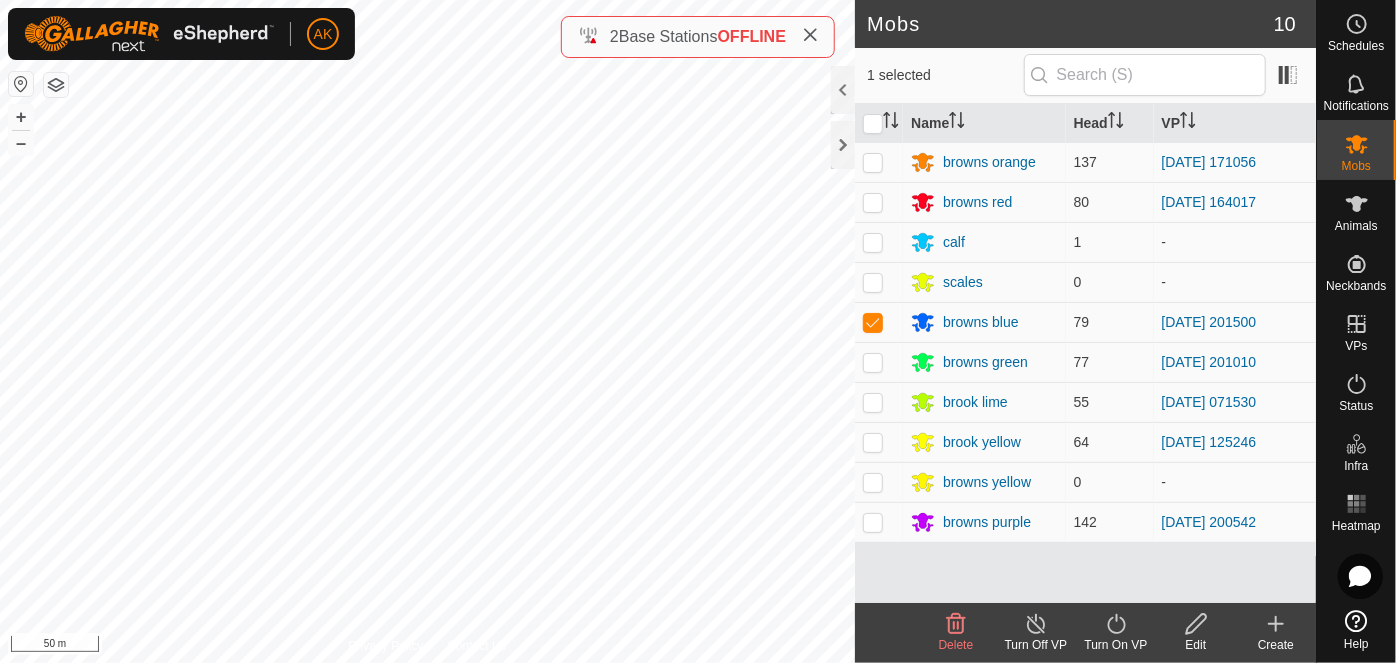 click 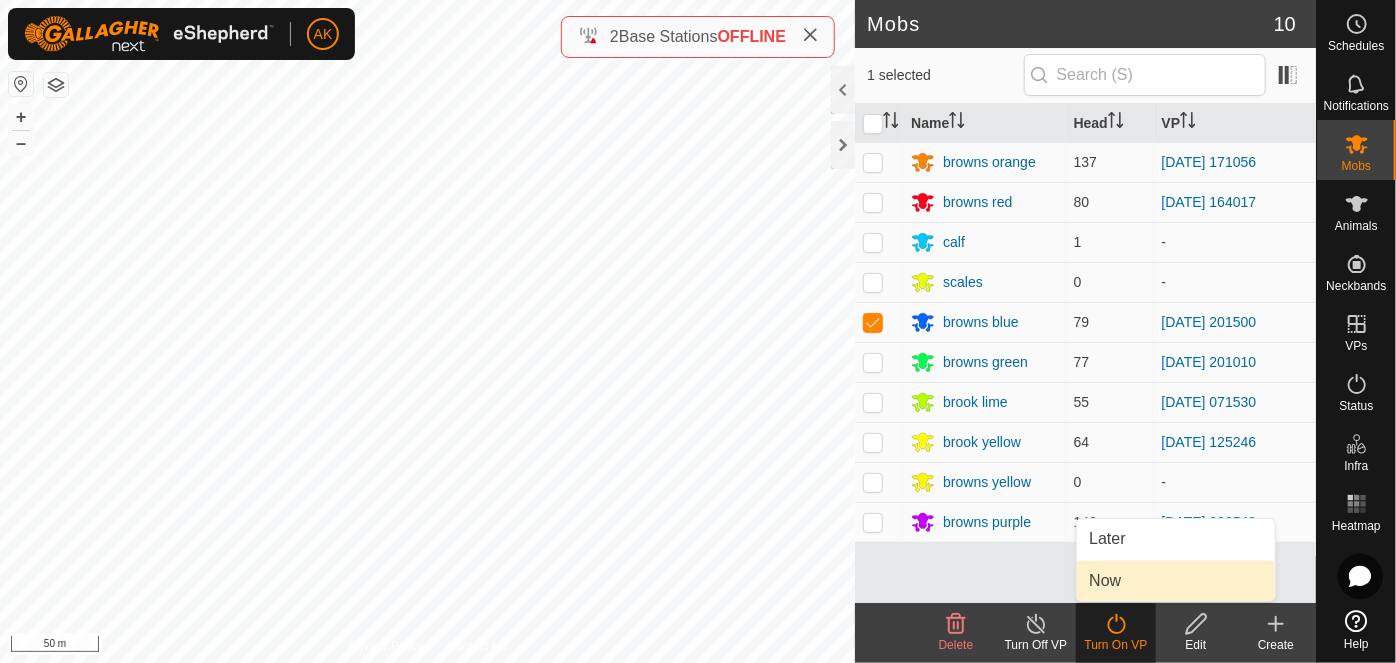 click on "Now" at bounding box center [1176, 581] 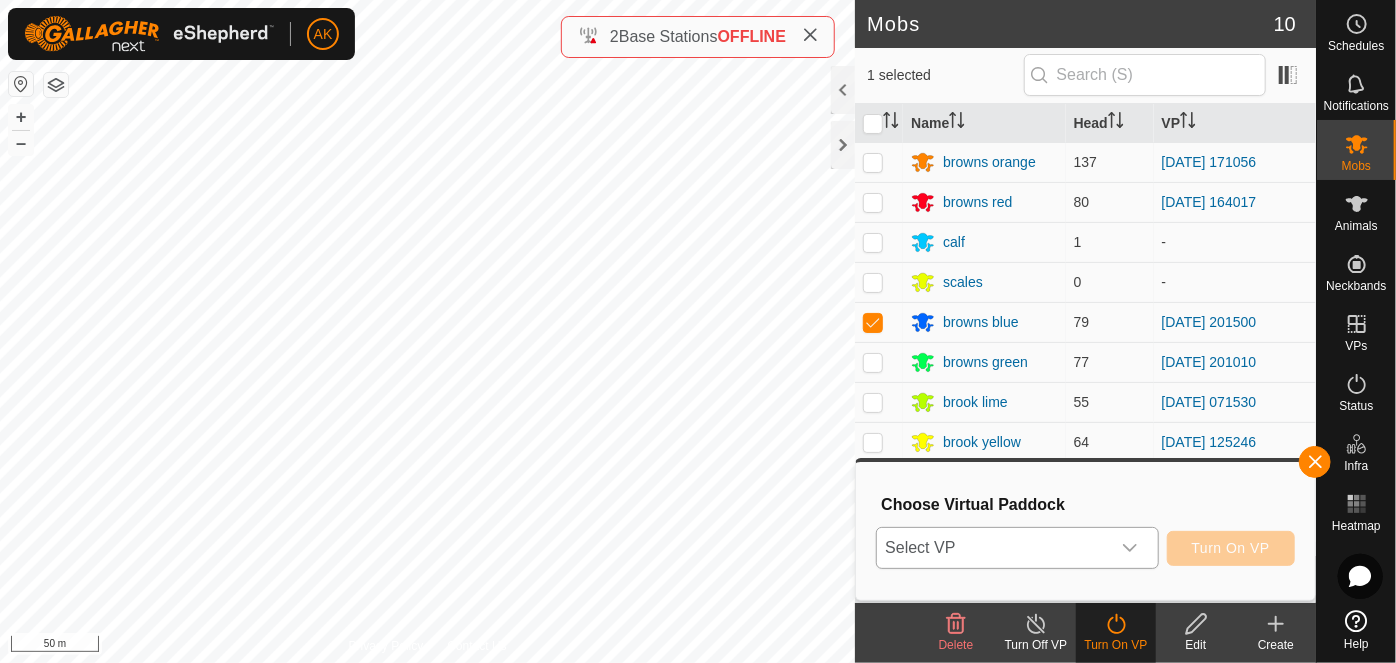 click 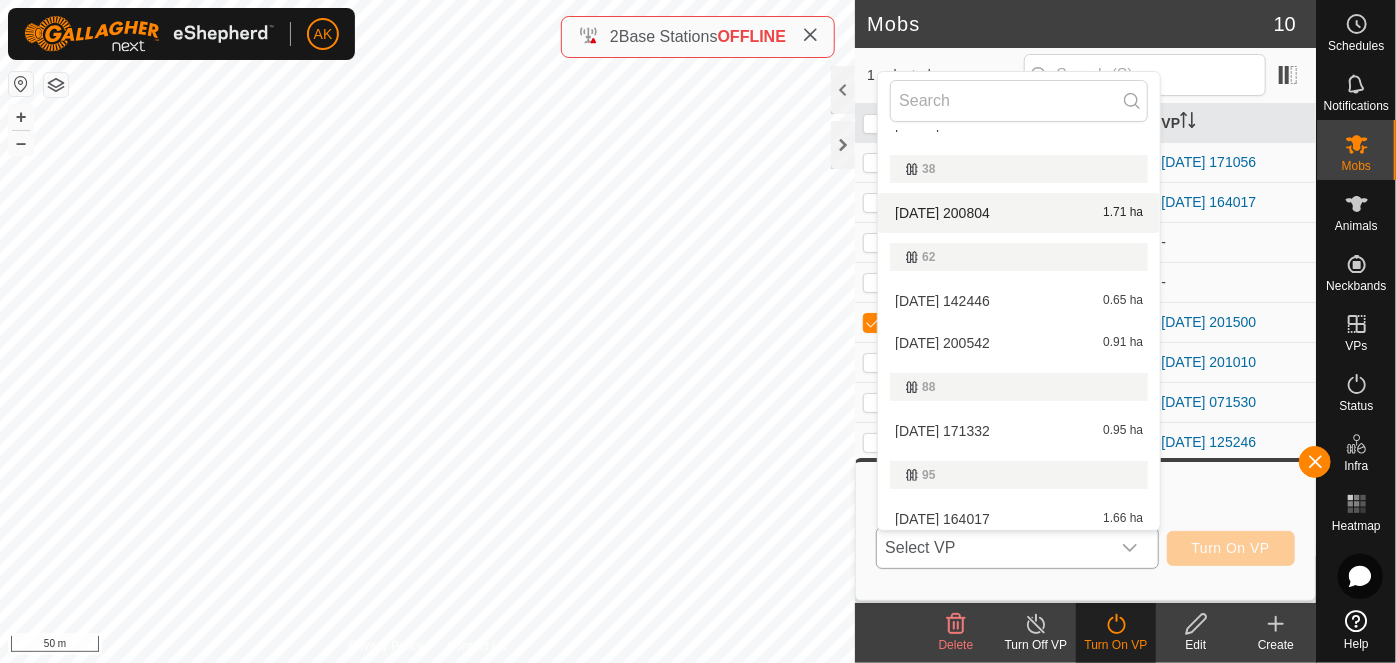 scroll, scrollTop: 181, scrollLeft: 0, axis: vertical 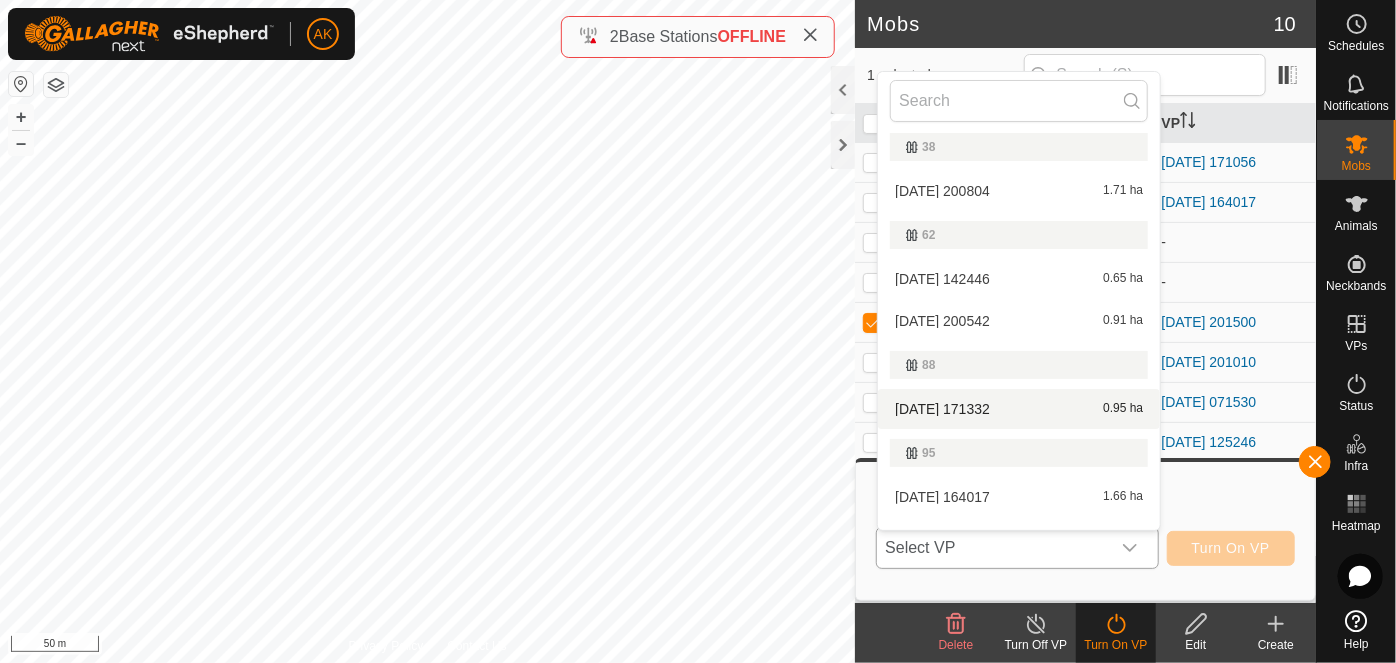 click on "2025-07-17 171332  0.95 ha" at bounding box center (1019, 409) 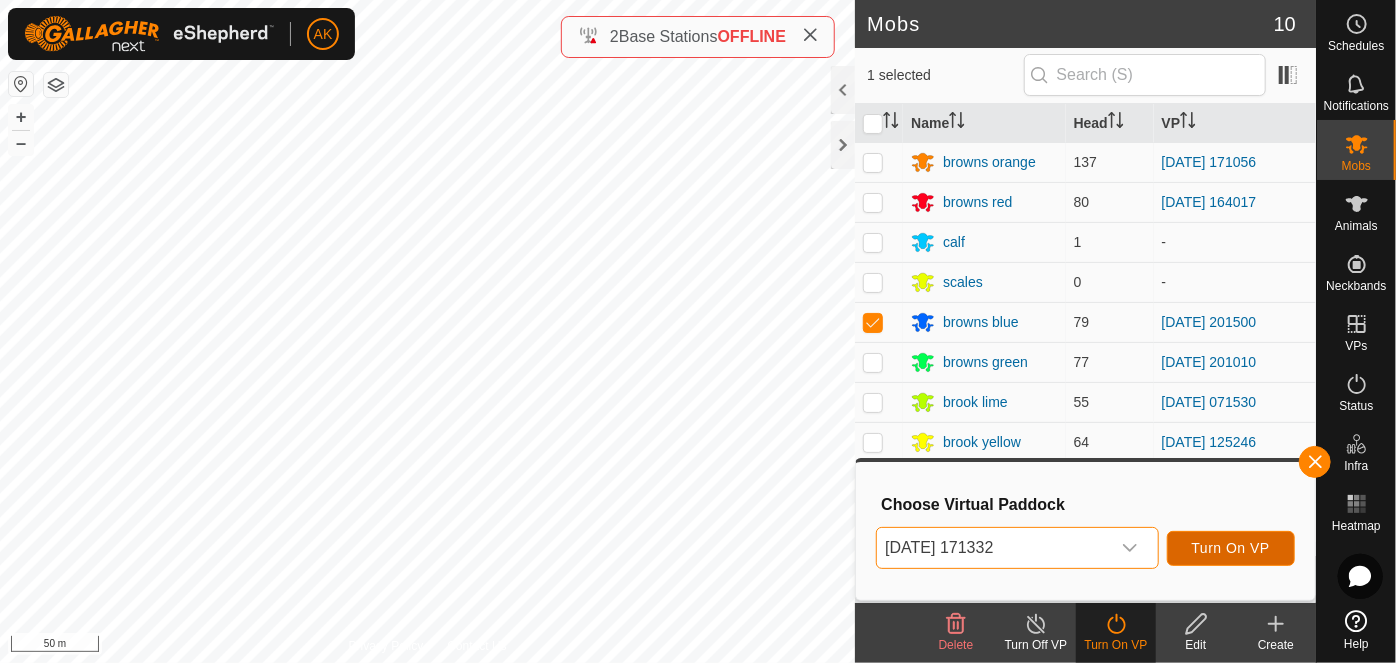 click on "Turn On VP" at bounding box center [1231, 548] 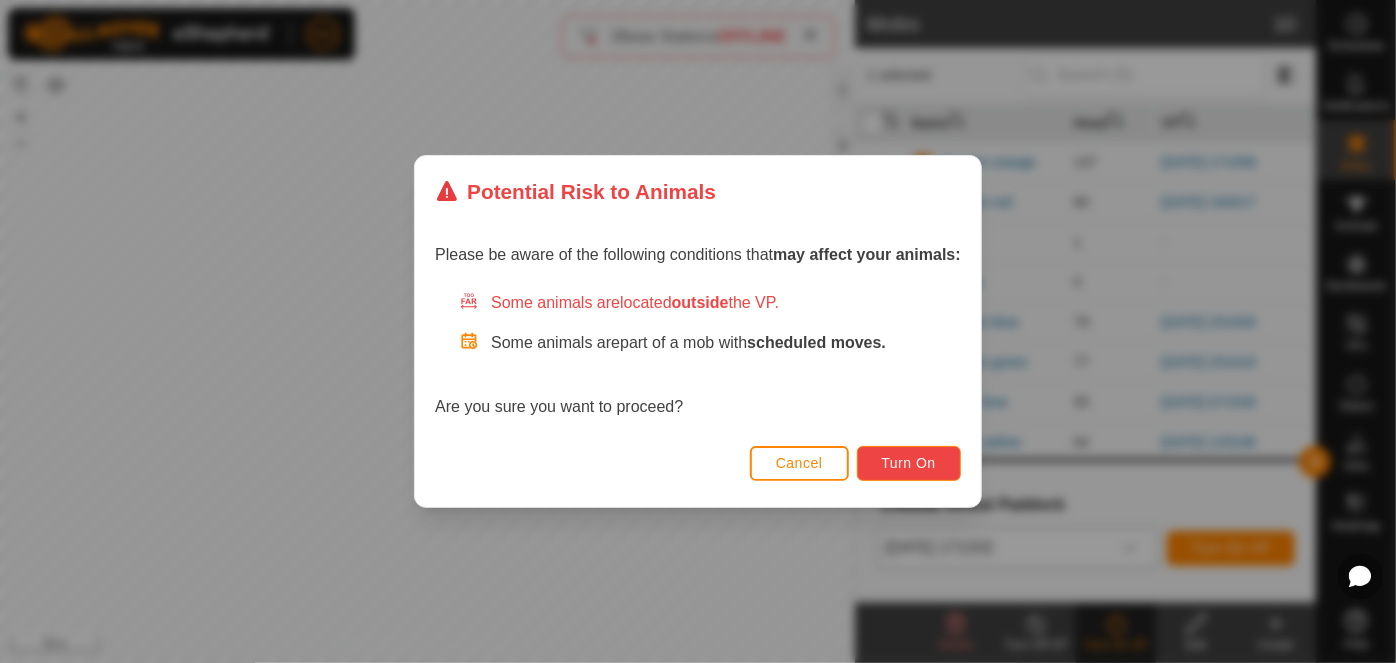 click on "Turn On" at bounding box center [909, 463] 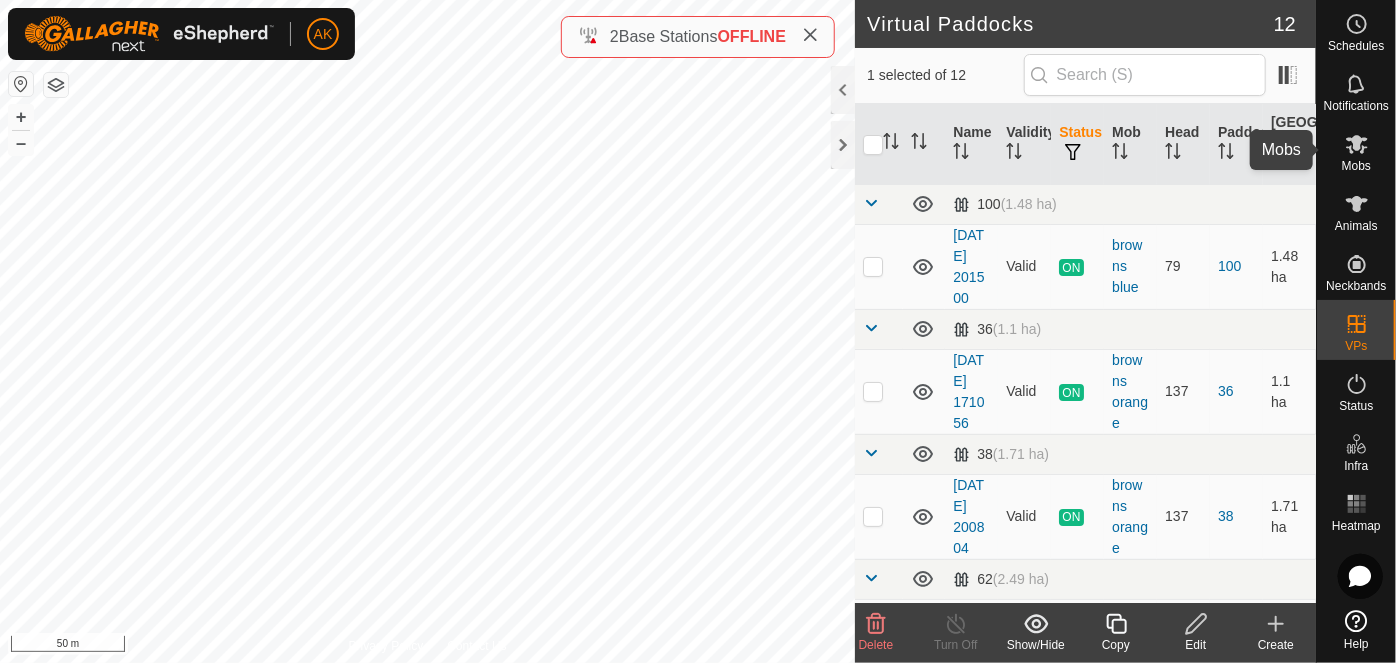 click 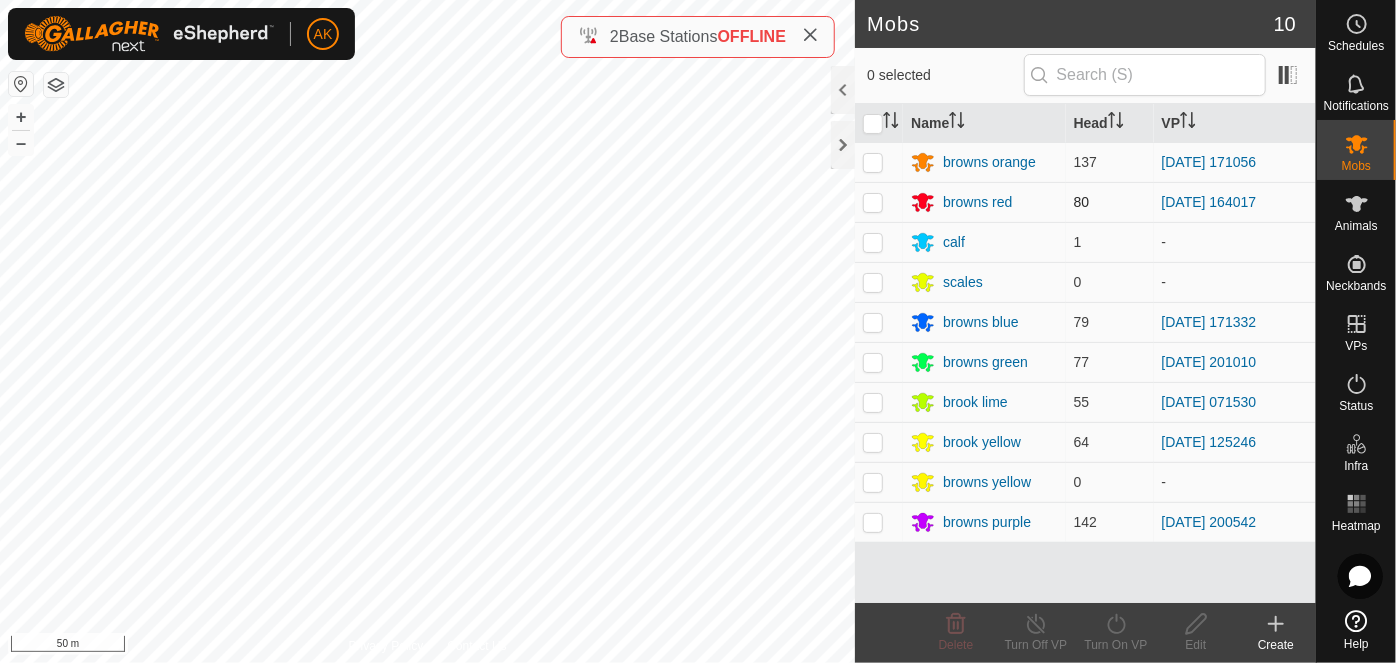 click at bounding box center (873, 202) 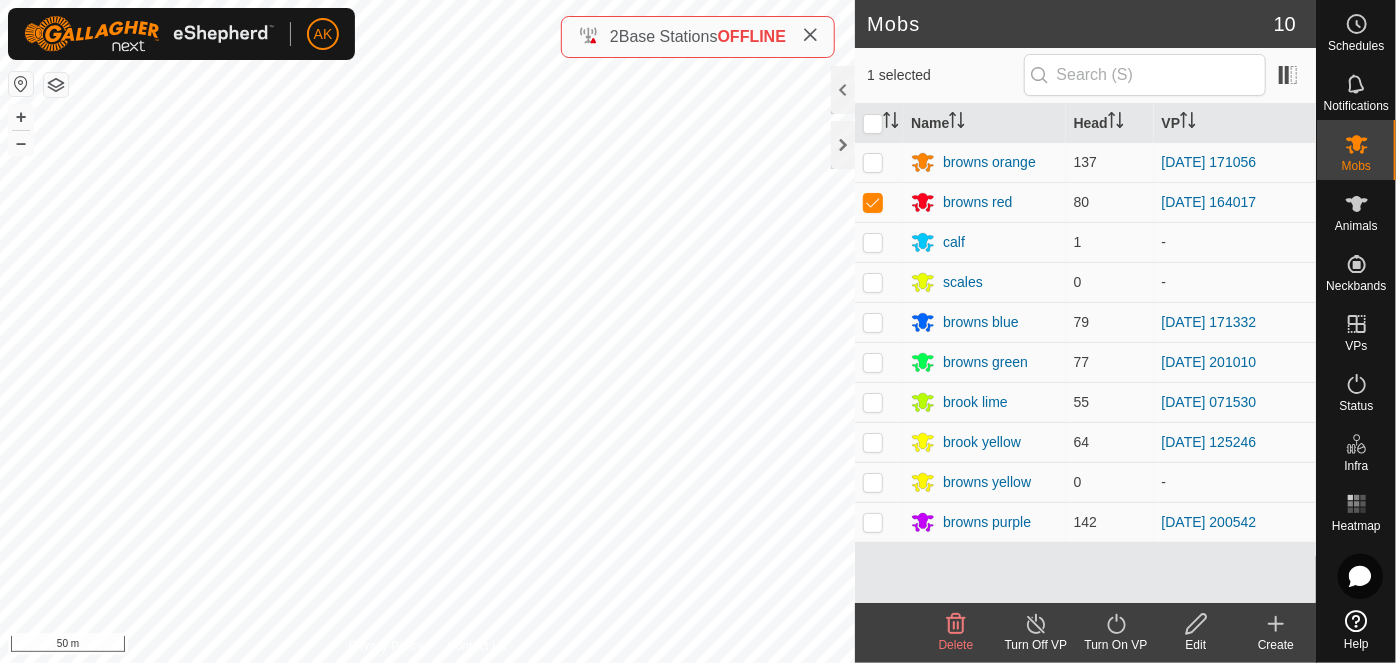 click 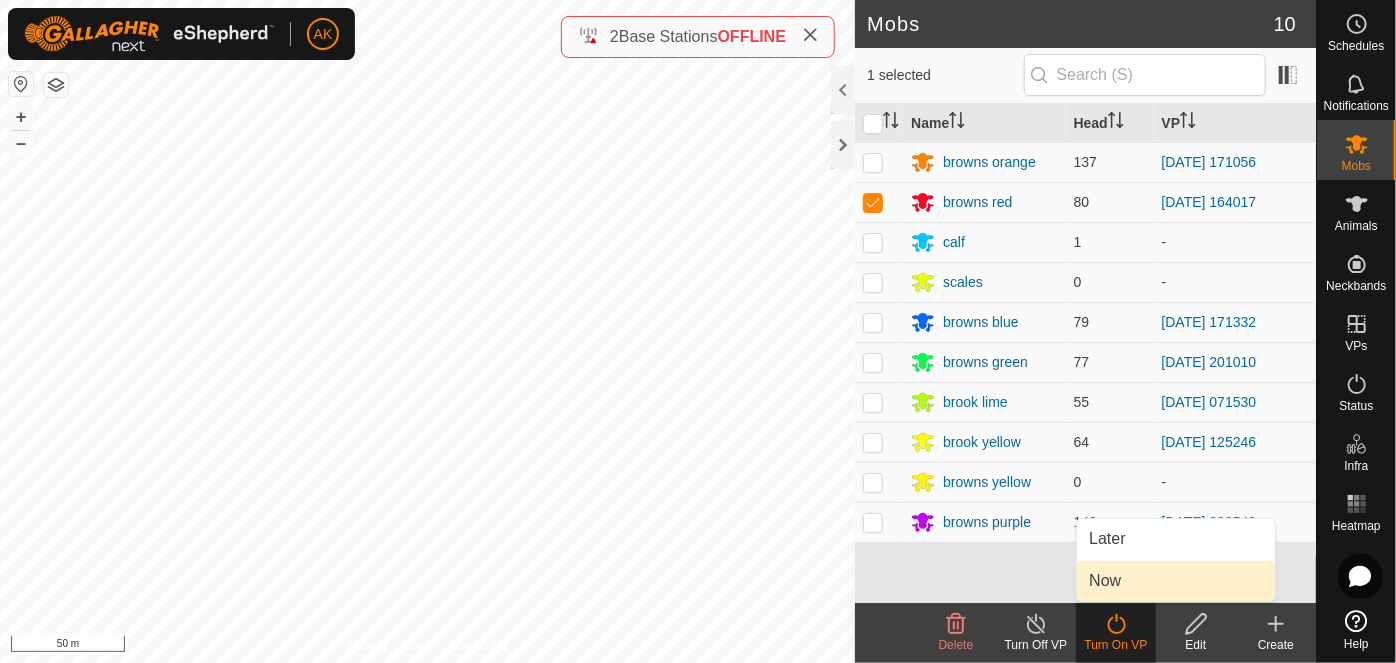 click on "Now" at bounding box center (1176, 581) 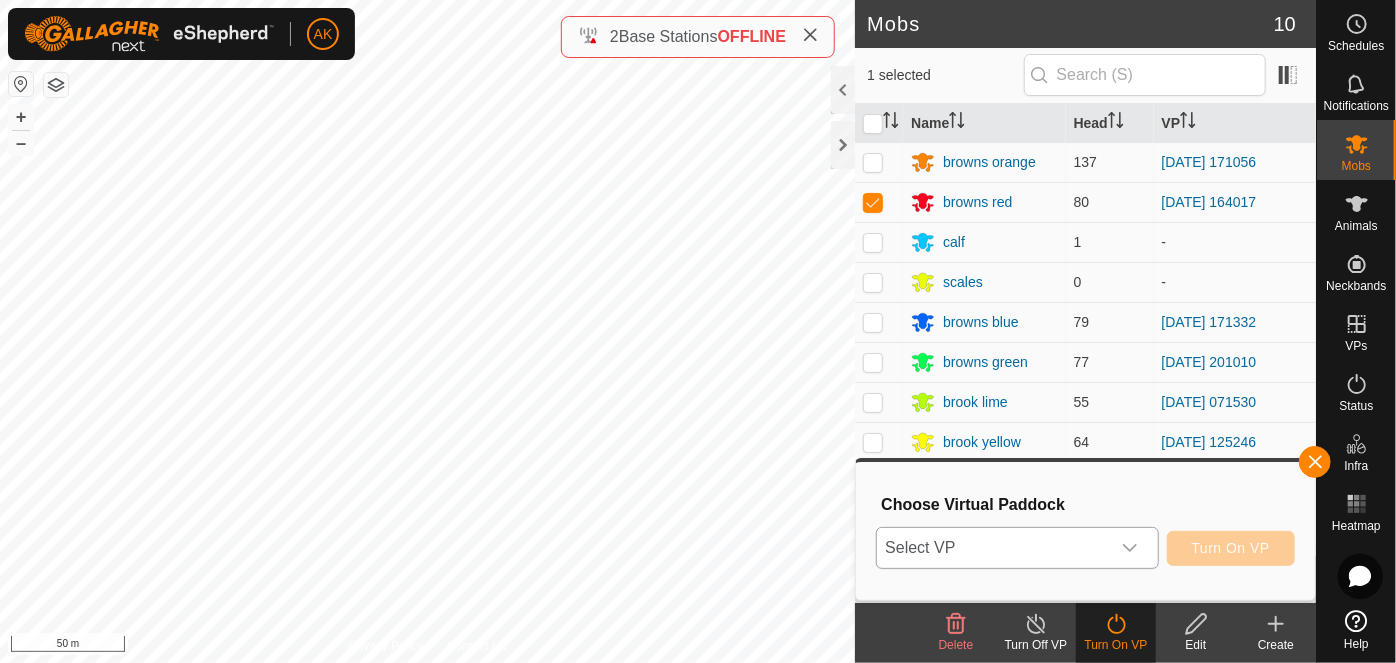 click on "Select VP" at bounding box center [993, 548] 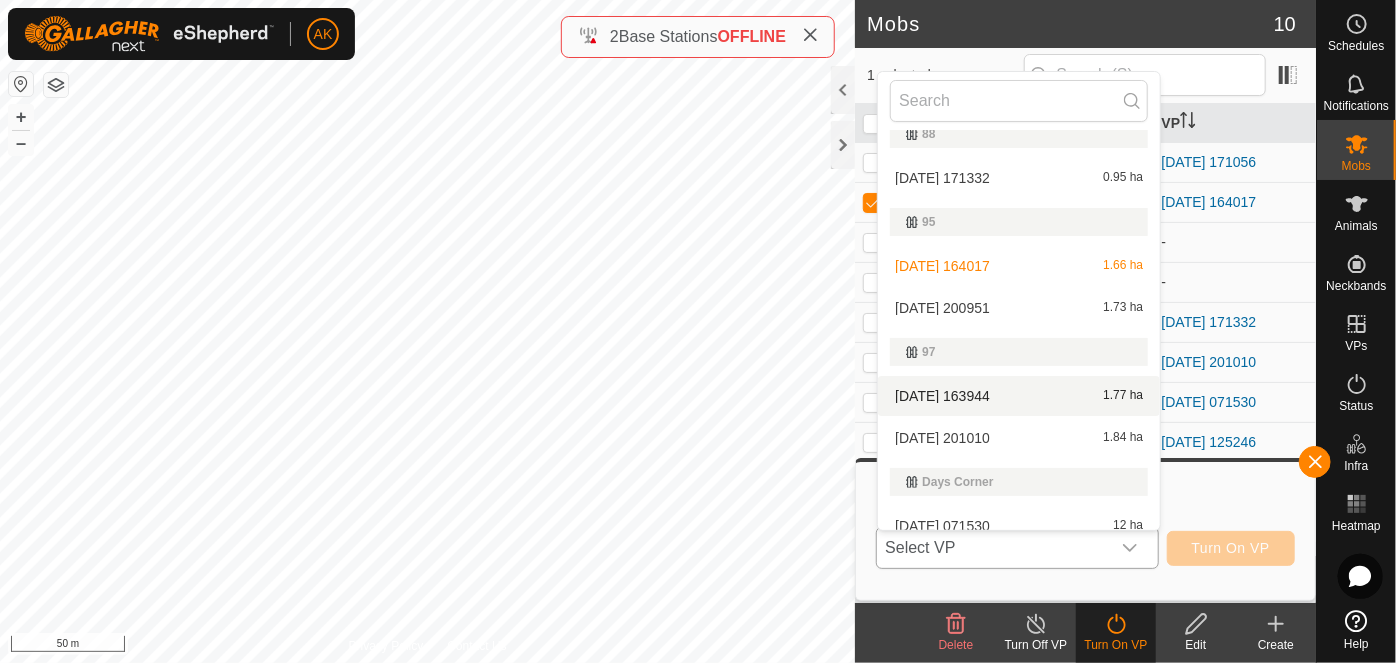 scroll, scrollTop: 333, scrollLeft: 0, axis: vertical 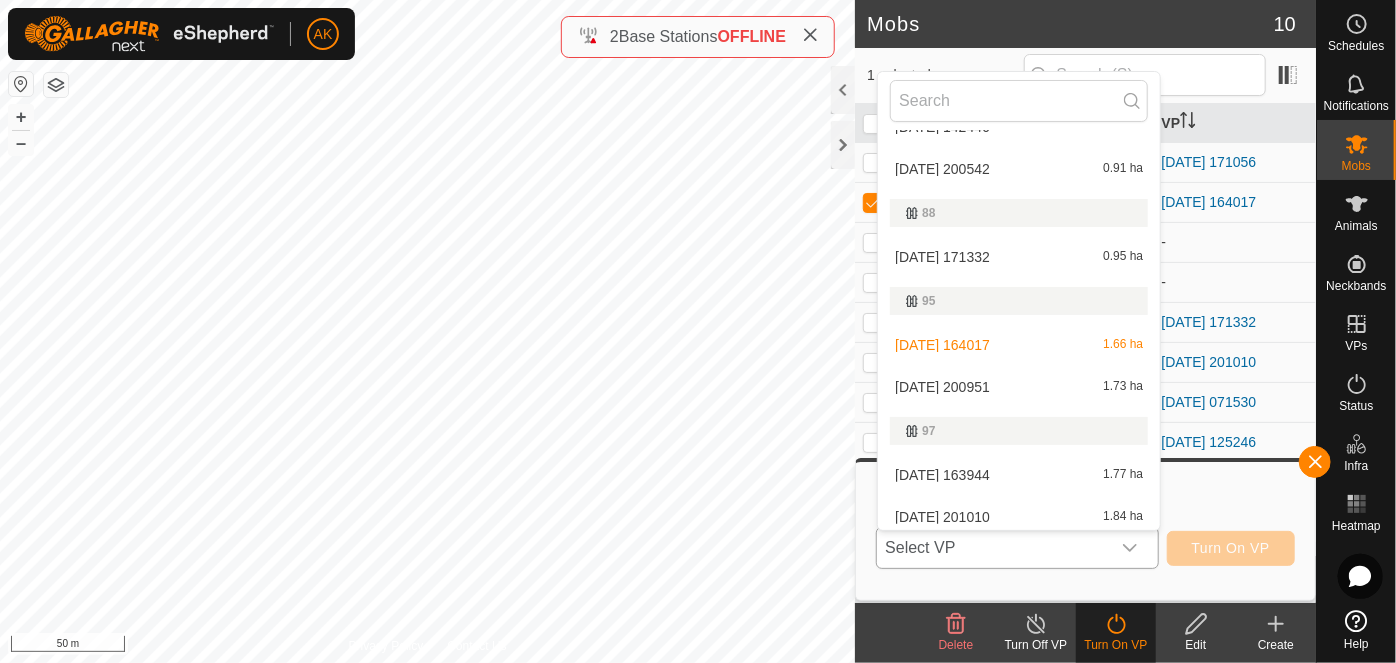 click on "2025-07-16 200951  1.73 ha" at bounding box center (1019, 387) 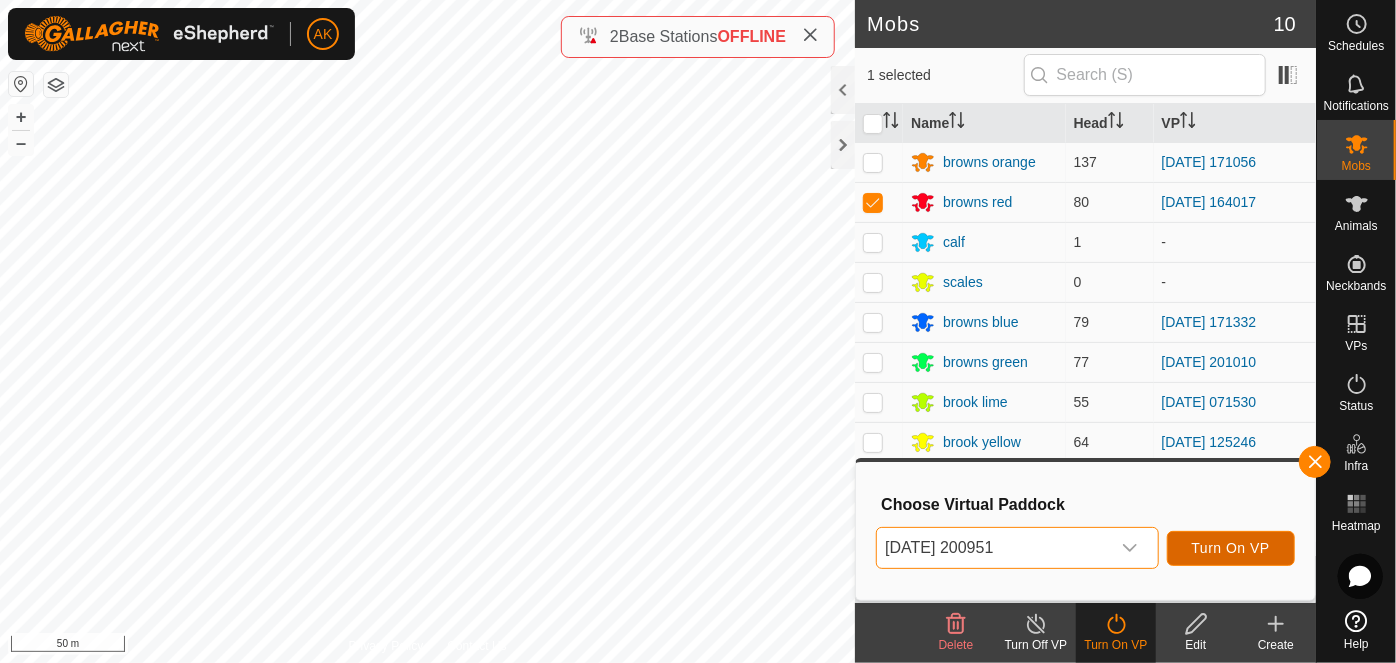 click on "Turn On VP" at bounding box center (1231, 548) 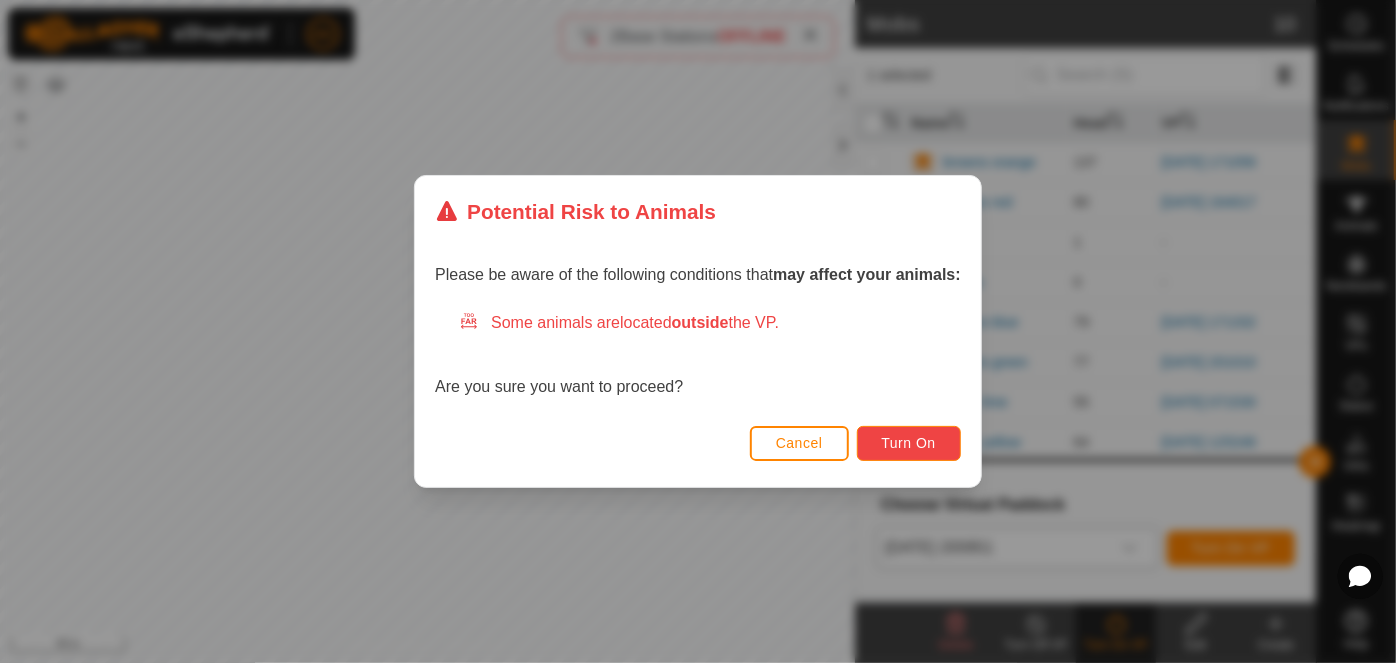 click on "Turn On" at bounding box center (909, 443) 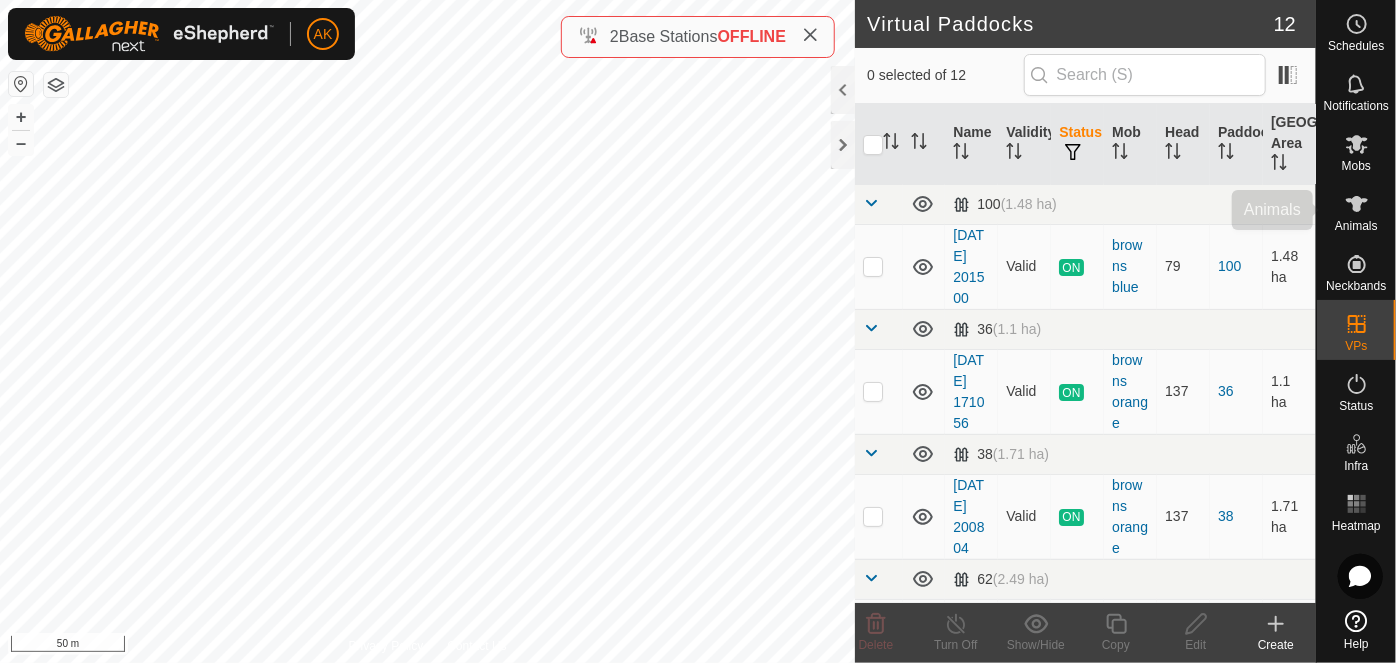 click 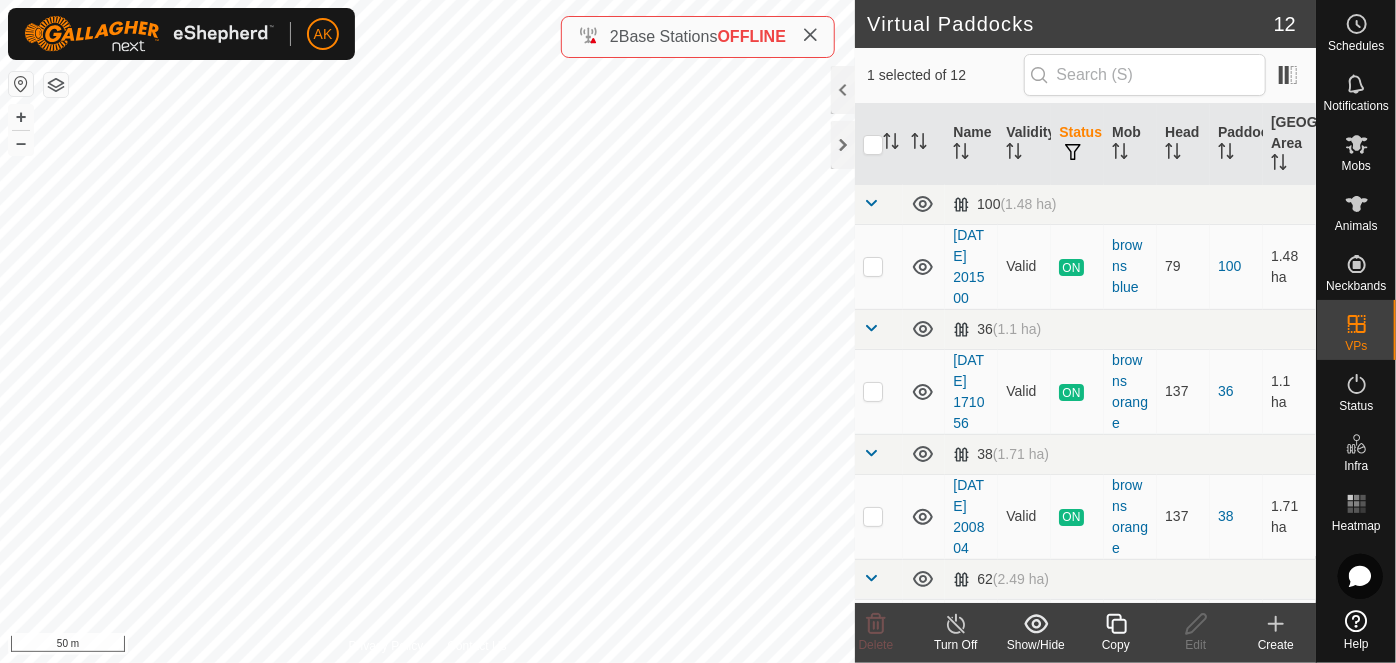 click 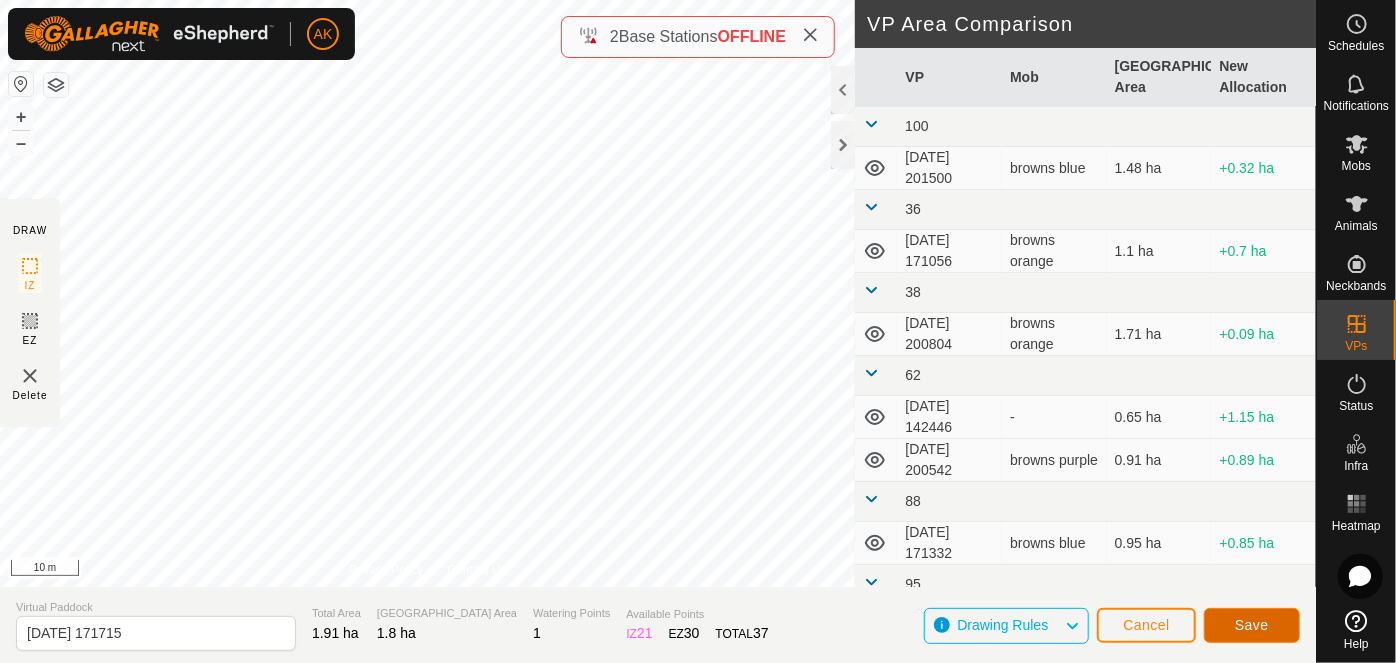 click on "Save" 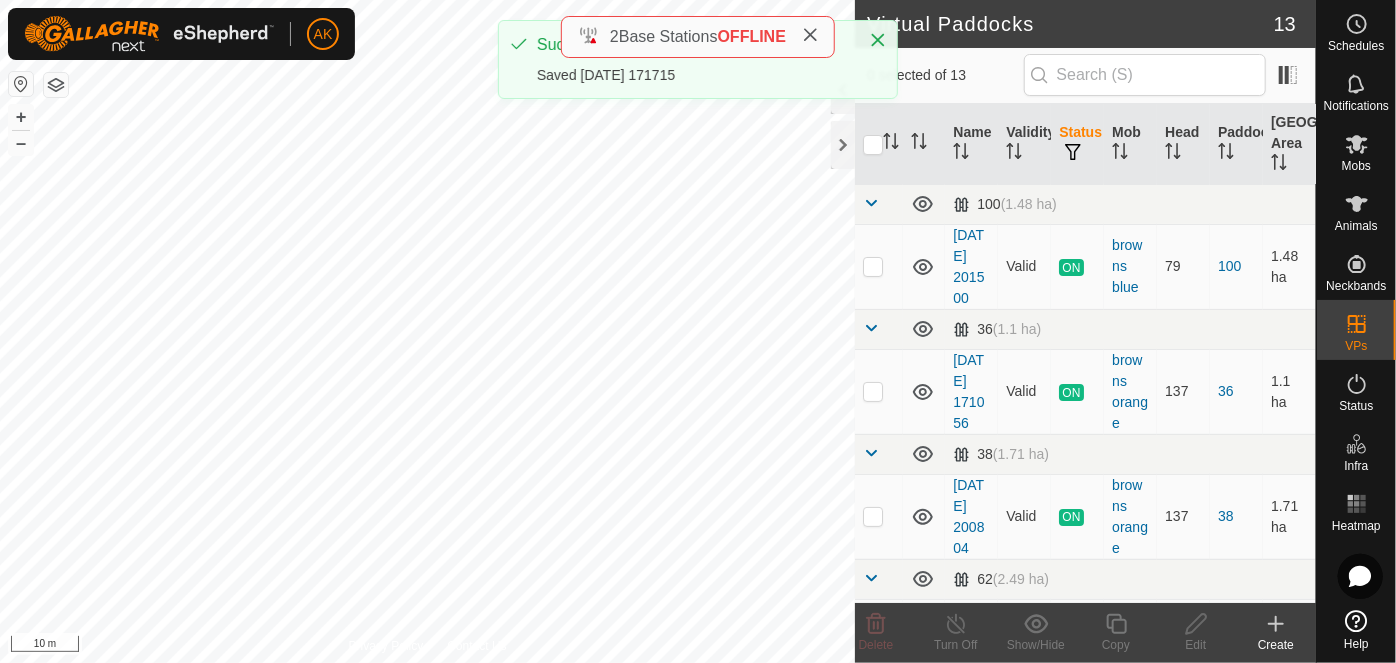click on "Virtual Paddocks 13 0 selected of 13     Name   Validity   Status   Mob   Head   Paddock   Grazing Area   100   (1.48 ha) 2025-07-16 201500  Valid  ON  browns blue   79   100   1.48 ha   36   (1.1 ha) 2025-07-17 171056  Valid  ON  browns orange   137   36   1.1 ha   38   (1.71 ha) 2025-07-16 200804  Valid  ON  browns orange   137   38   1.71 ha   62   (2.49 ha) 2025-07-16 200542  Valid  ON  browns purple   142   62   0.91 ha  2025-07-16 142446  Valid  OFF  -   0   62   0.65 ha   88   (2.04 ha) 2025-07-17 171332  Valid  ON  browns blue   79   88   0.95 ha   95   (2.22 ha) 2025-07-15 164017  Valid  ON  browns red   80   95   1.66 ha  2025-07-16 200951  Valid  ON  browns red   80   95   1.73 ha  2025-07-17 171715  Valid  OFF  -   0   95   1.8 ha   97   (2.35 ha) 2025-07-16 201010  Valid  ON  browns green   77   97   1.84 ha  2025-07-15 163944  Valid  OFF  -   0   97   1.77 ha   Days Corner   (12.21 ha) 2025-07-14 071530  Valid  ON  brook lime   55   Days Corner   12 ha   Ebbecks Corner   (28.87 ha)  Valid  ON +" 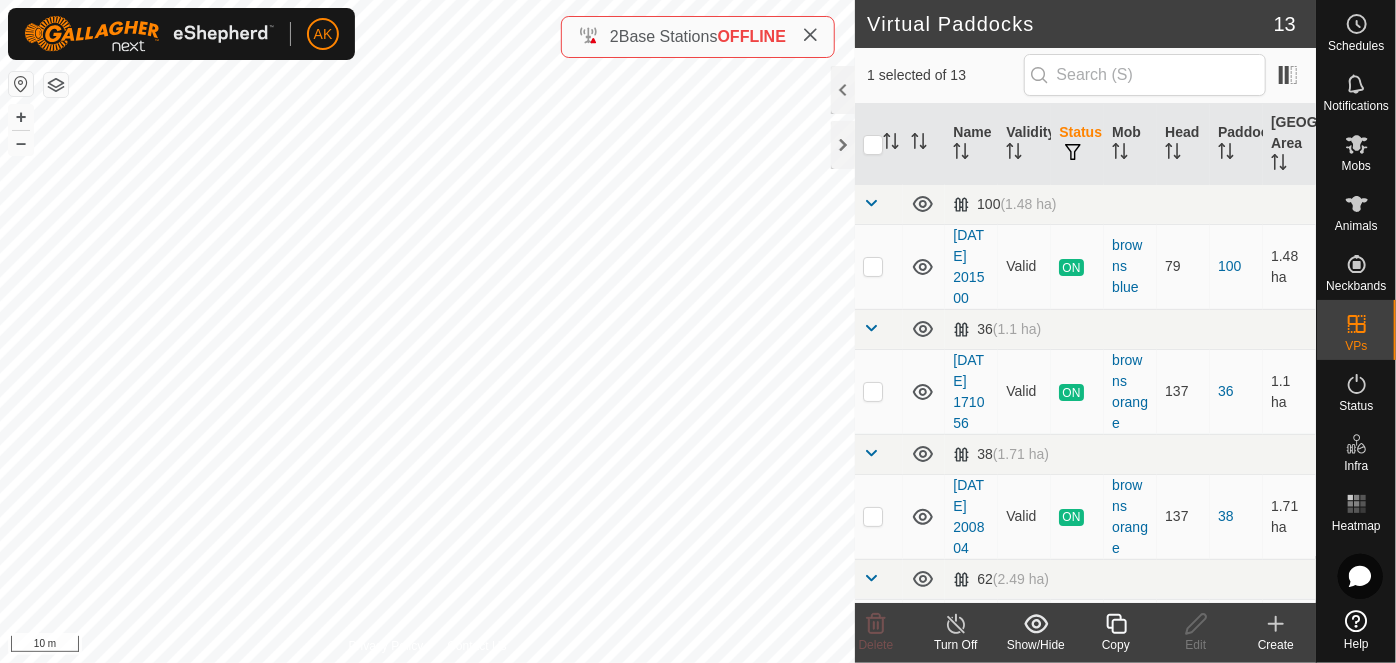 click 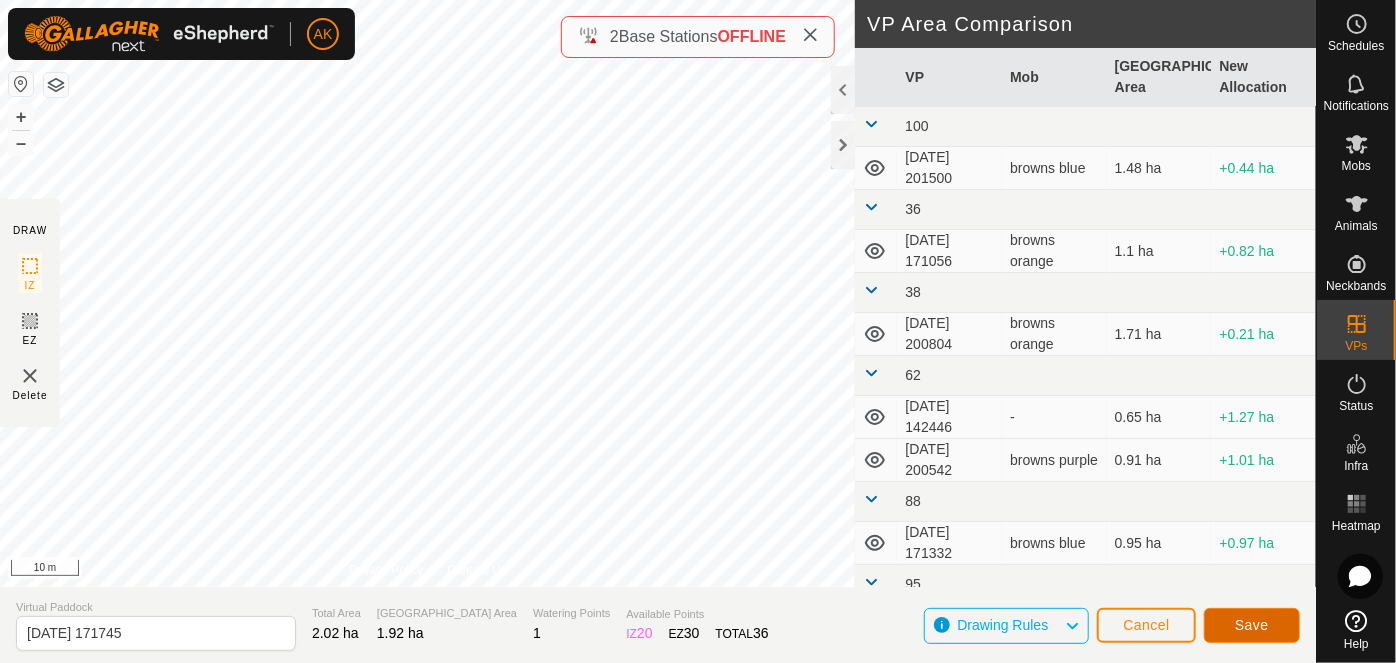 click on "Save" 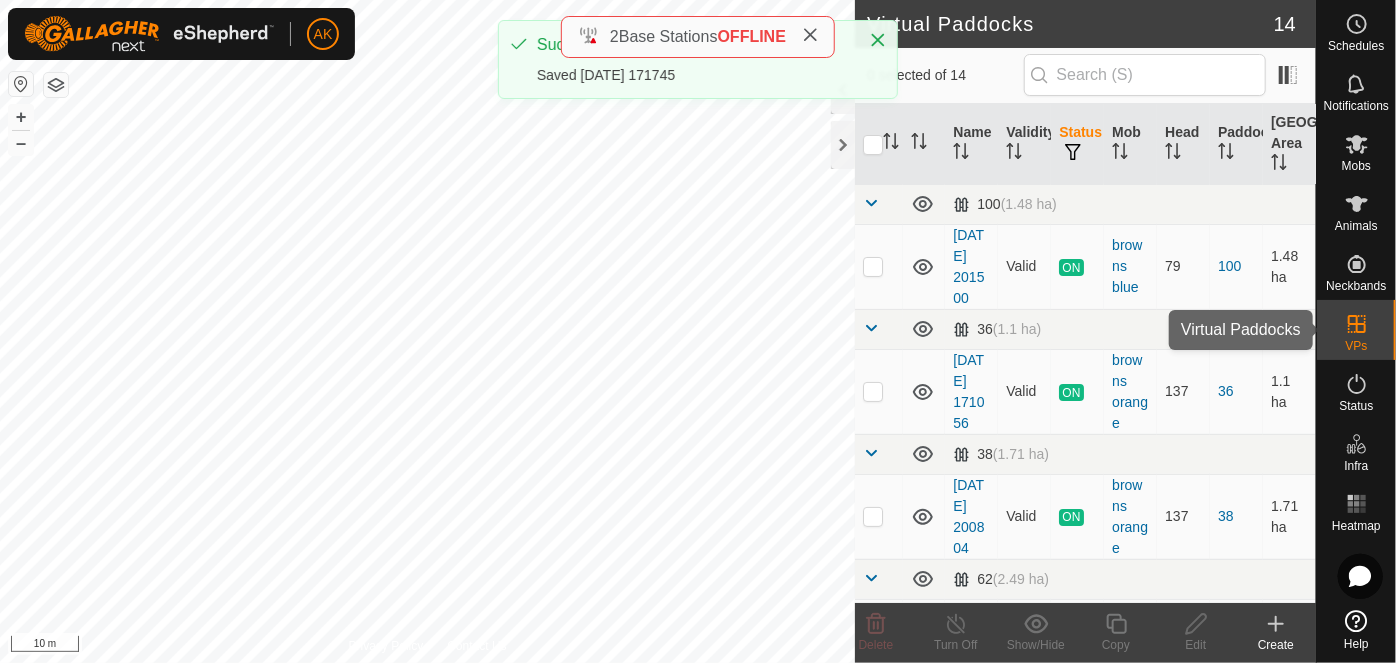 click 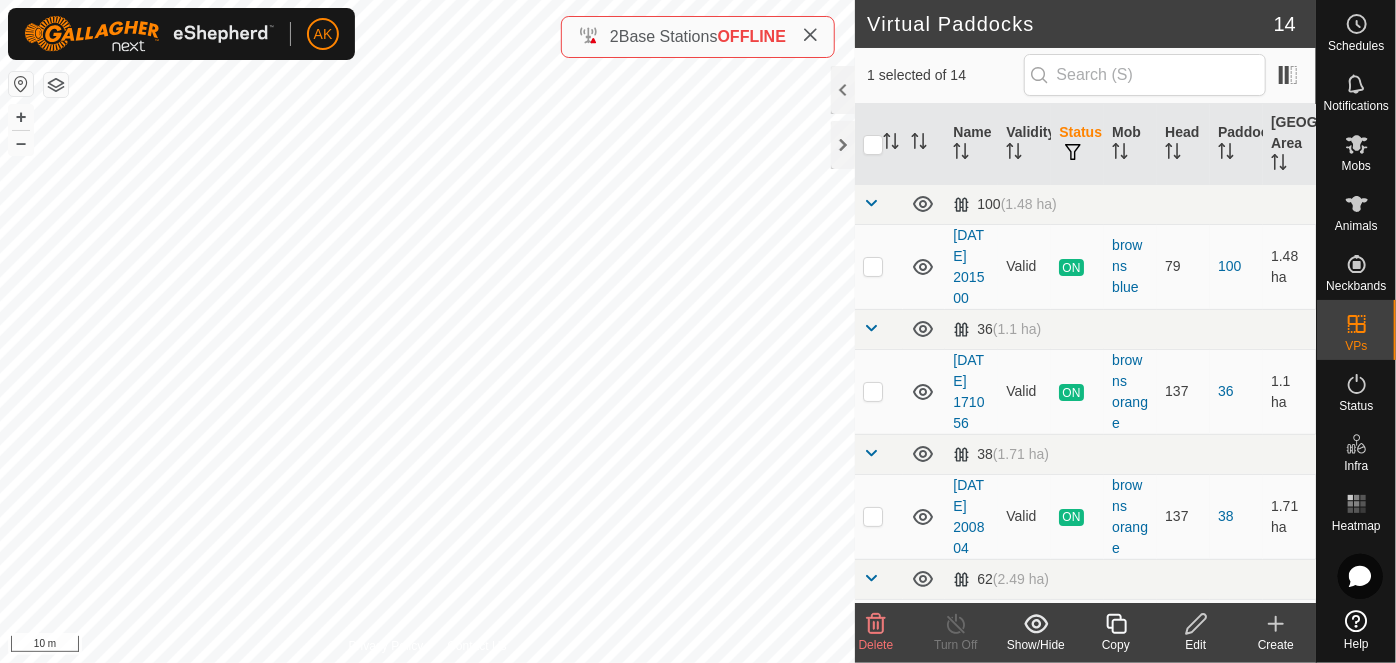 click 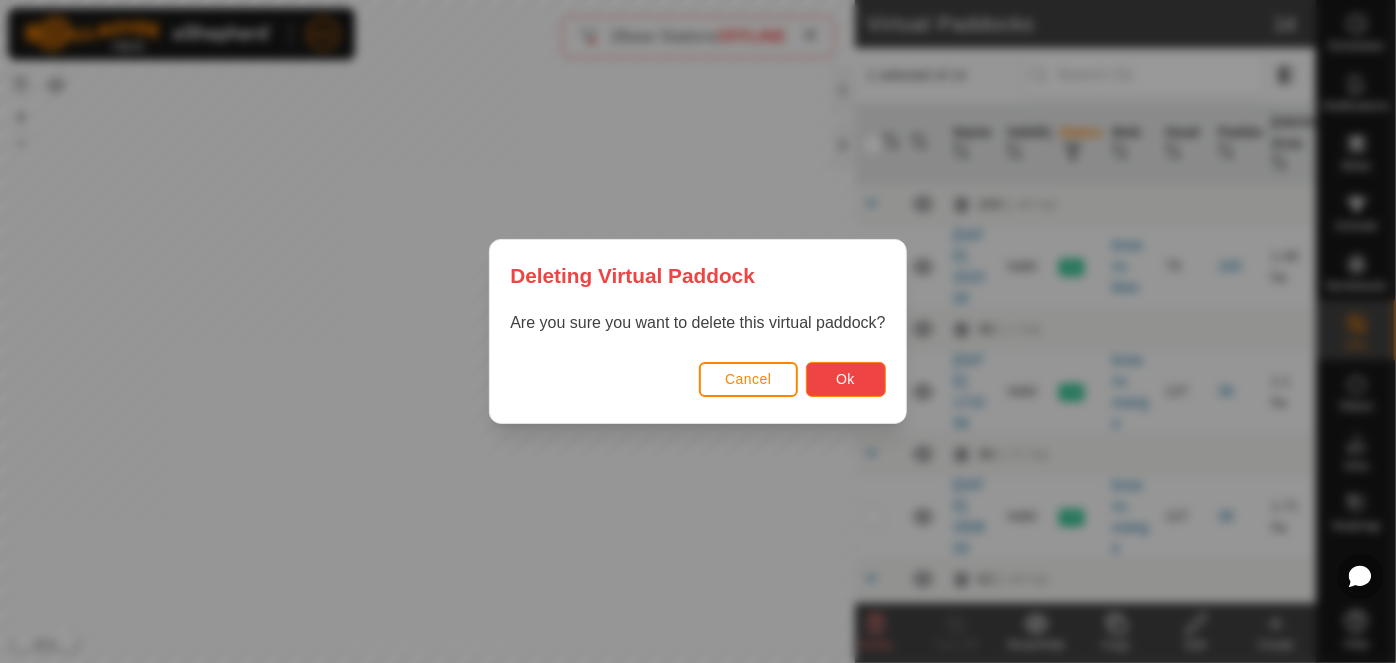 click on "Ok" at bounding box center [846, 379] 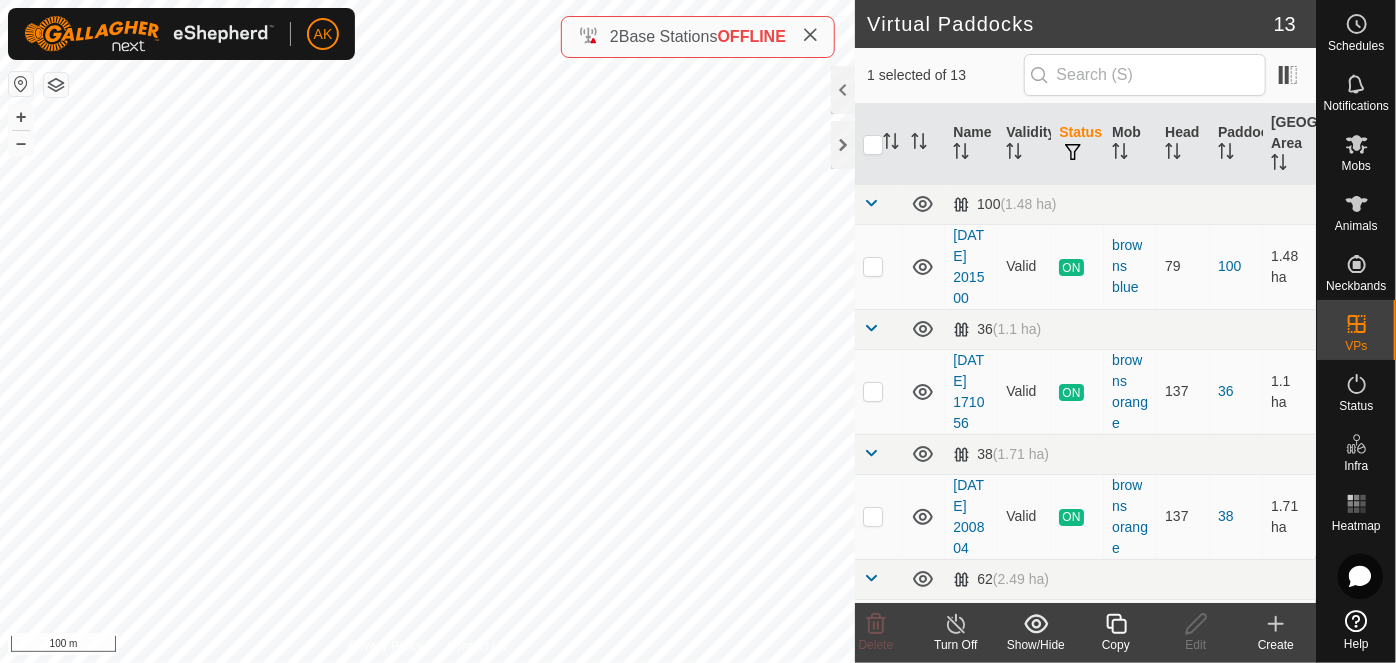 click 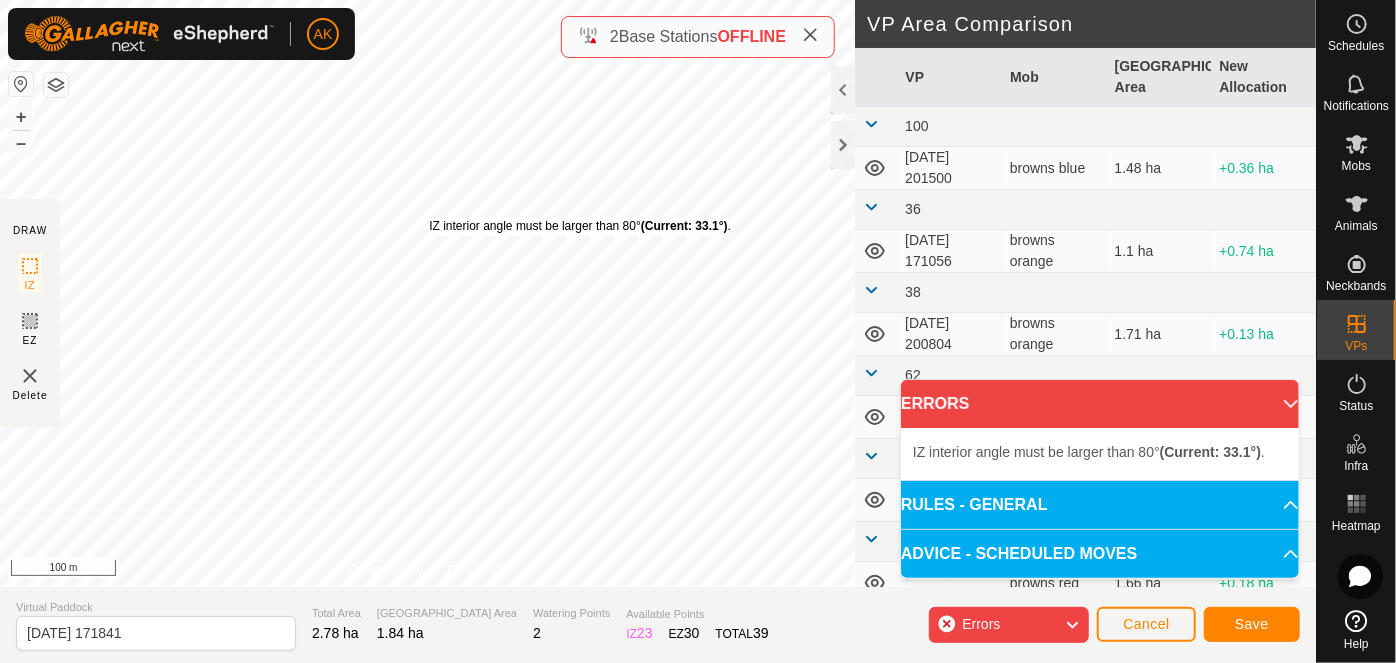 click on "IZ interior angle must be larger than 80°  (Current: 33.1°) ." at bounding box center [580, 227] 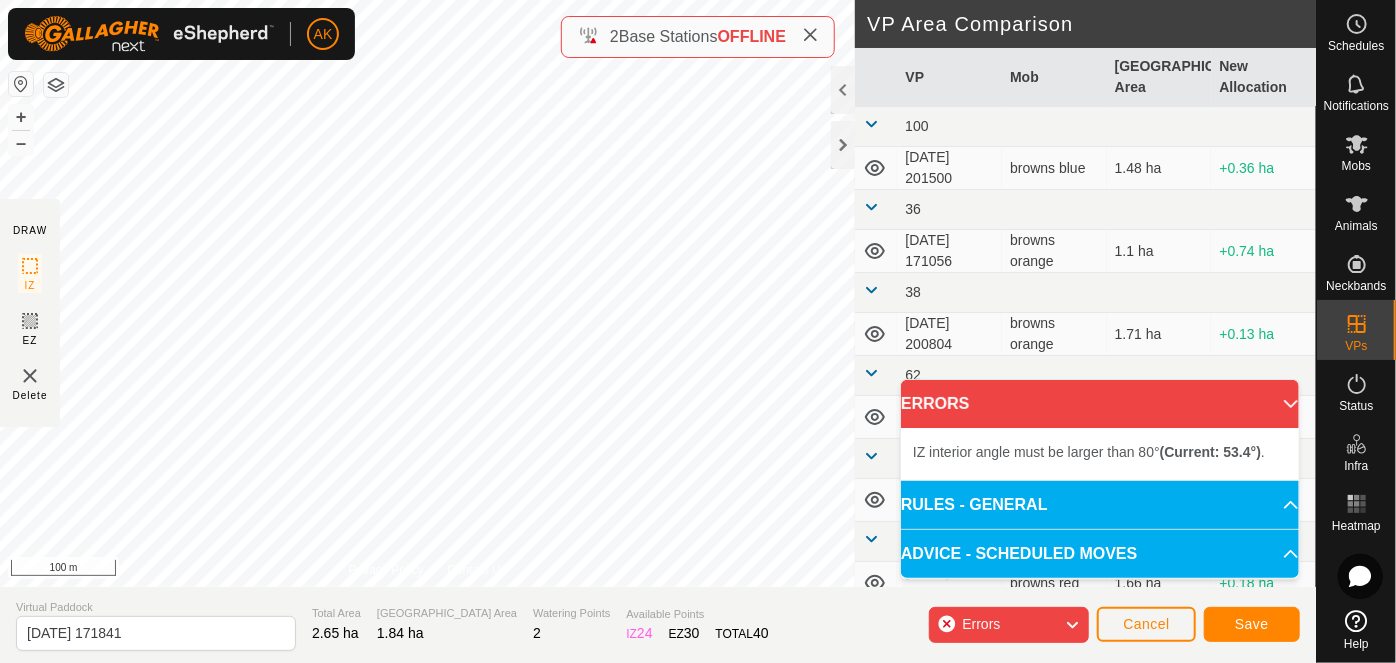 click on "IZ interior angle must be larger than 80°  (Current: 53.4°) . + – ⇧ i 100 m" at bounding box center (427, 293) 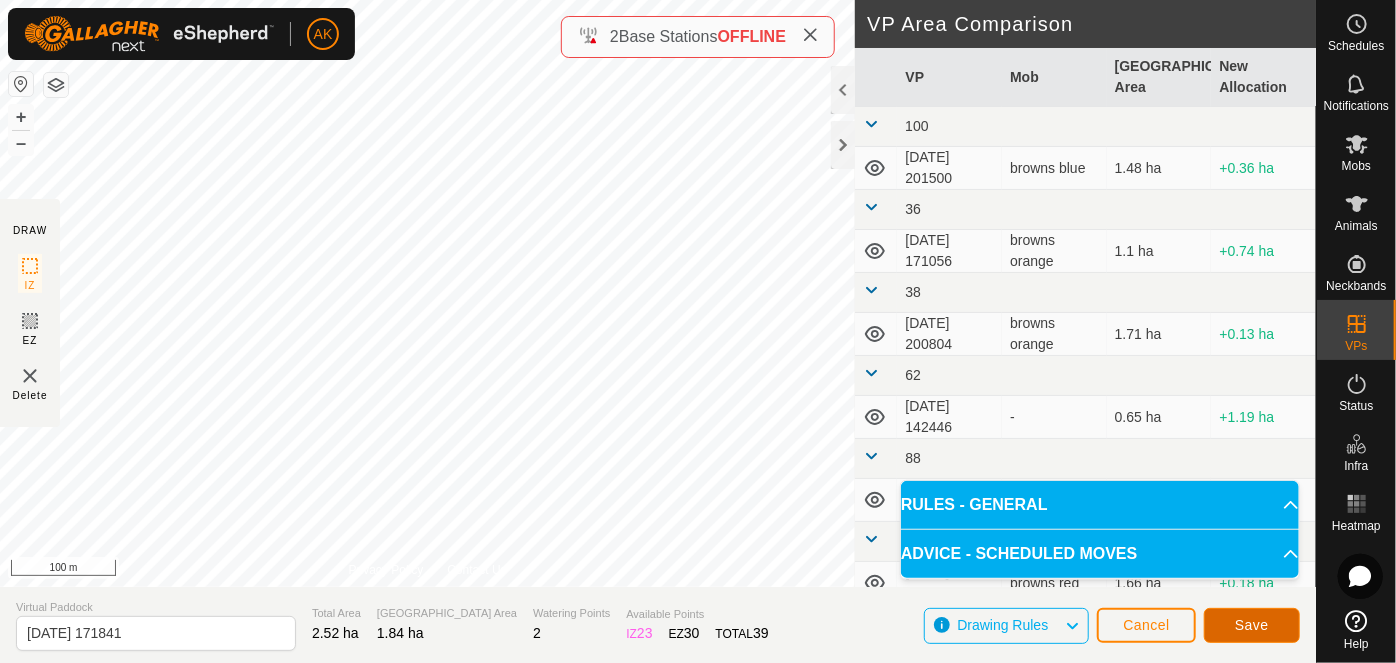 click on "Save" 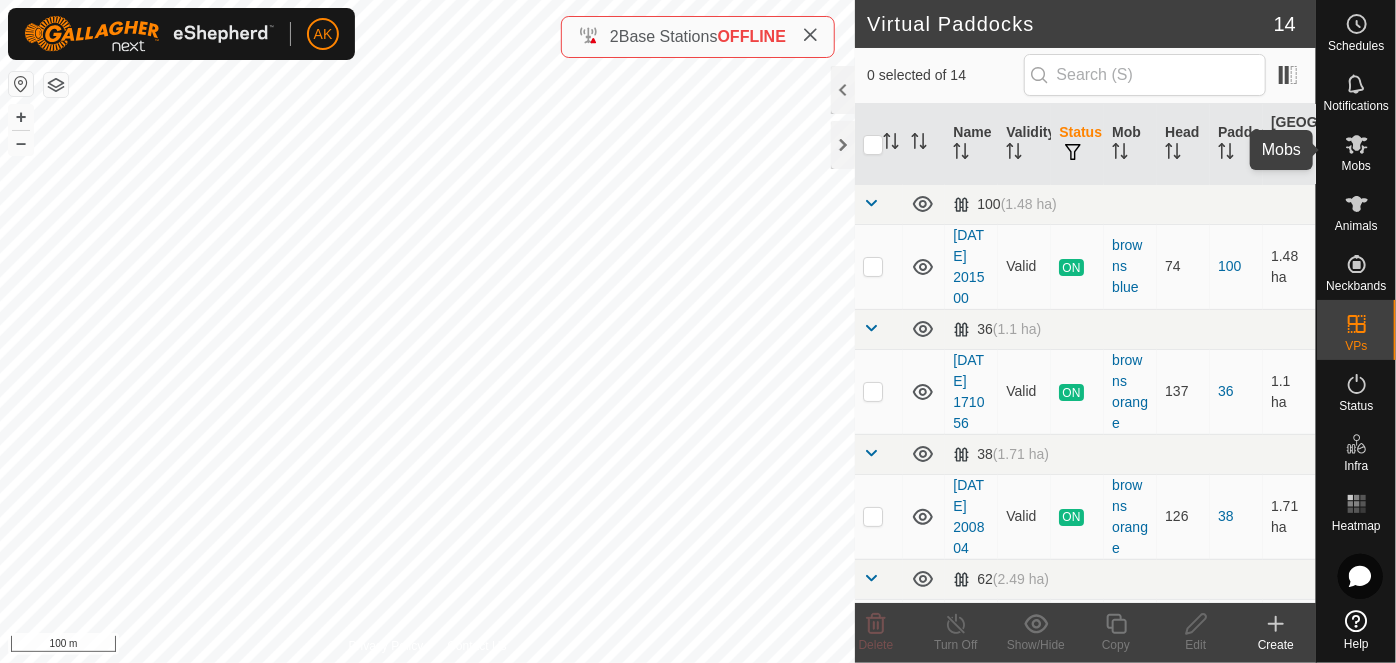 click 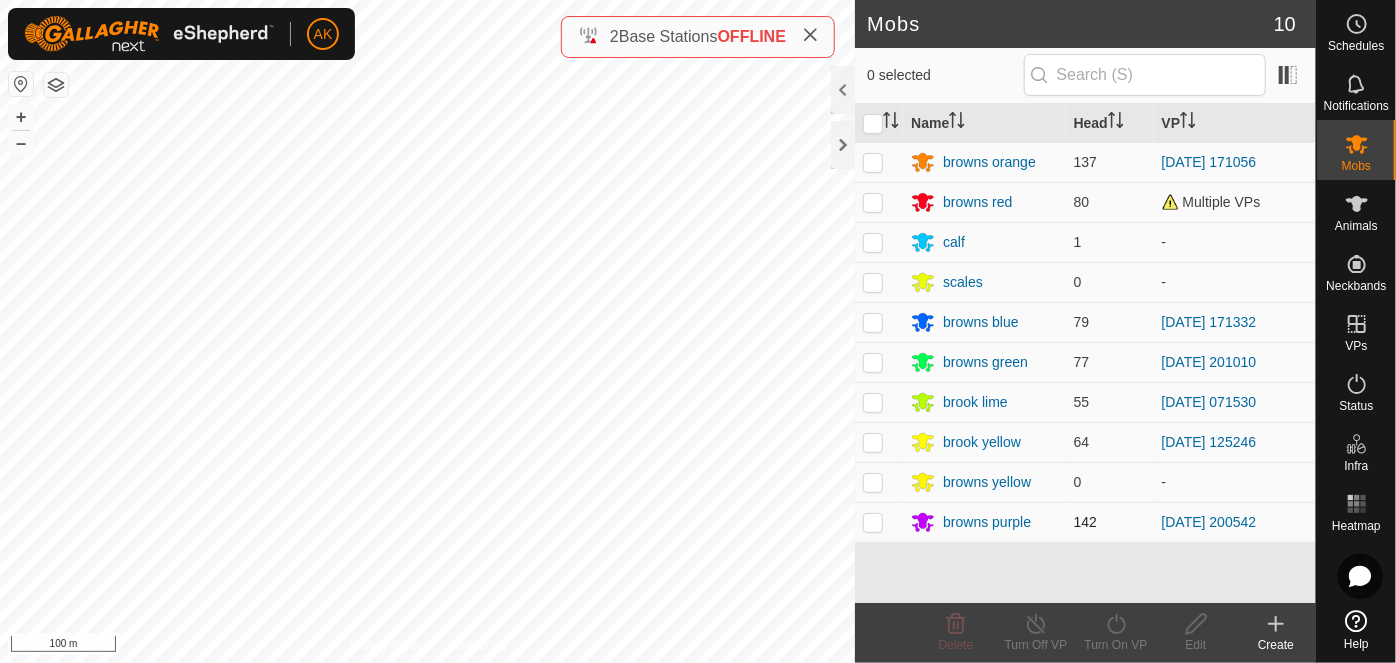 click at bounding box center (873, 522) 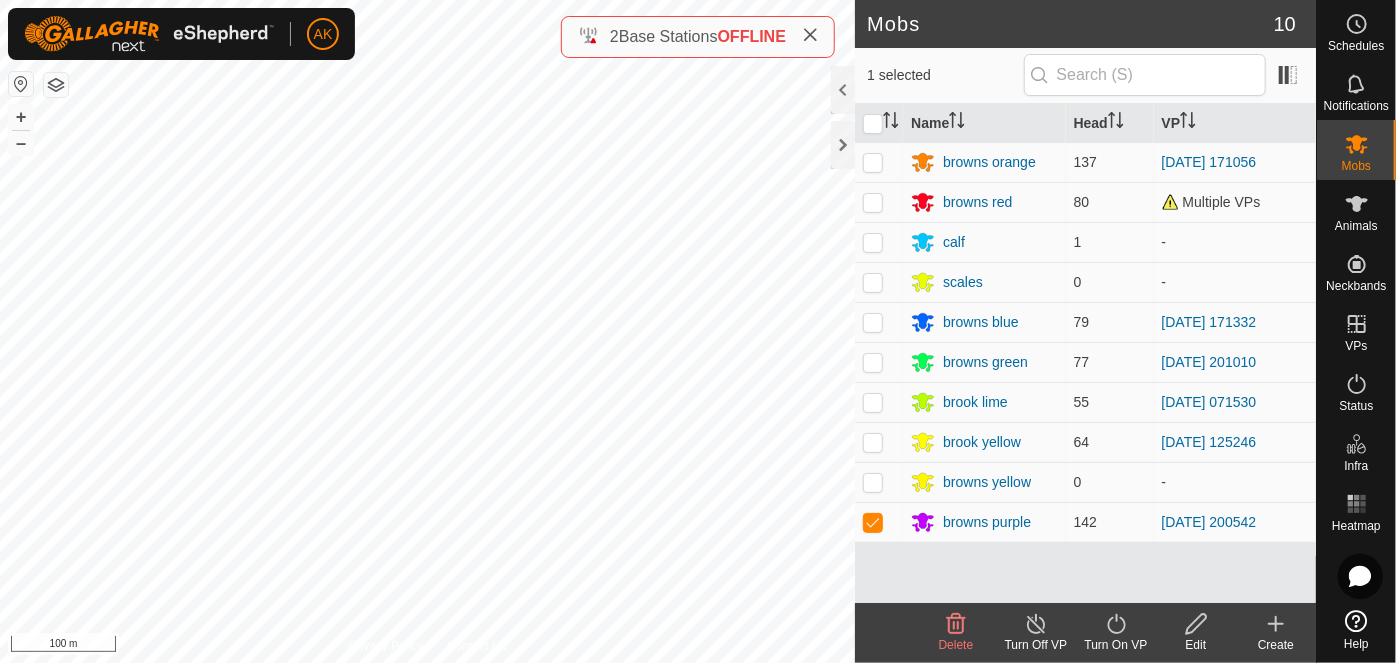 click 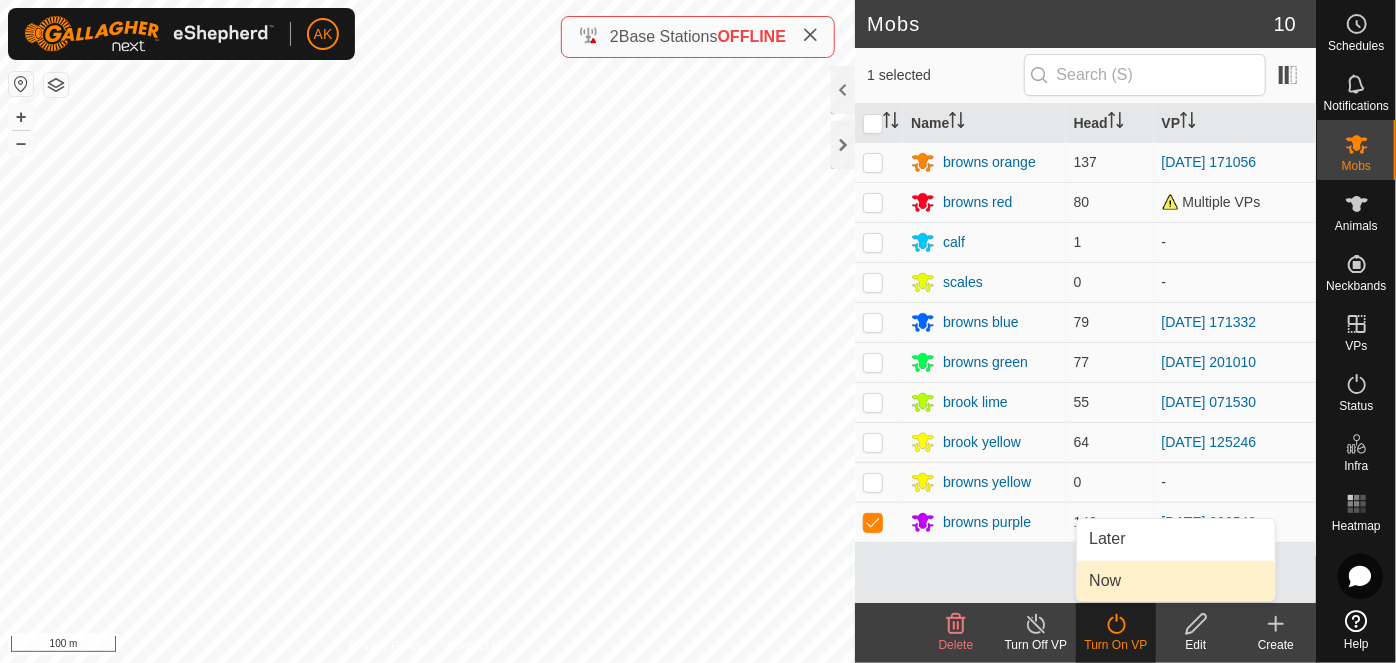 click on "Now" at bounding box center [1176, 581] 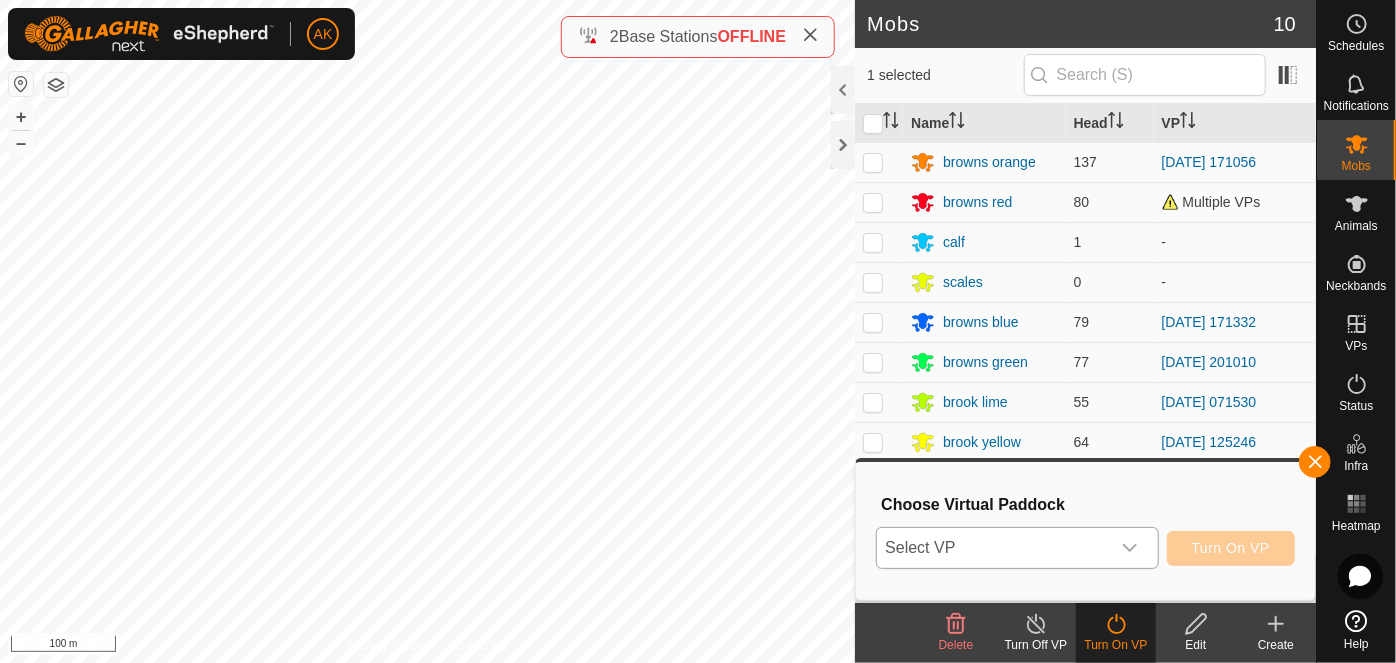 click on "Select VP" at bounding box center (993, 548) 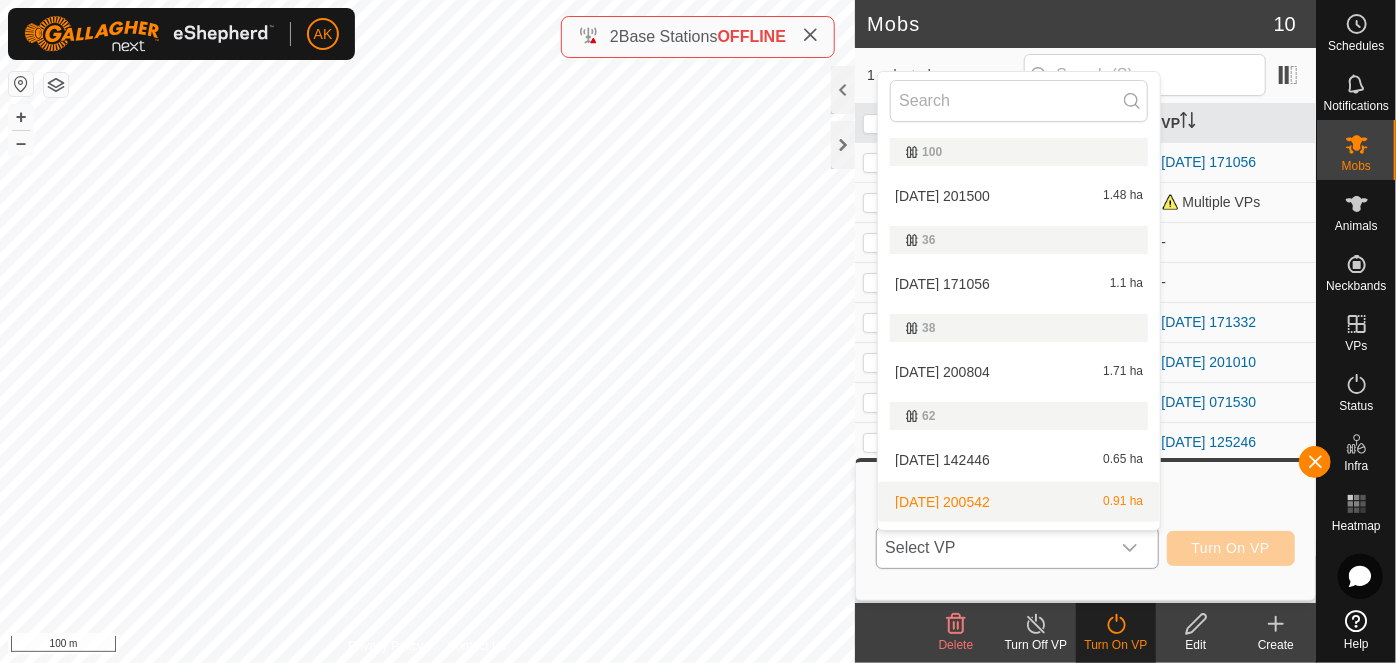 scroll, scrollTop: 90, scrollLeft: 0, axis: vertical 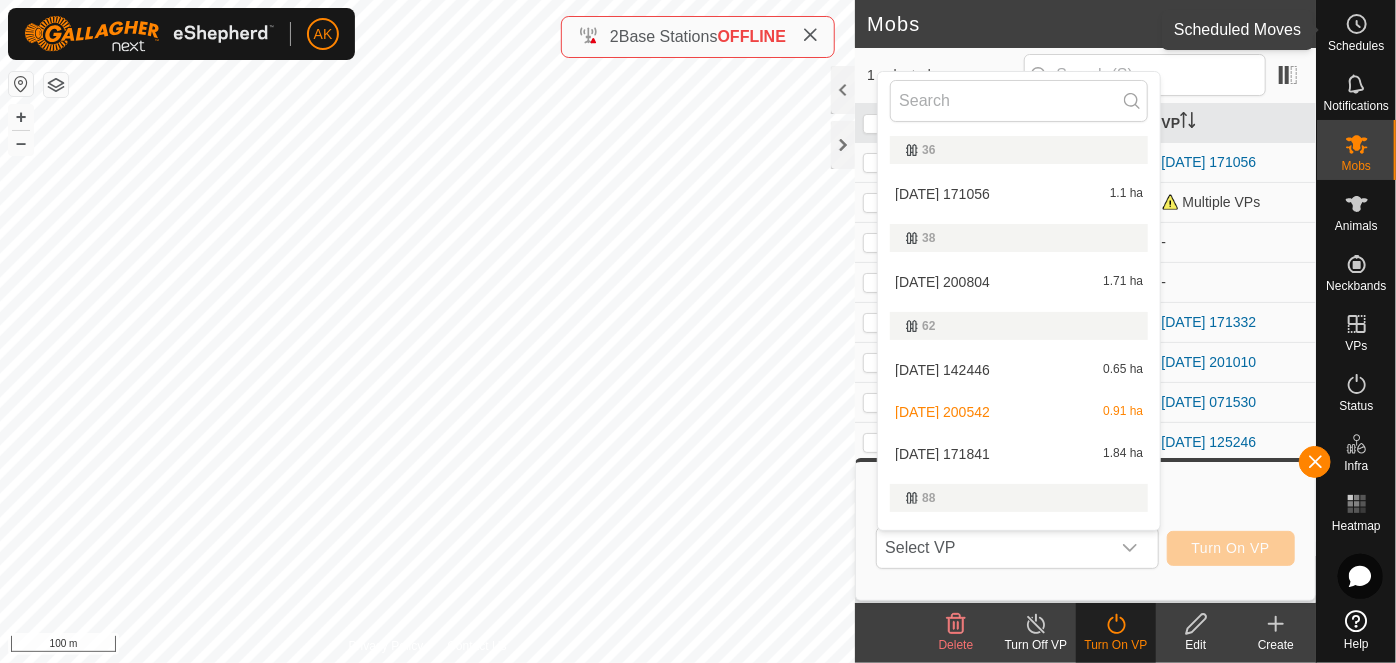 click 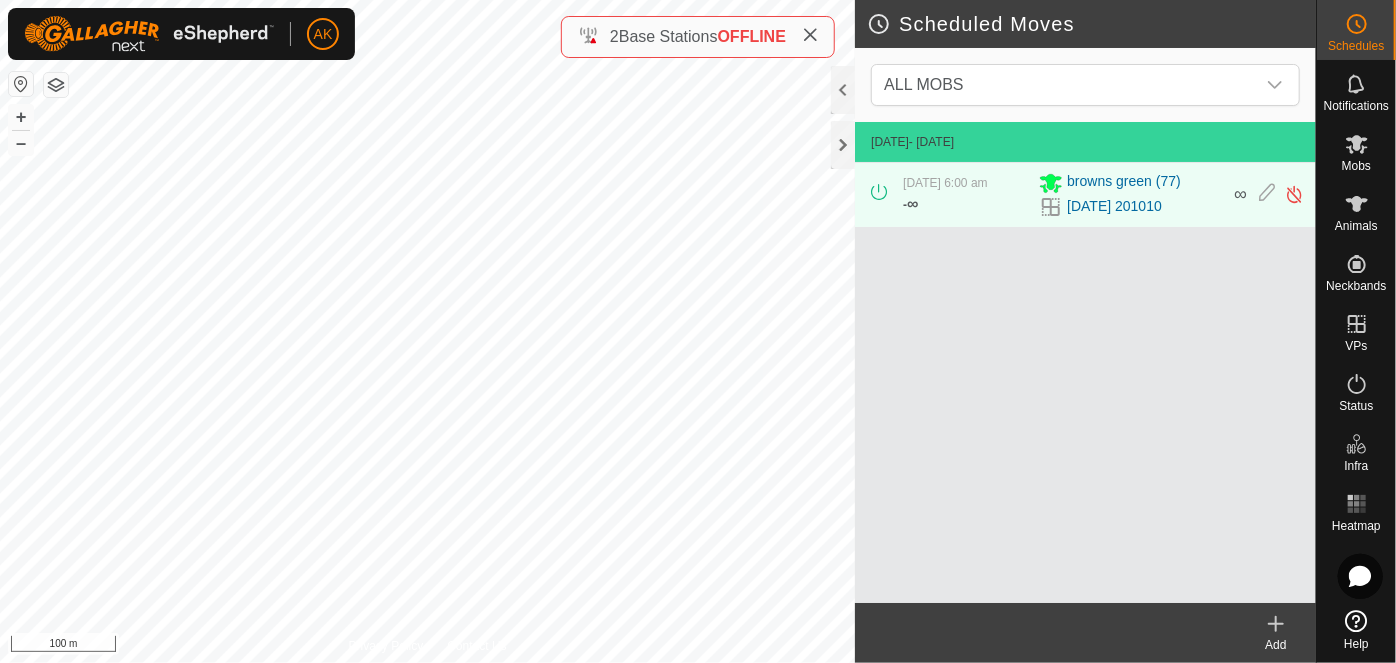 click 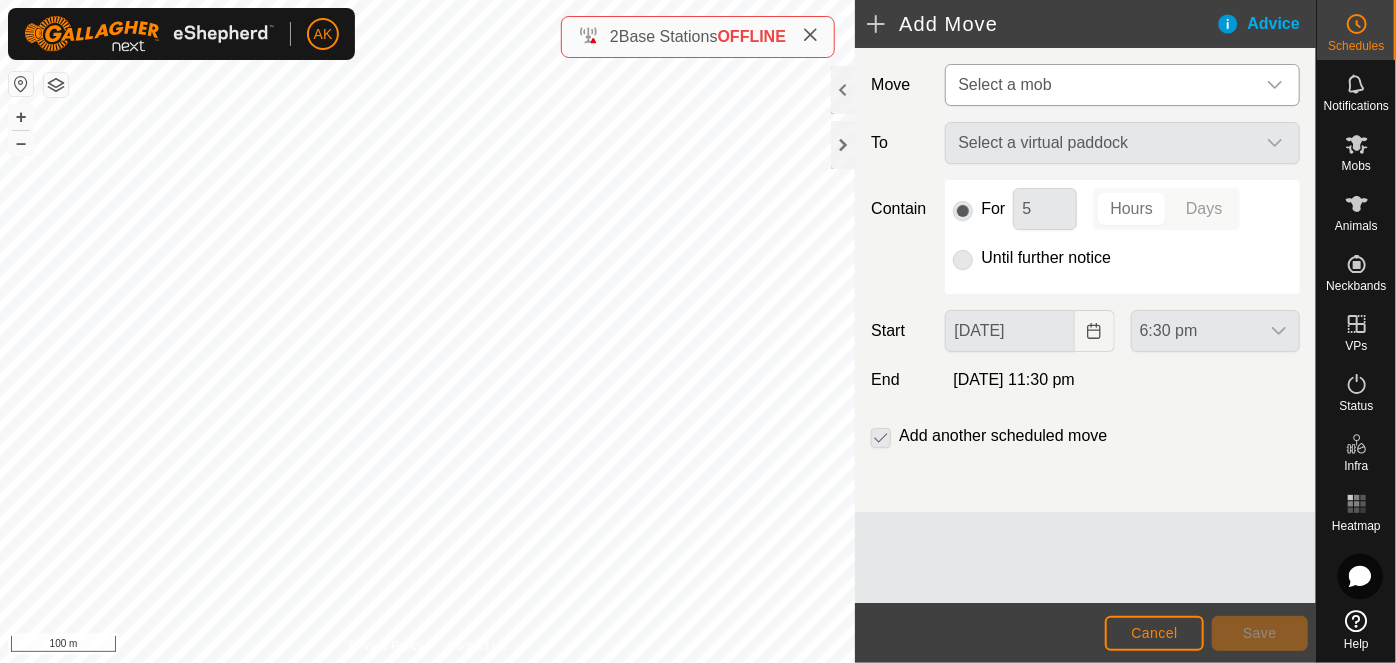 click on "Select a mob" at bounding box center [1102, 85] 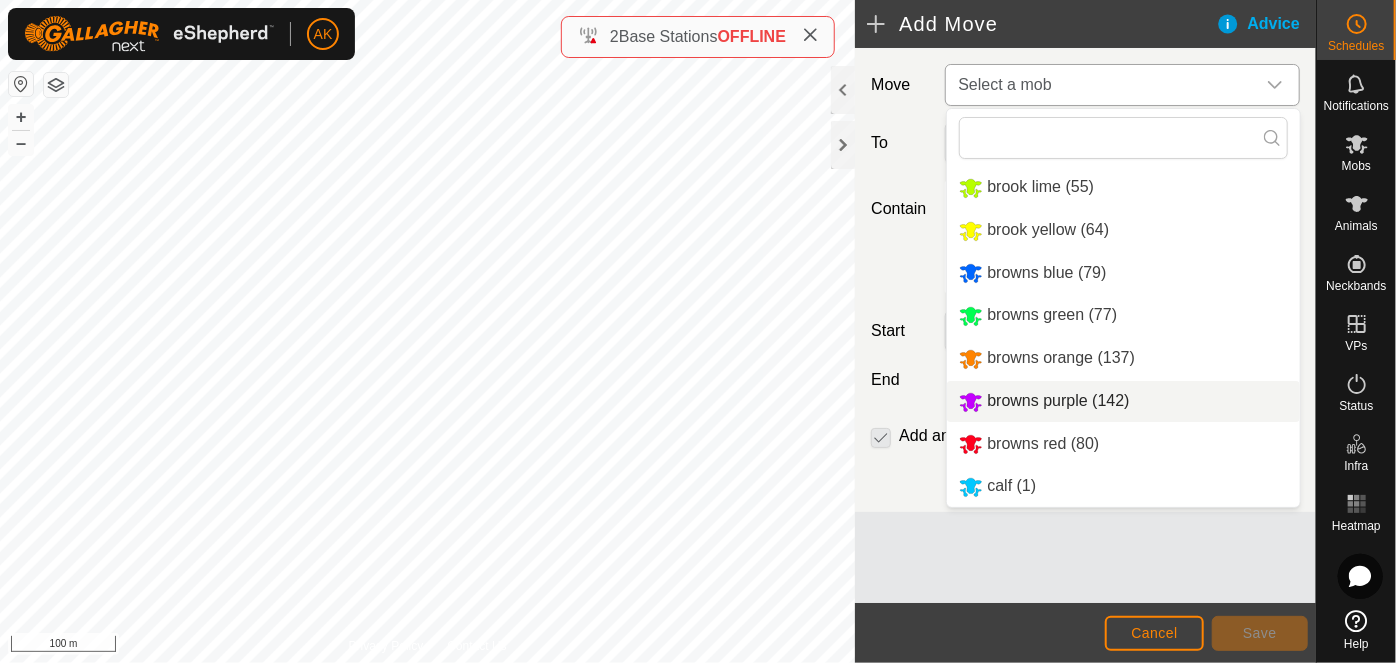 click on "browns purple (142)" at bounding box center [1123, 401] 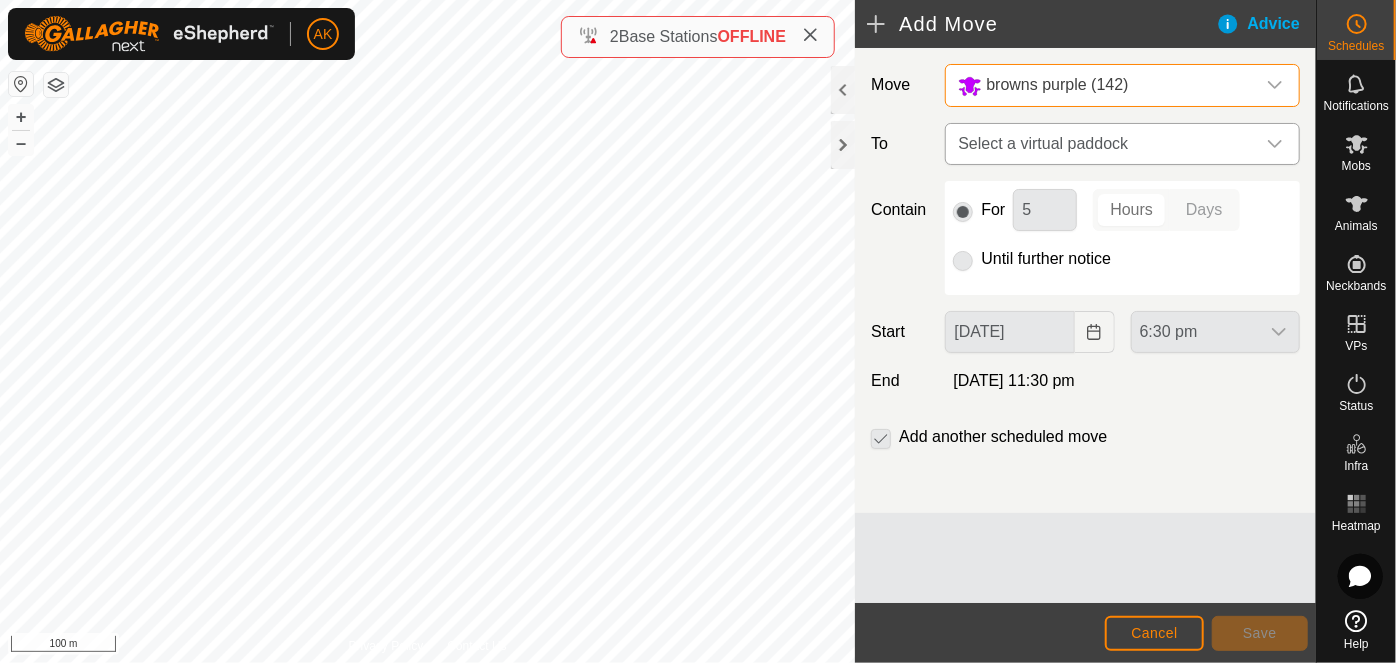 click on "Select a virtual paddock" at bounding box center [1102, 144] 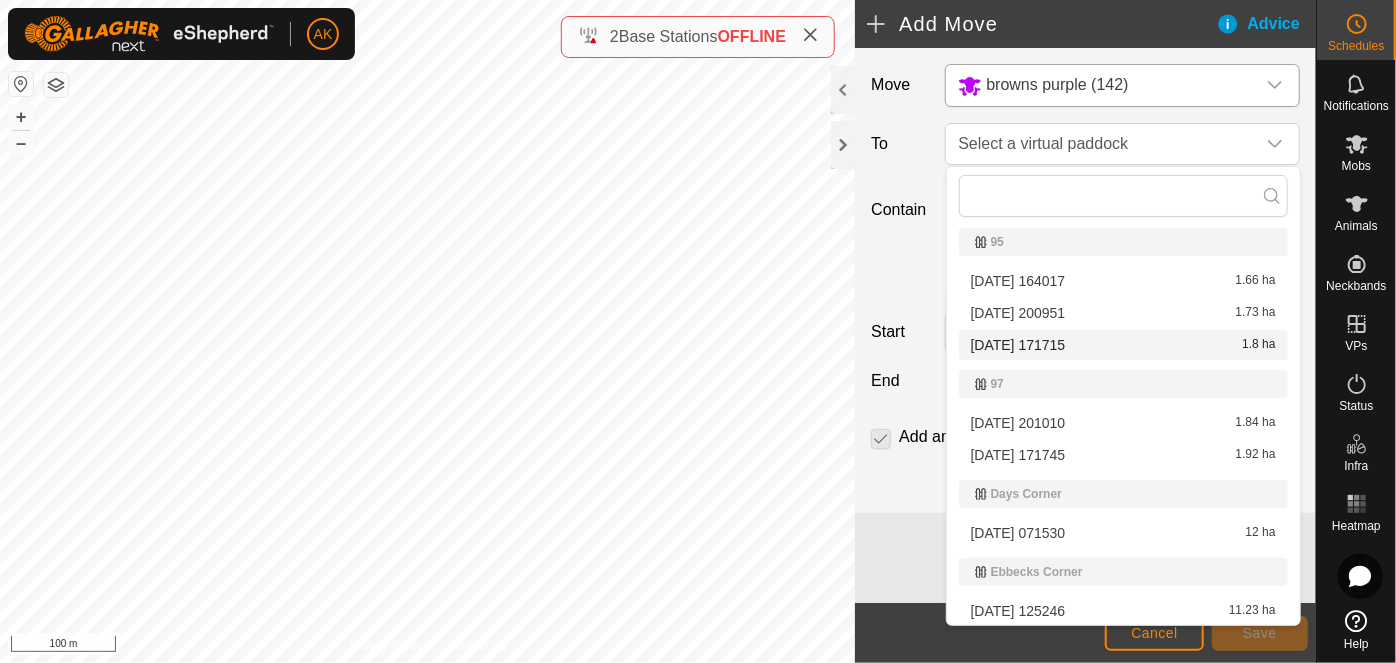 scroll, scrollTop: 186, scrollLeft: 0, axis: vertical 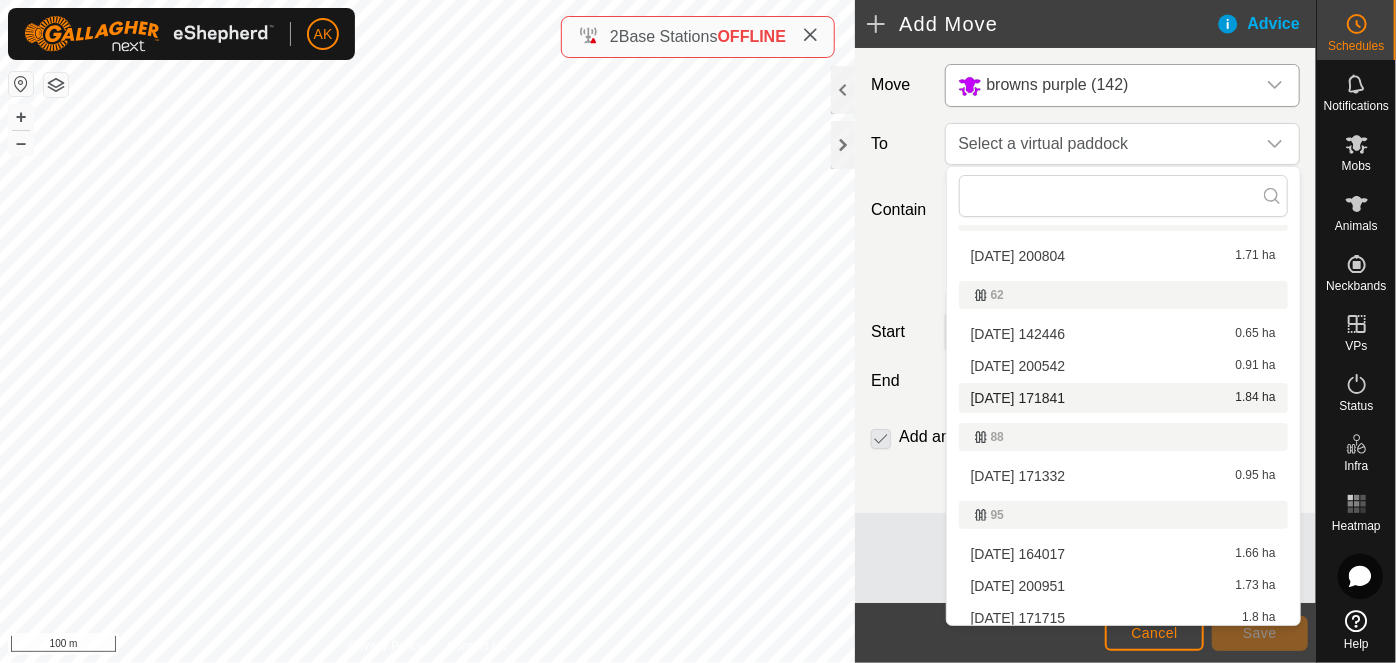 click on "2025-07-17 171841  1.84 ha" at bounding box center (1123, 398) 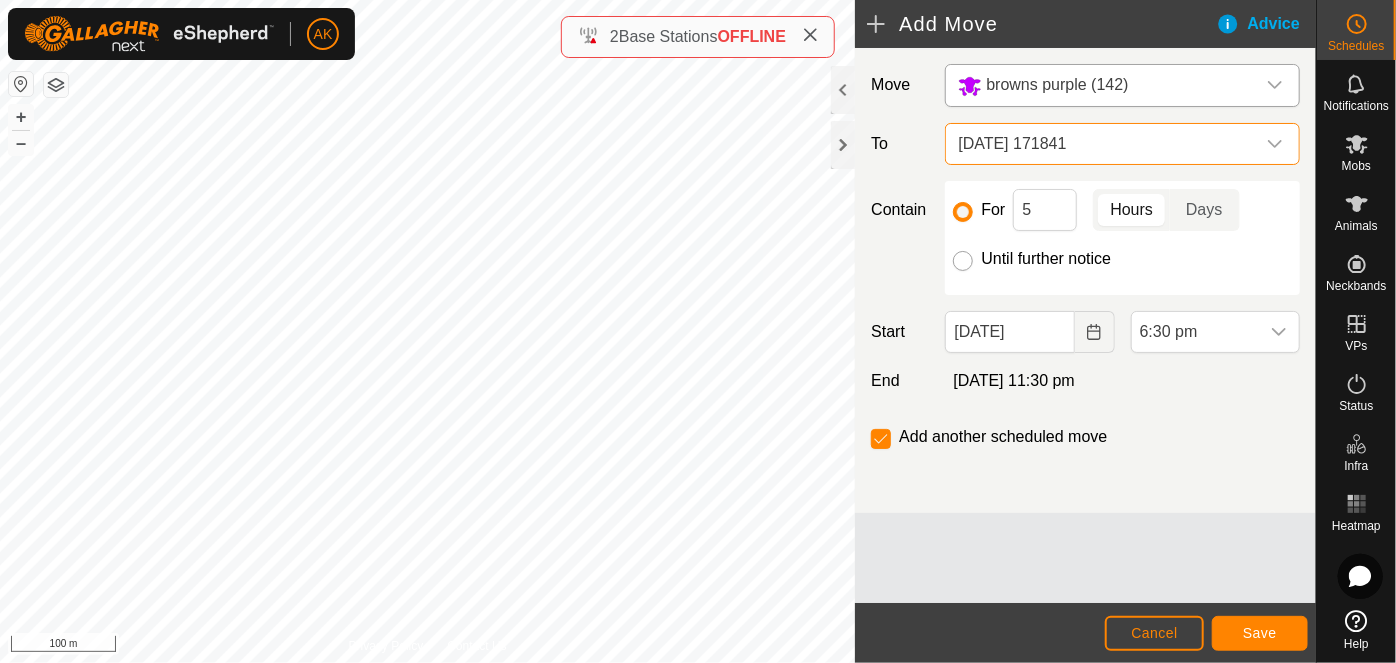 click on "Until further notice" at bounding box center [963, 261] 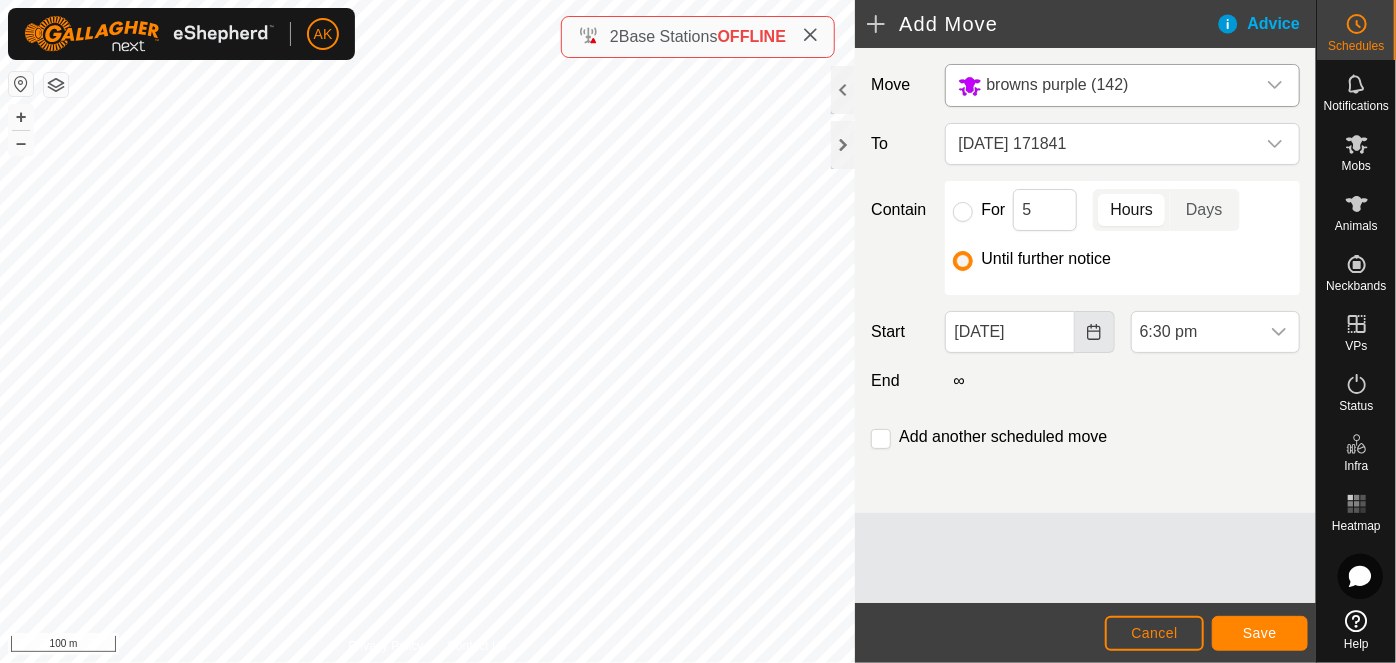 click 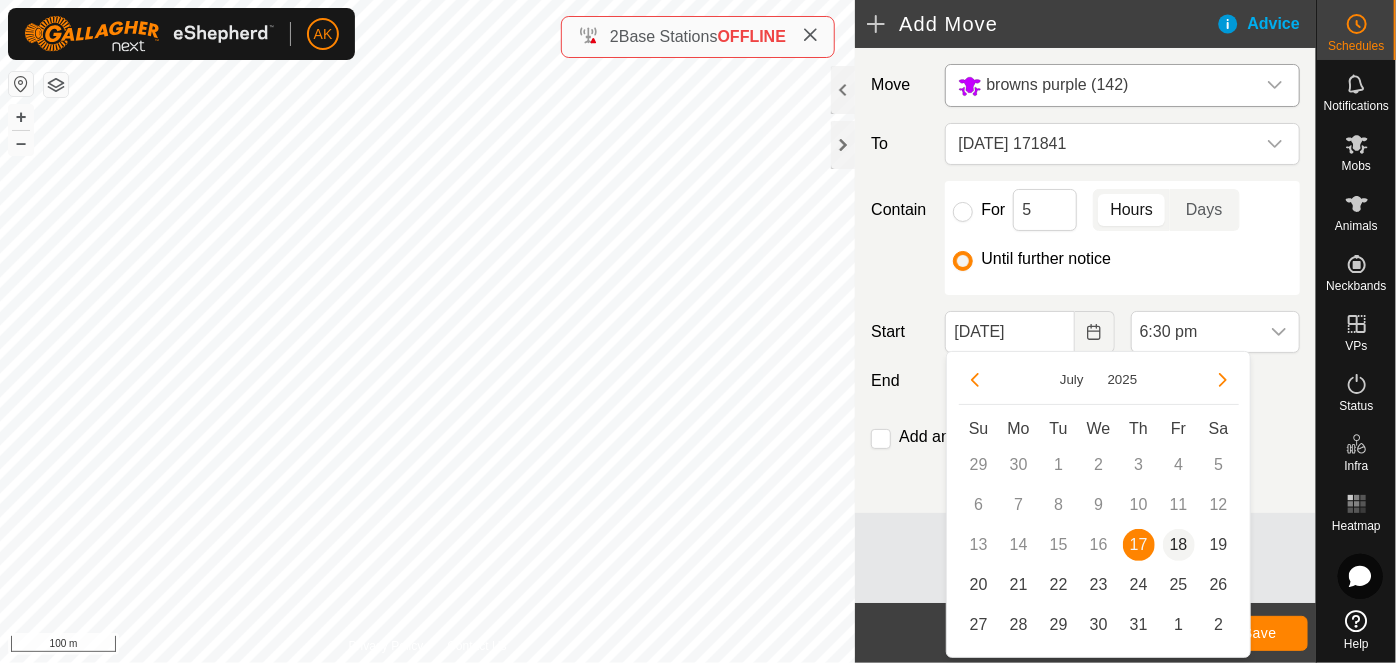 drag, startPoint x: 1176, startPoint y: 549, endPoint x: 1181, endPoint y: 536, distance: 13.928389 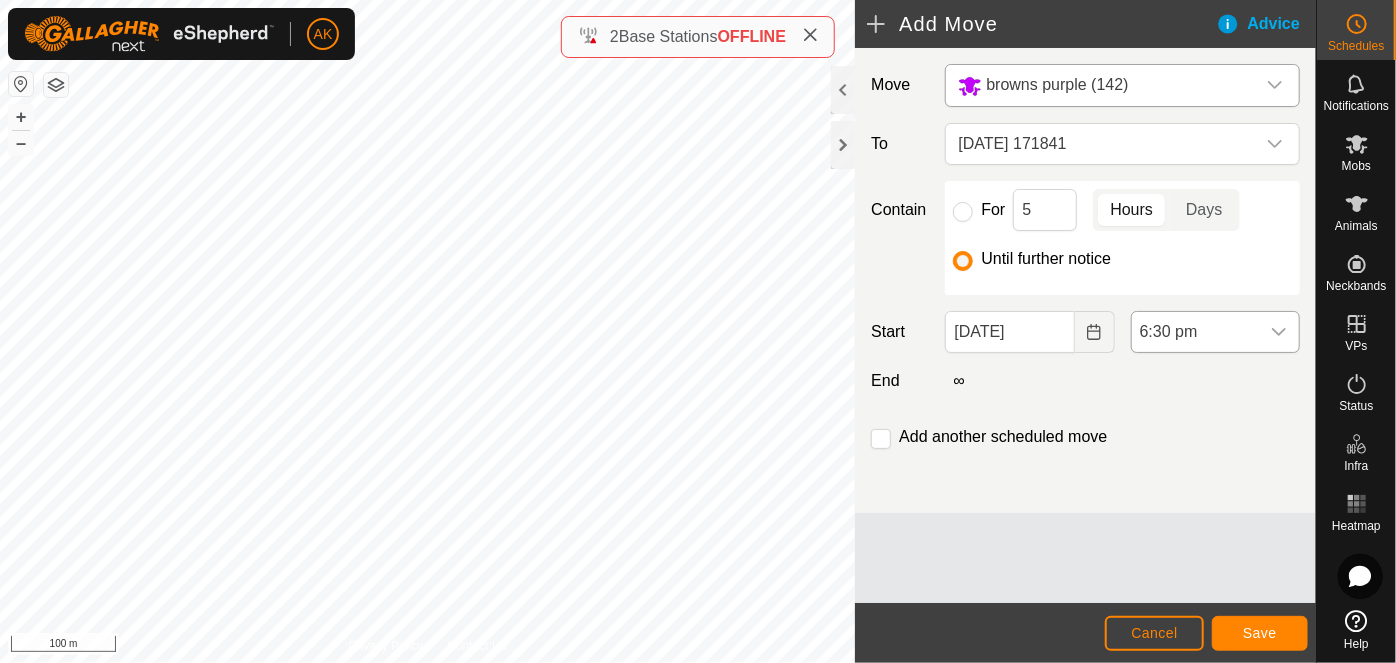 click at bounding box center (1279, 332) 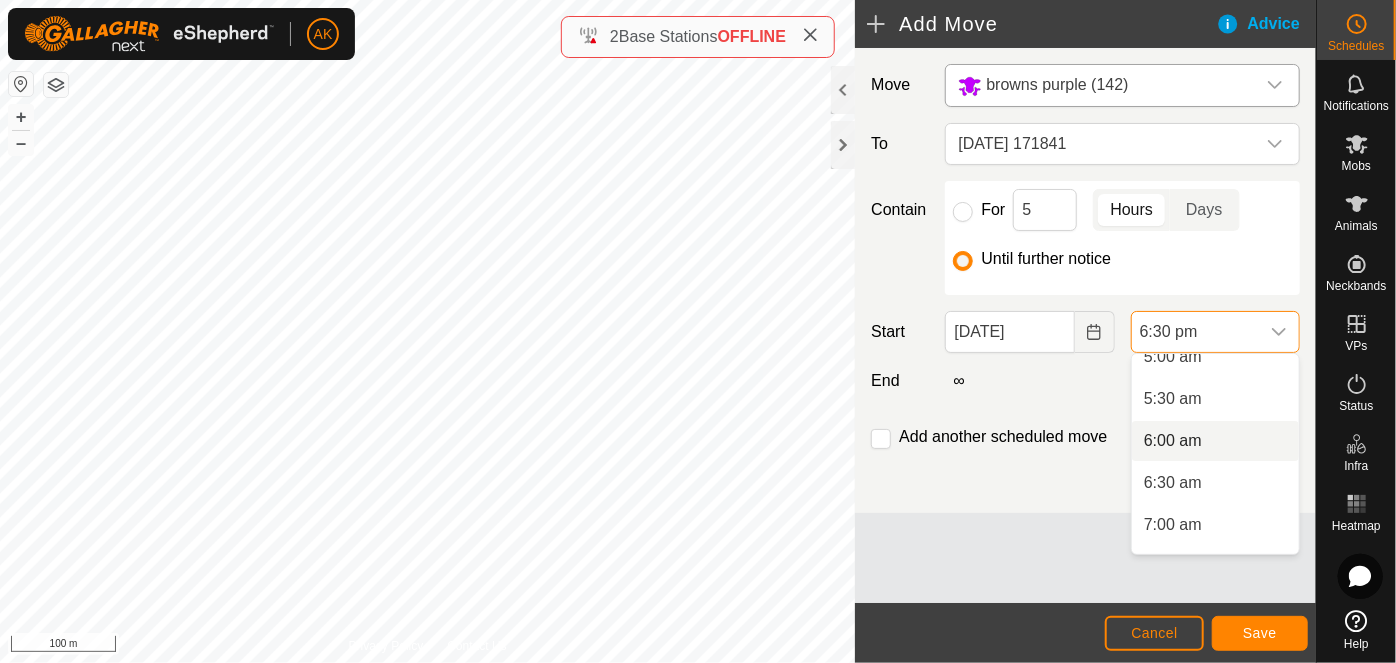 scroll, scrollTop: 477, scrollLeft: 0, axis: vertical 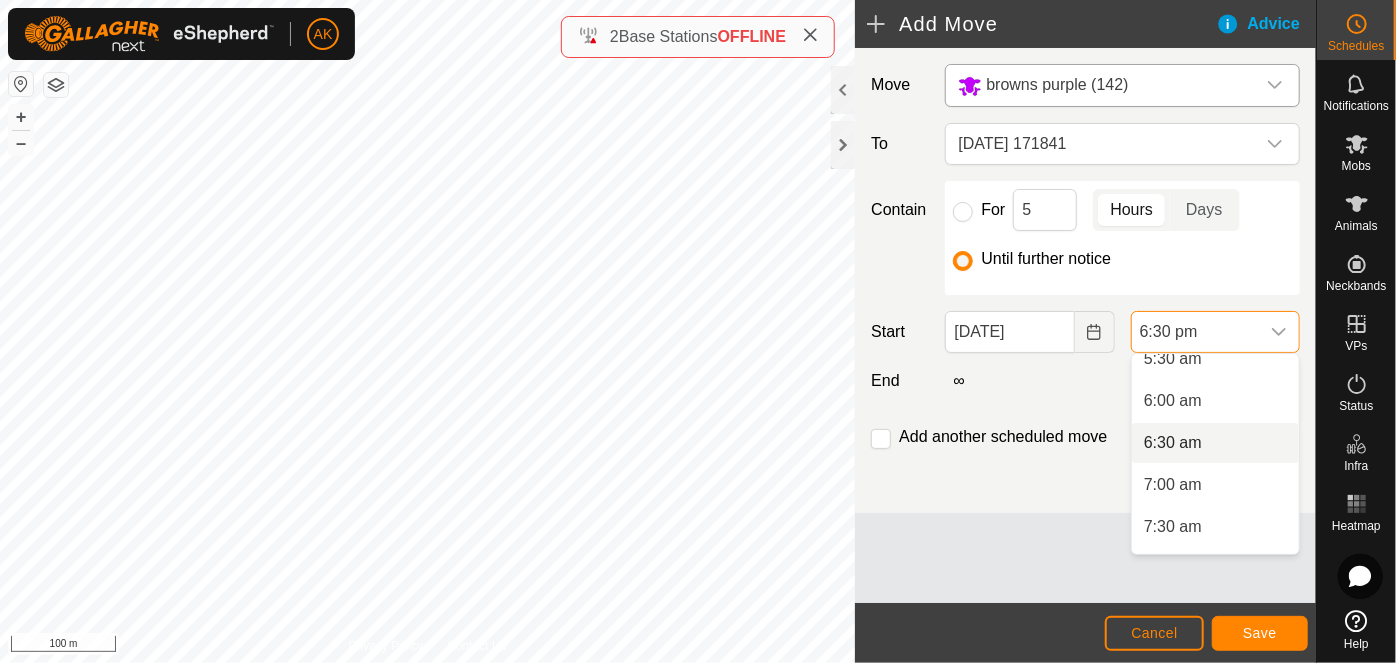 click on "6:30 am" at bounding box center (1215, 443) 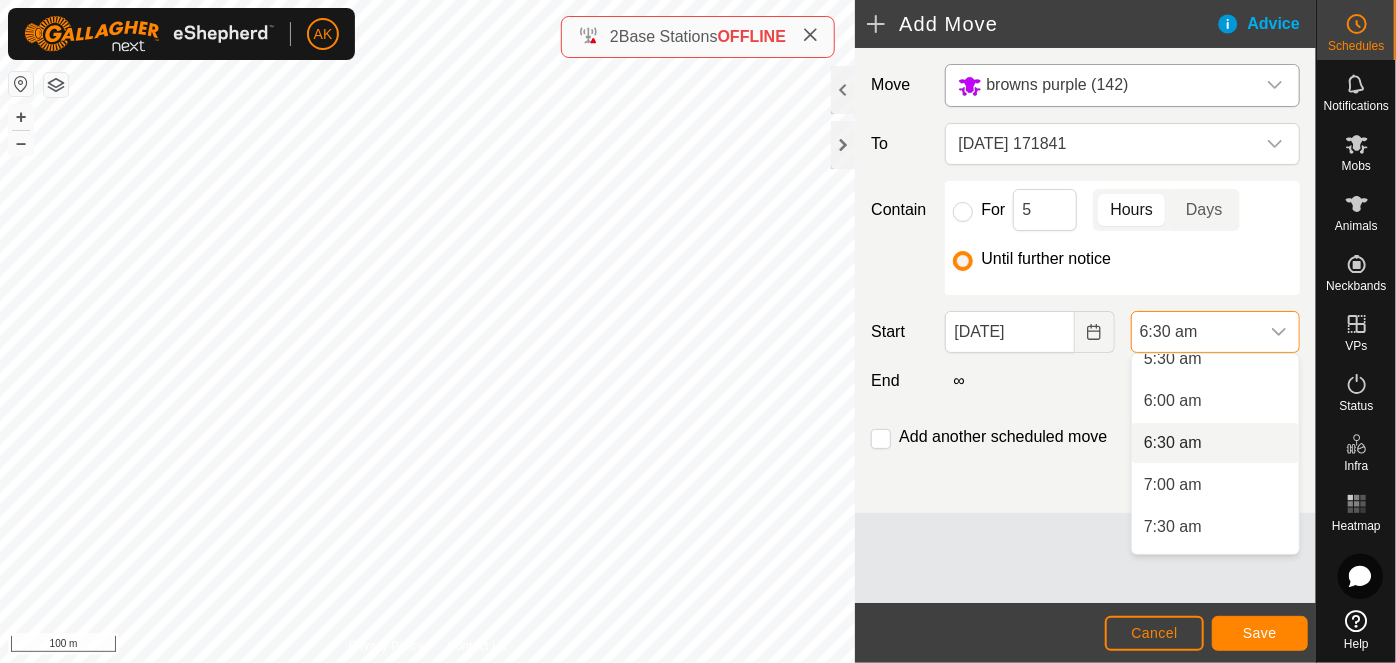scroll, scrollTop: 0, scrollLeft: 0, axis: both 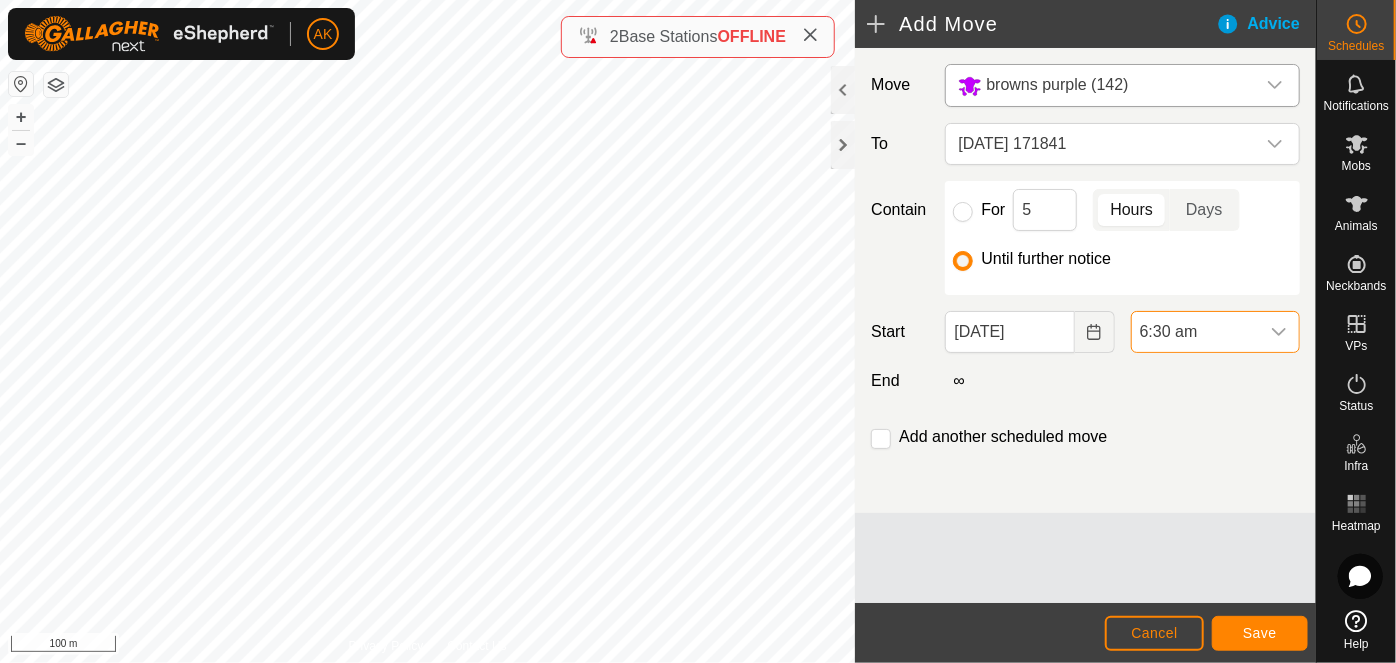 click 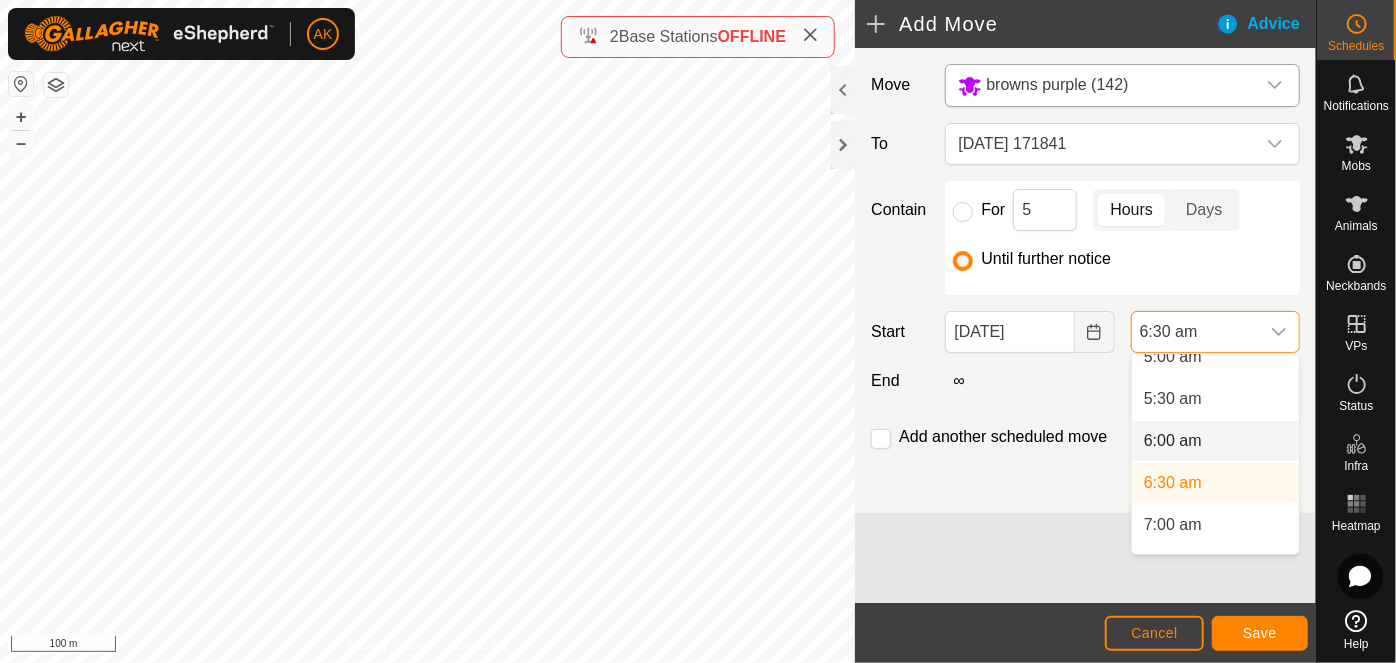 scroll, scrollTop: 469, scrollLeft: 0, axis: vertical 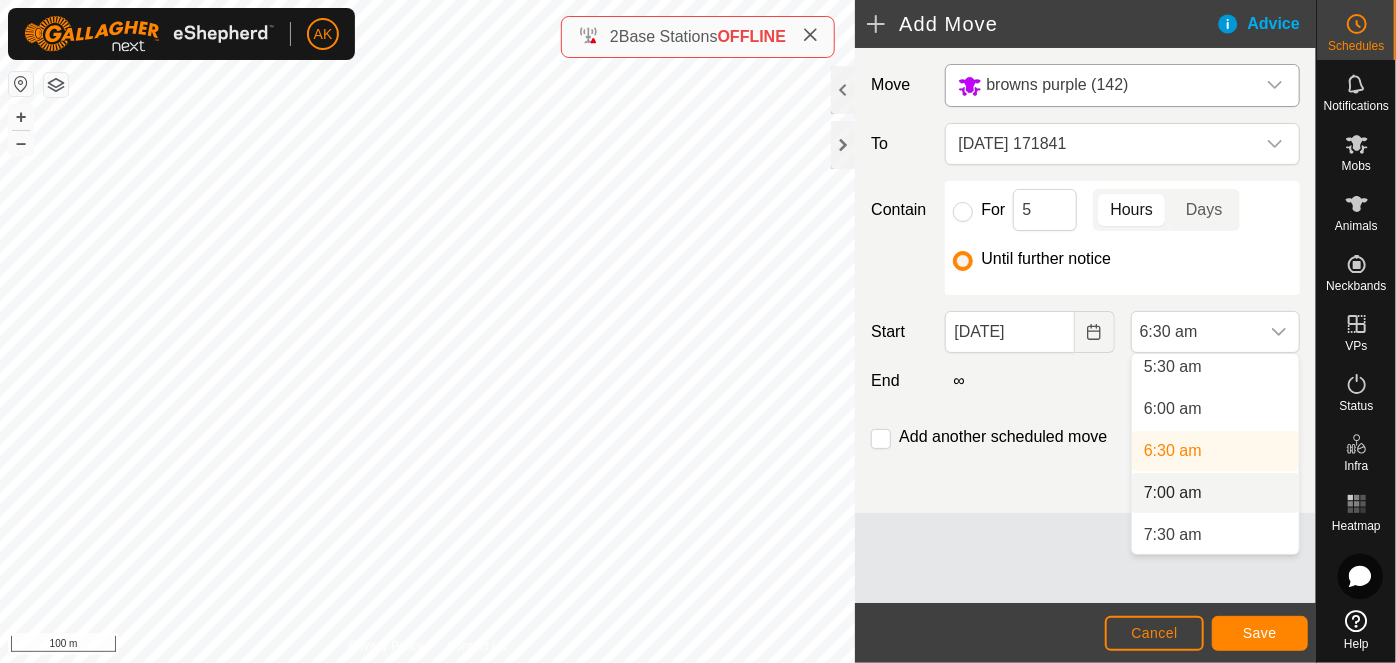 click on "7:00 am" at bounding box center [1215, 493] 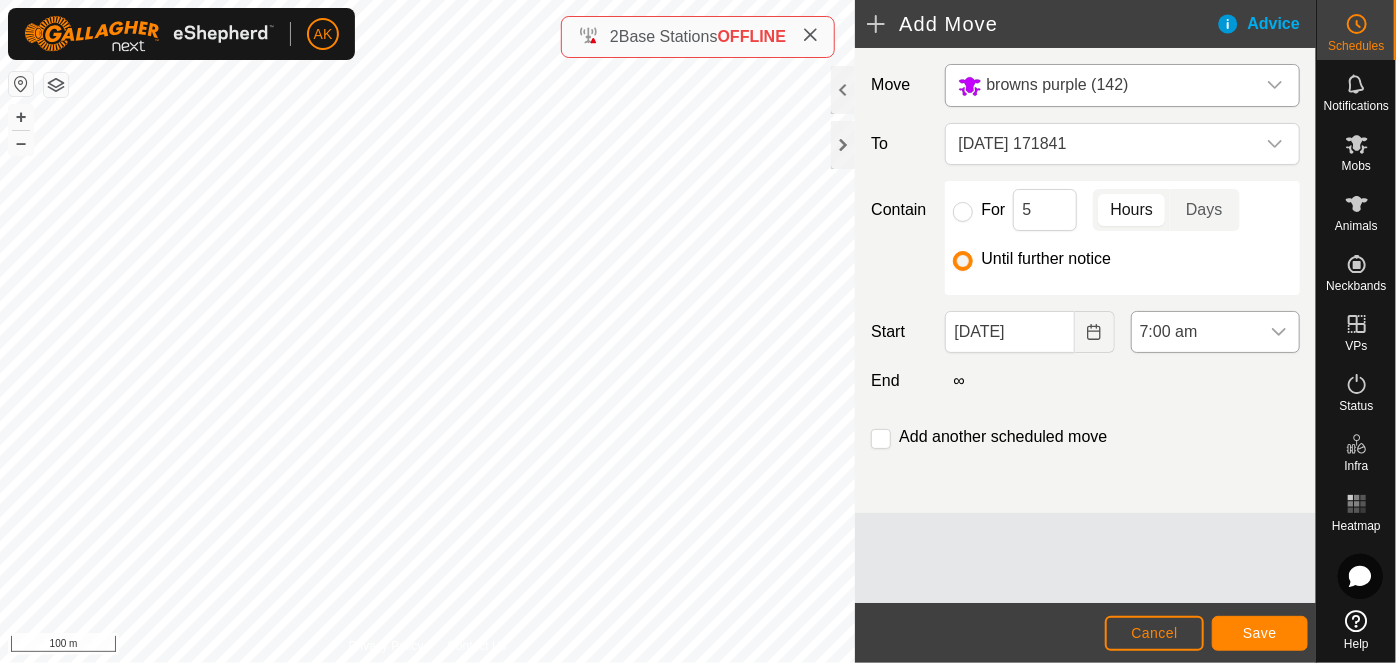 click 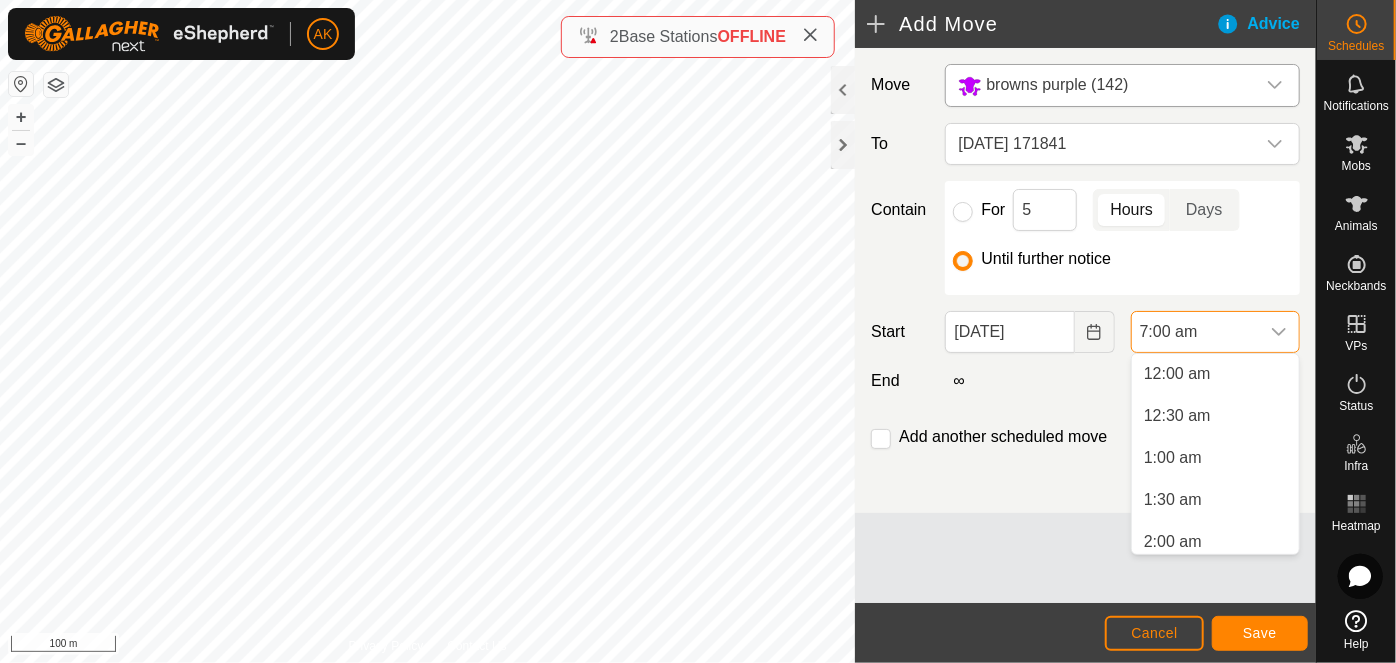 scroll, scrollTop: 420, scrollLeft: 0, axis: vertical 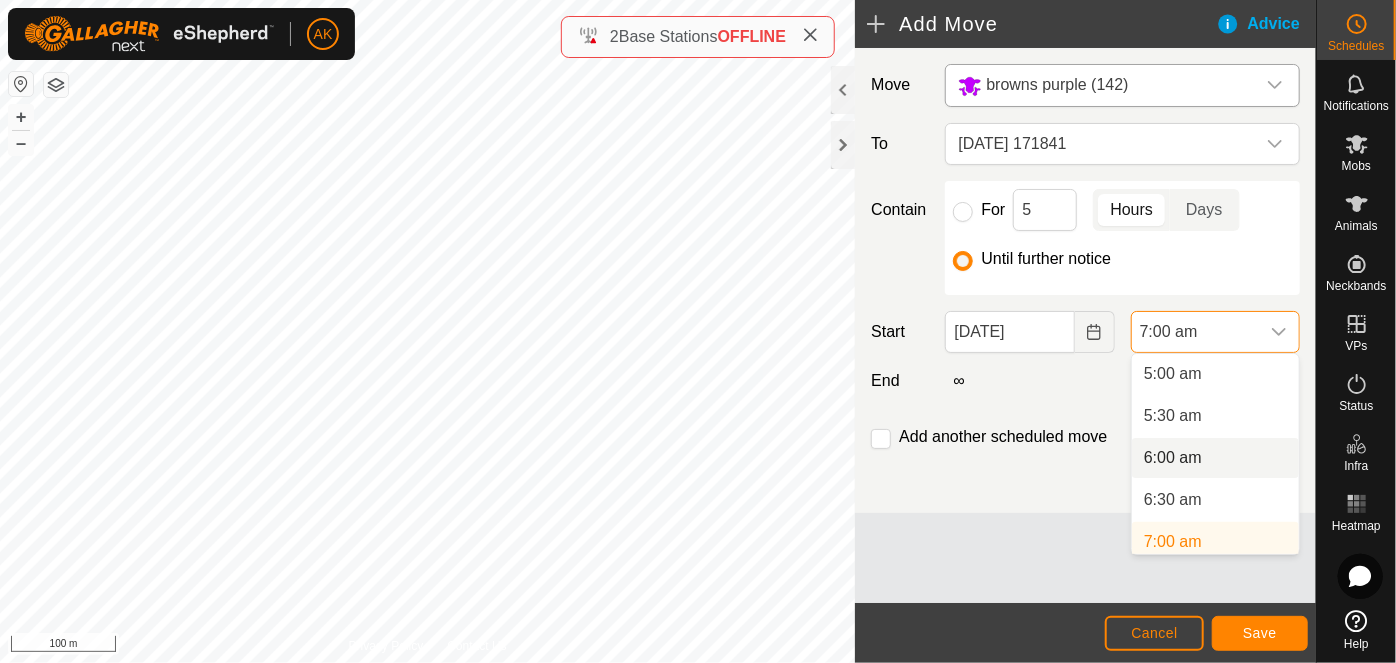 click on "6:00 am" at bounding box center (1215, 458) 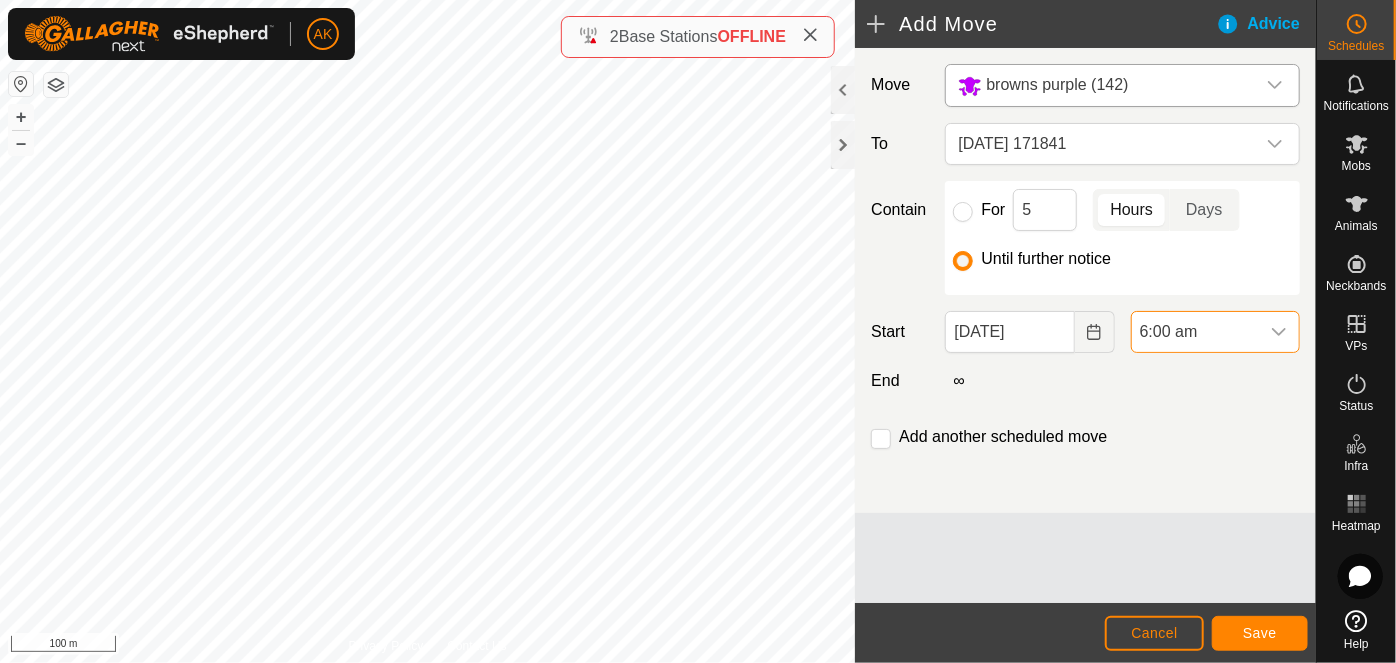 scroll, scrollTop: 428, scrollLeft: 0, axis: vertical 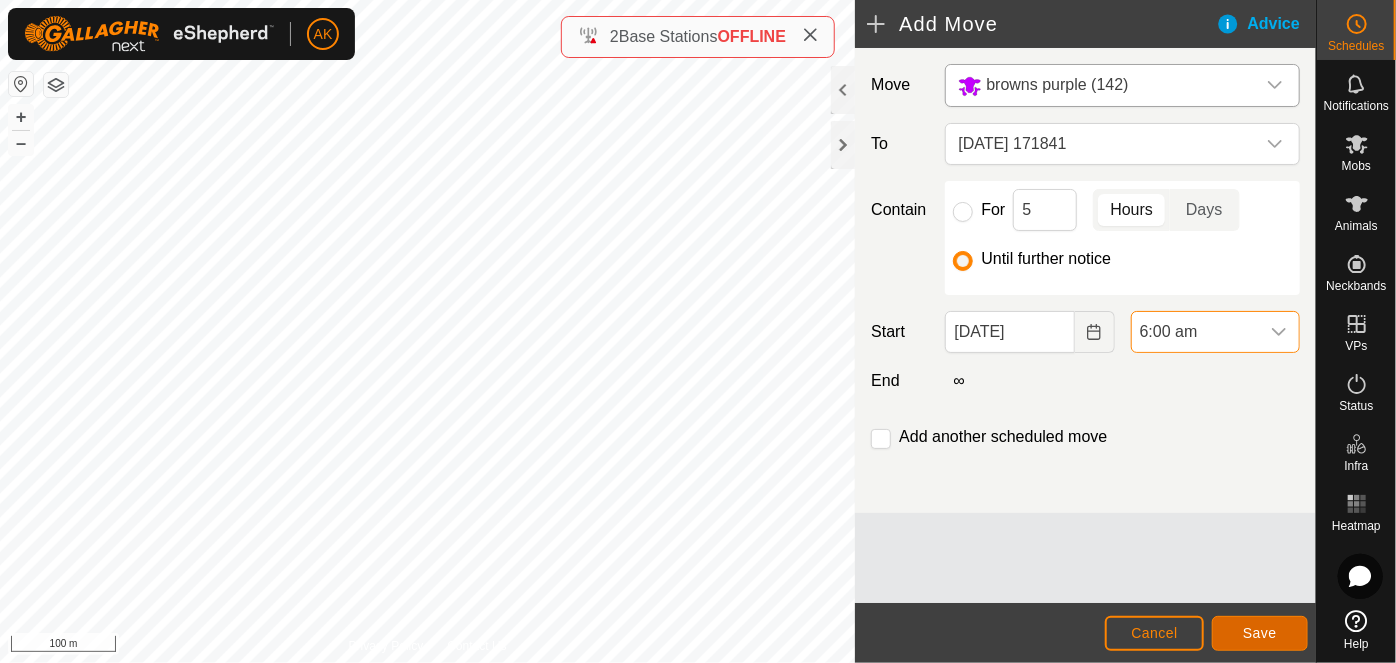 click on "Save" 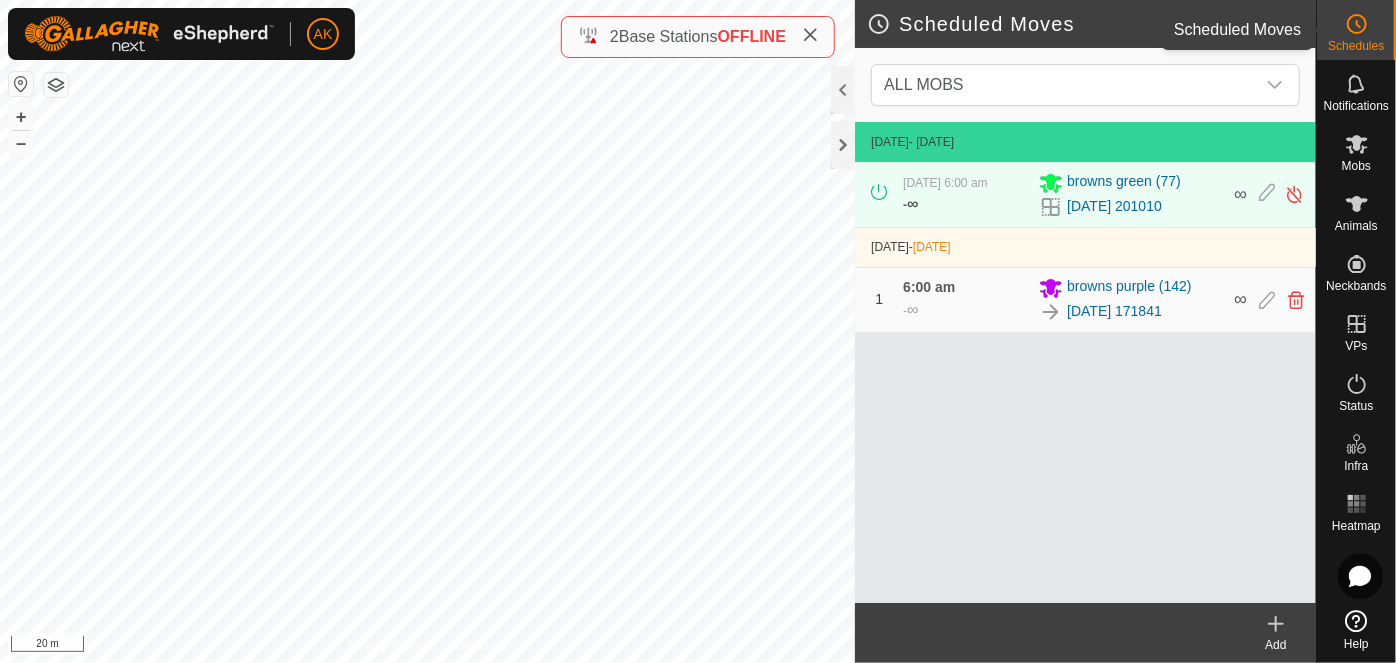 click 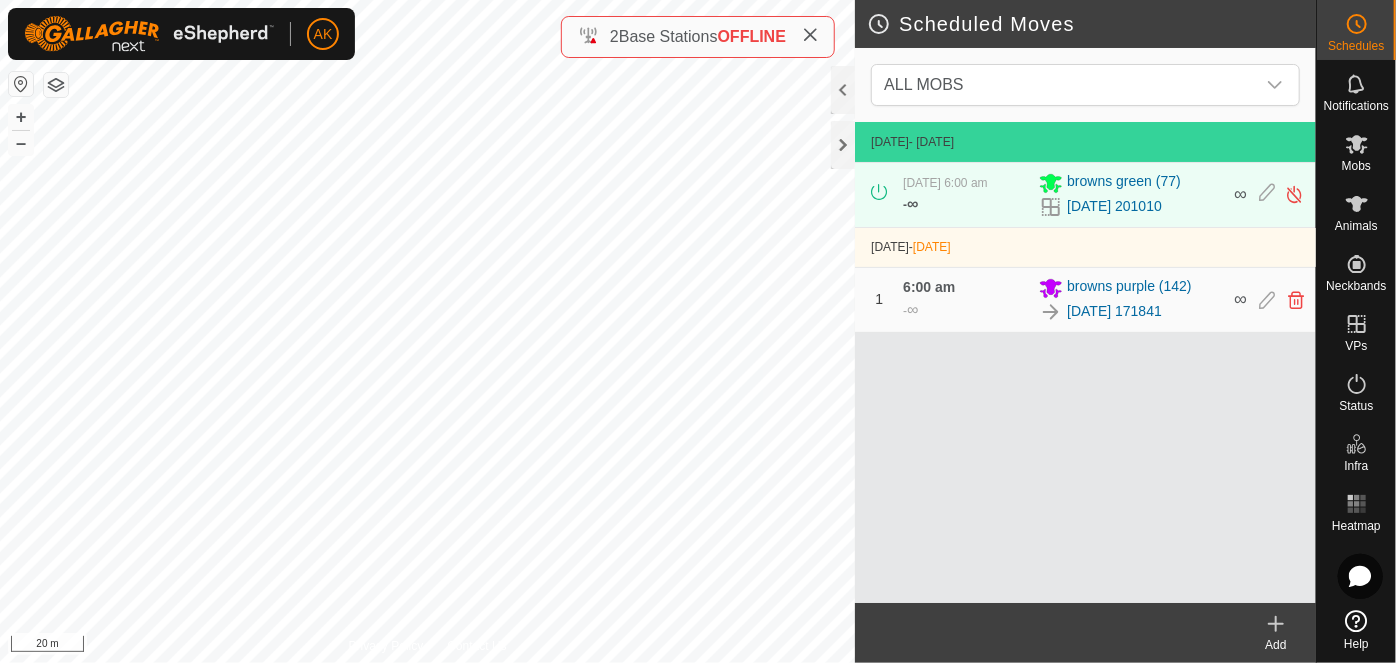 click 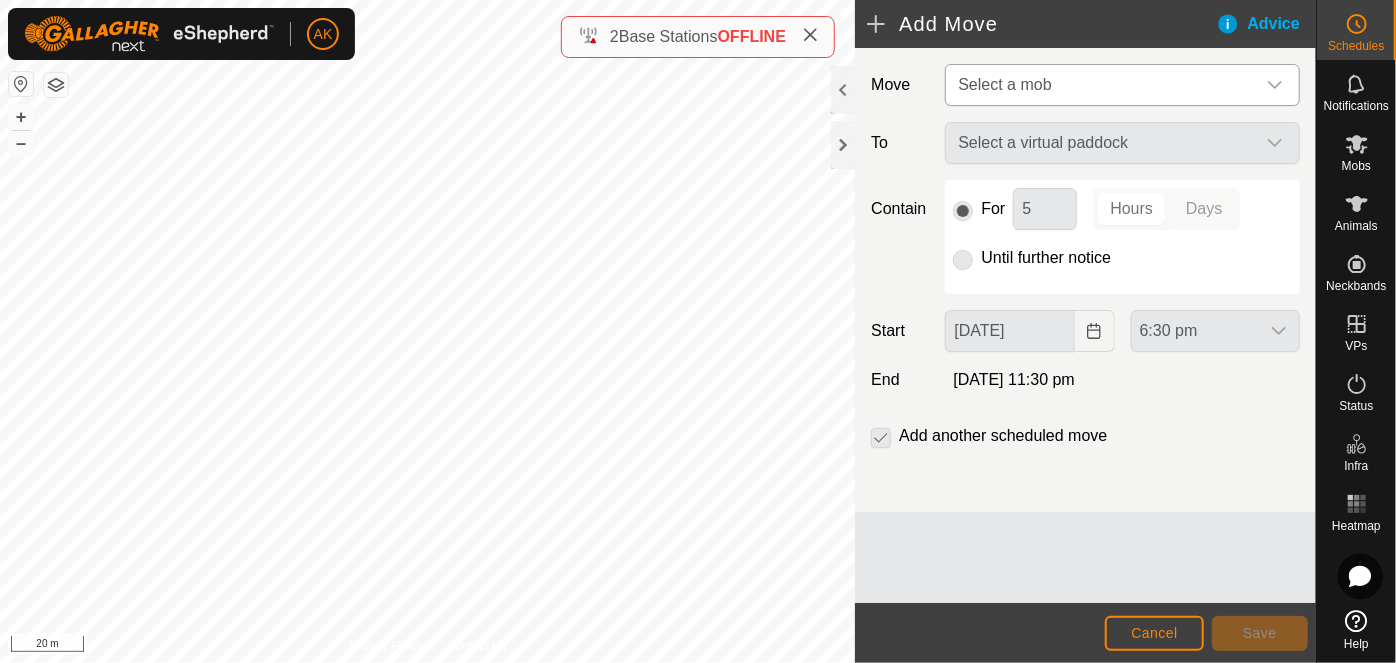 click on "Select a mob" at bounding box center [1004, 84] 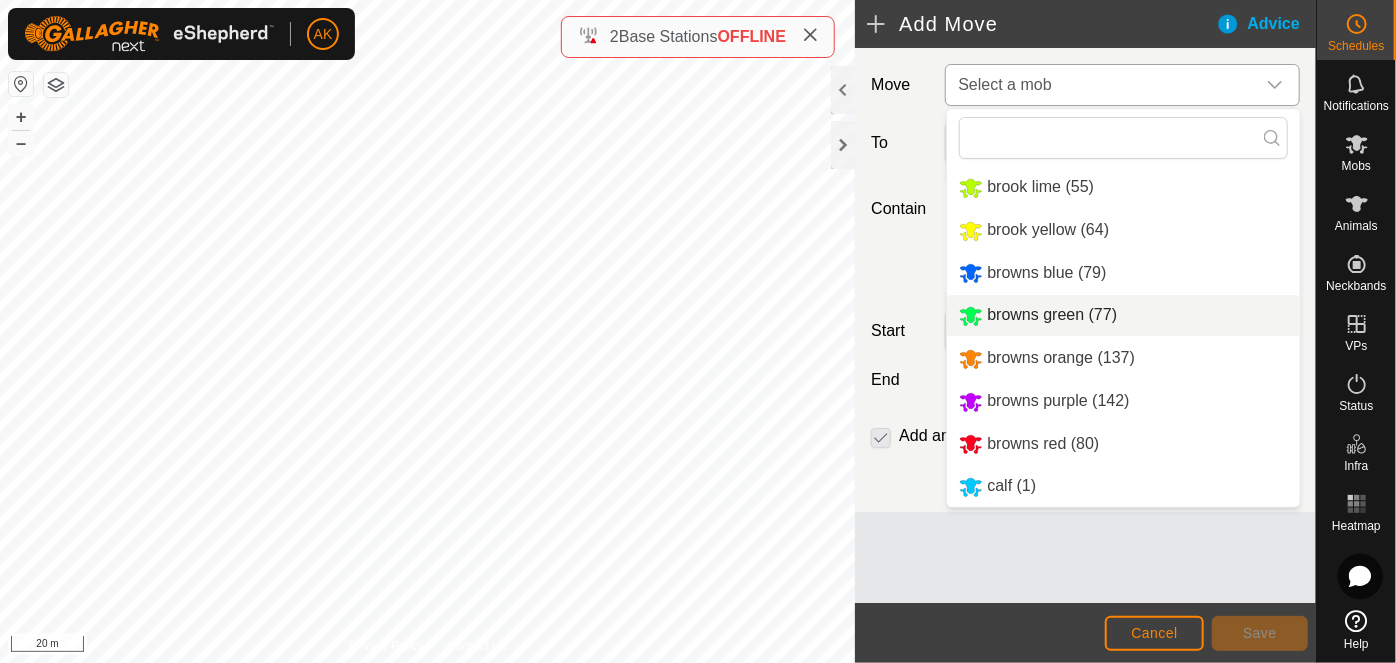 click on "browns green (77)" at bounding box center [1123, 315] 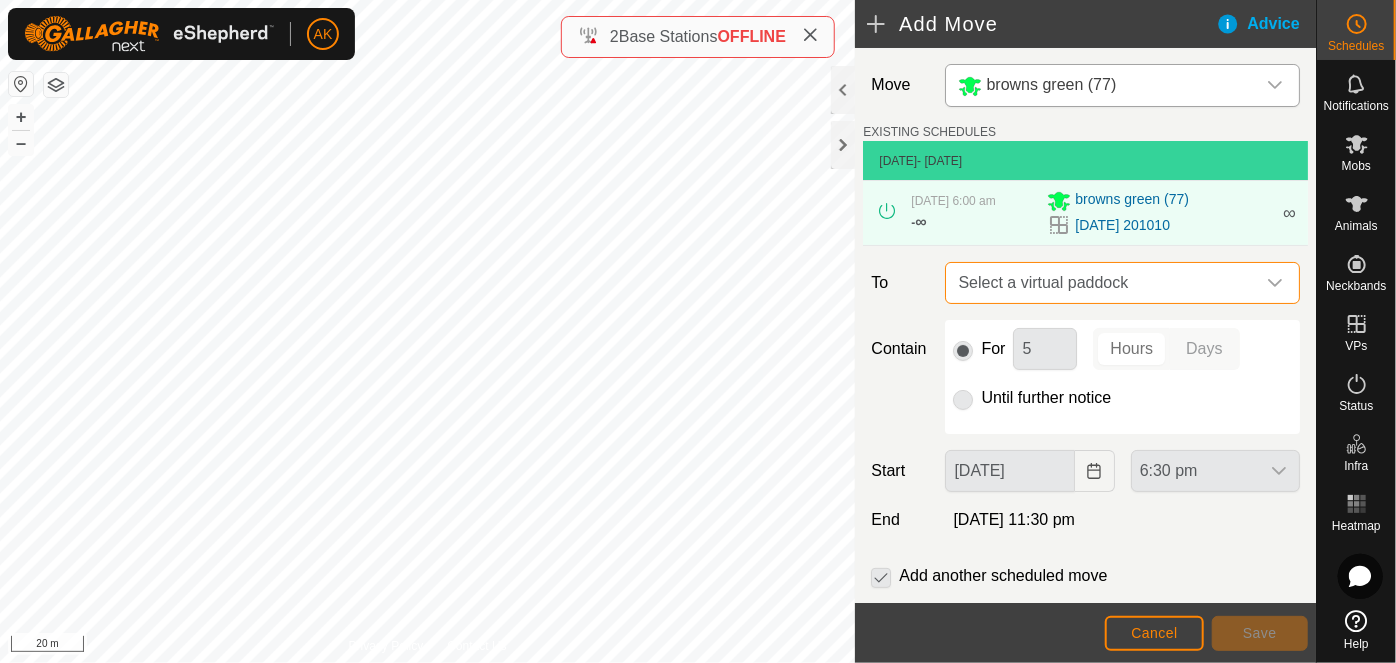 click on "Select a virtual paddock" at bounding box center [1102, 283] 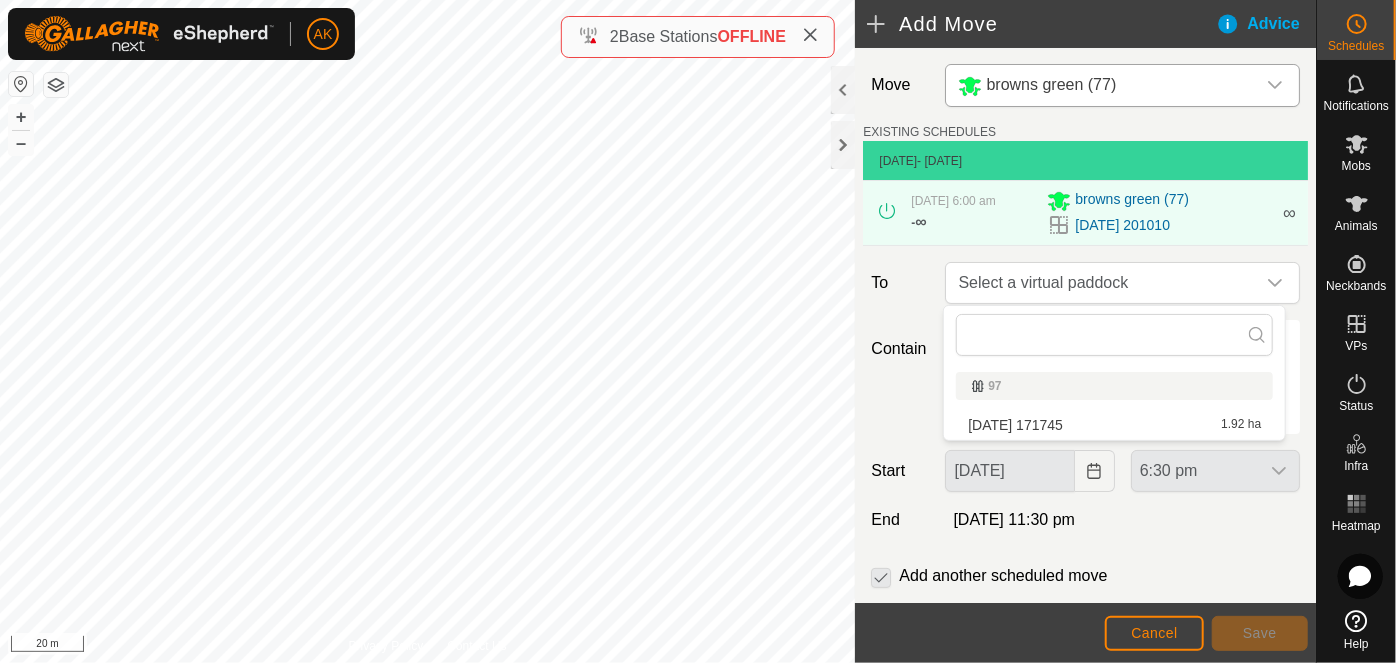 click on "2025-07-17 171745  1.92 ha" at bounding box center [1114, 425] 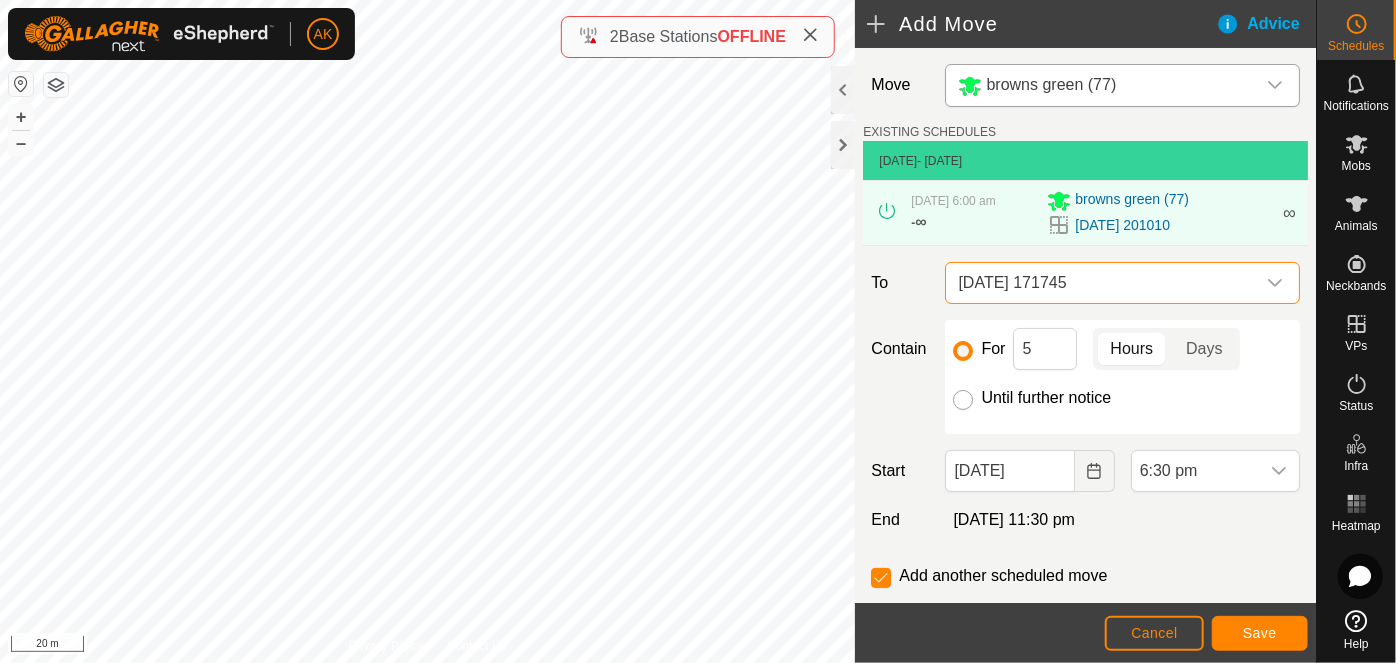 click on "Until further notice" at bounding box center (963, 400) 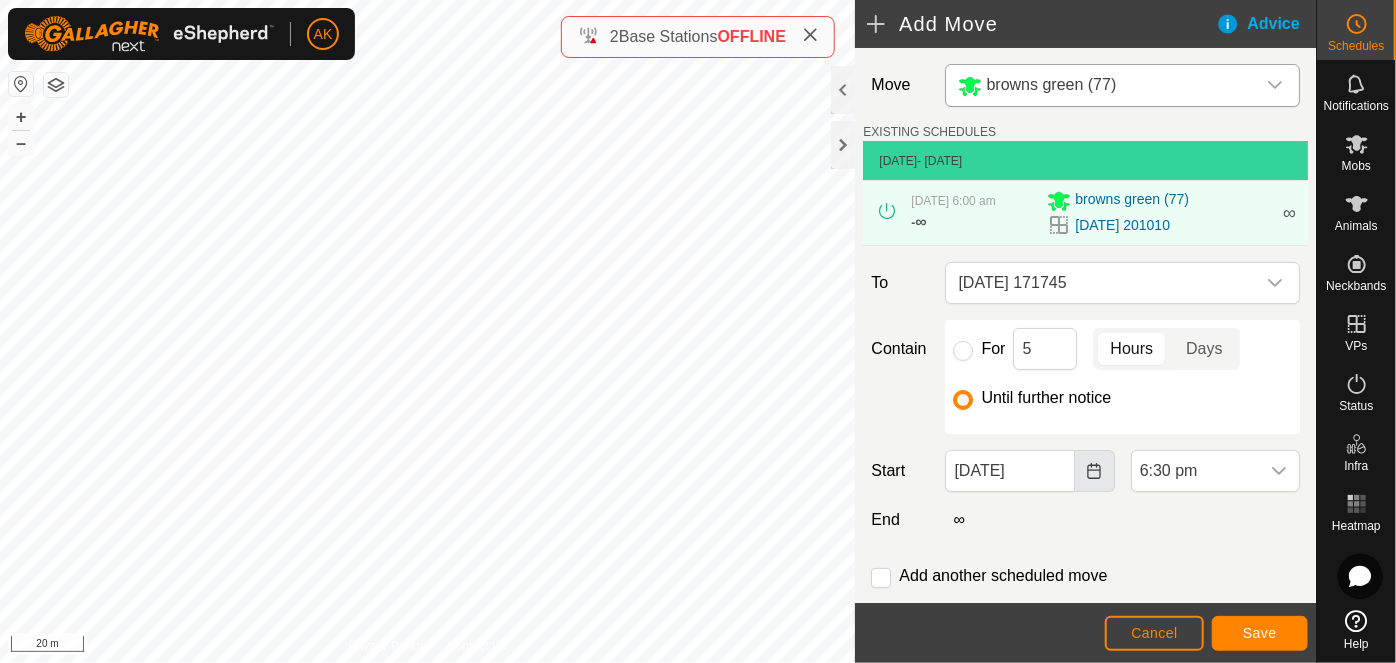 click 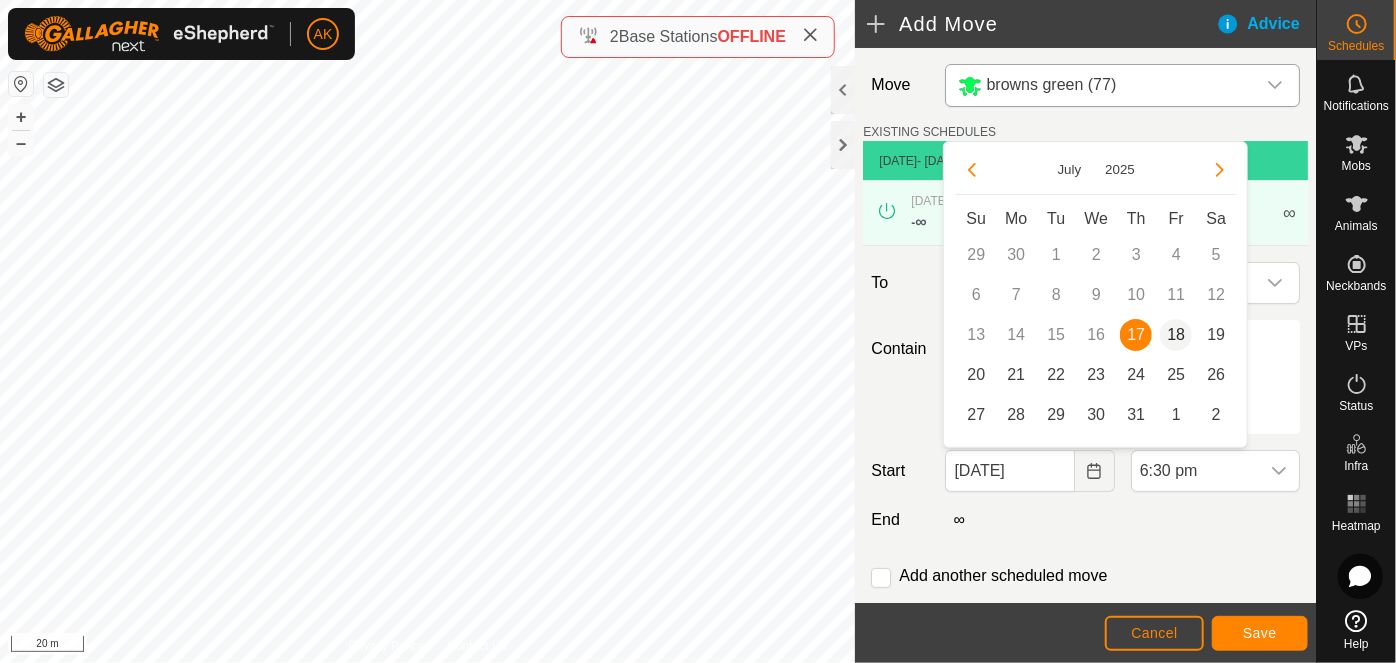 click on "18" at bounding box center [1176, 335] 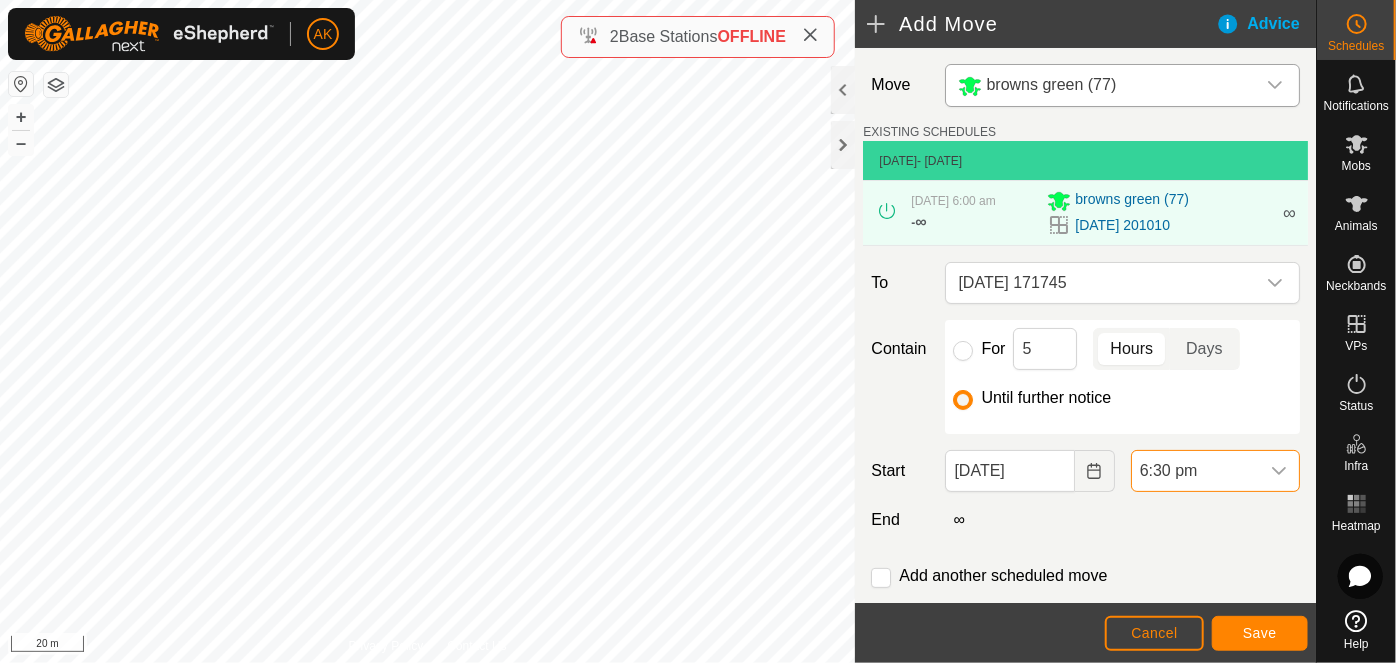 click on "6:30 pm" at bounding box center (1195, 471) 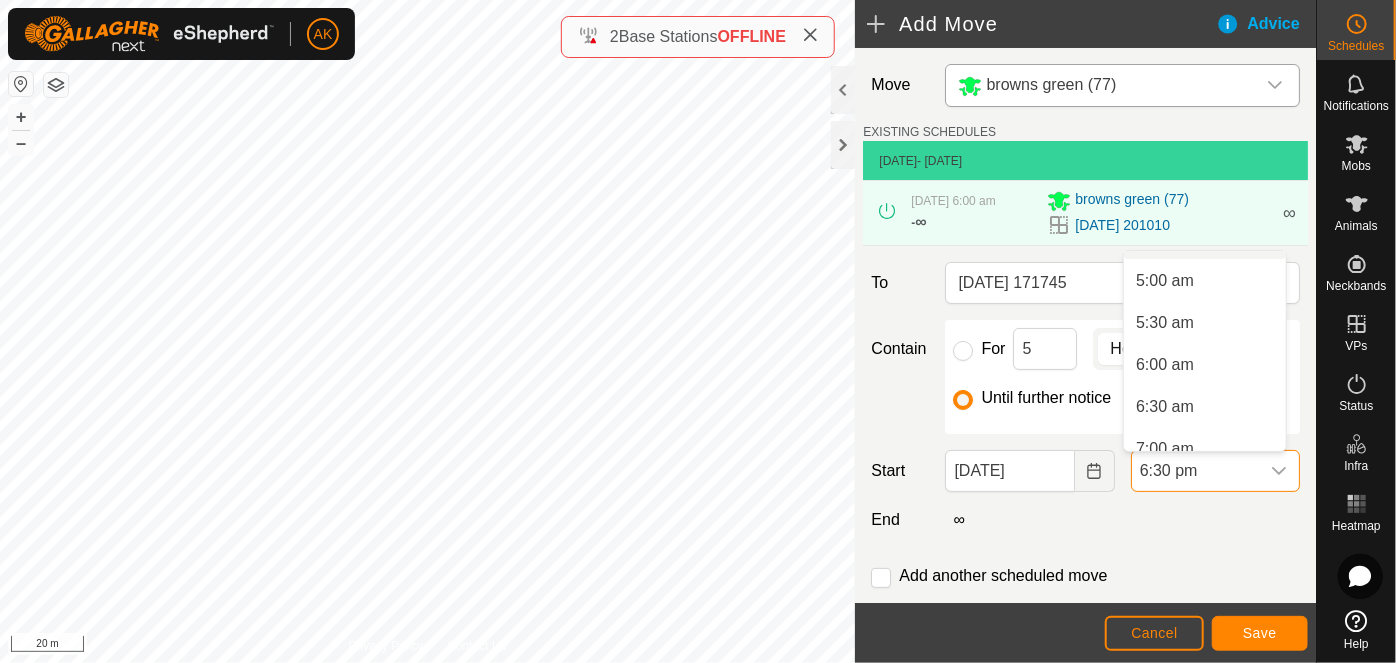scroll, scrollTop: 454, scrollLeft: 0, axis: vertical 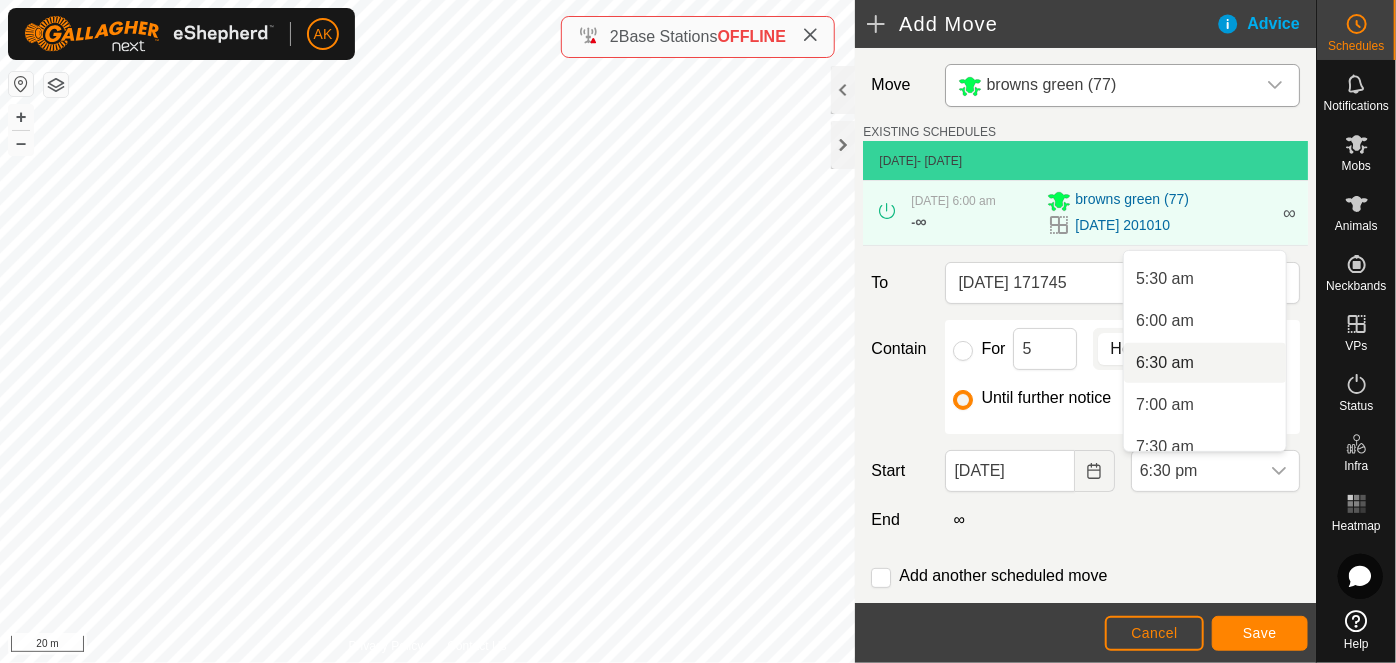 click on "6:30 am" at bounding box center [1205, 363] 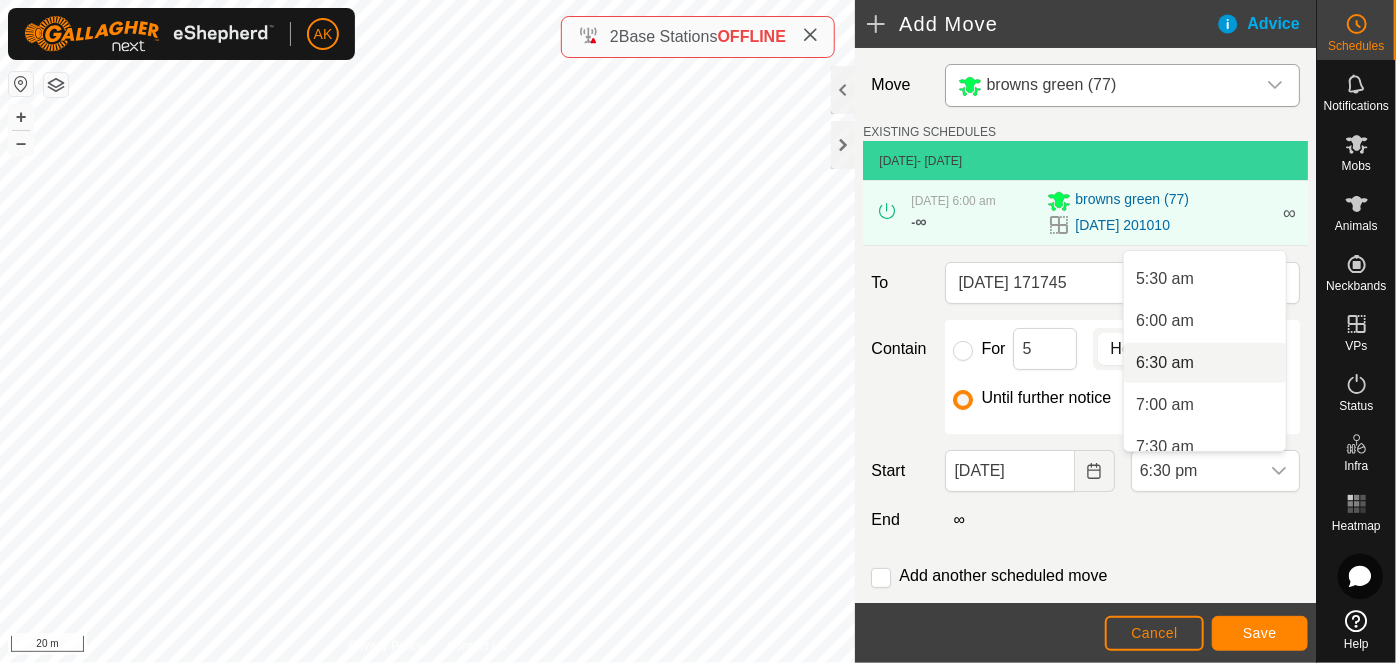 scroll, scrollTop: 0, scrollLeft: 0, axis: both 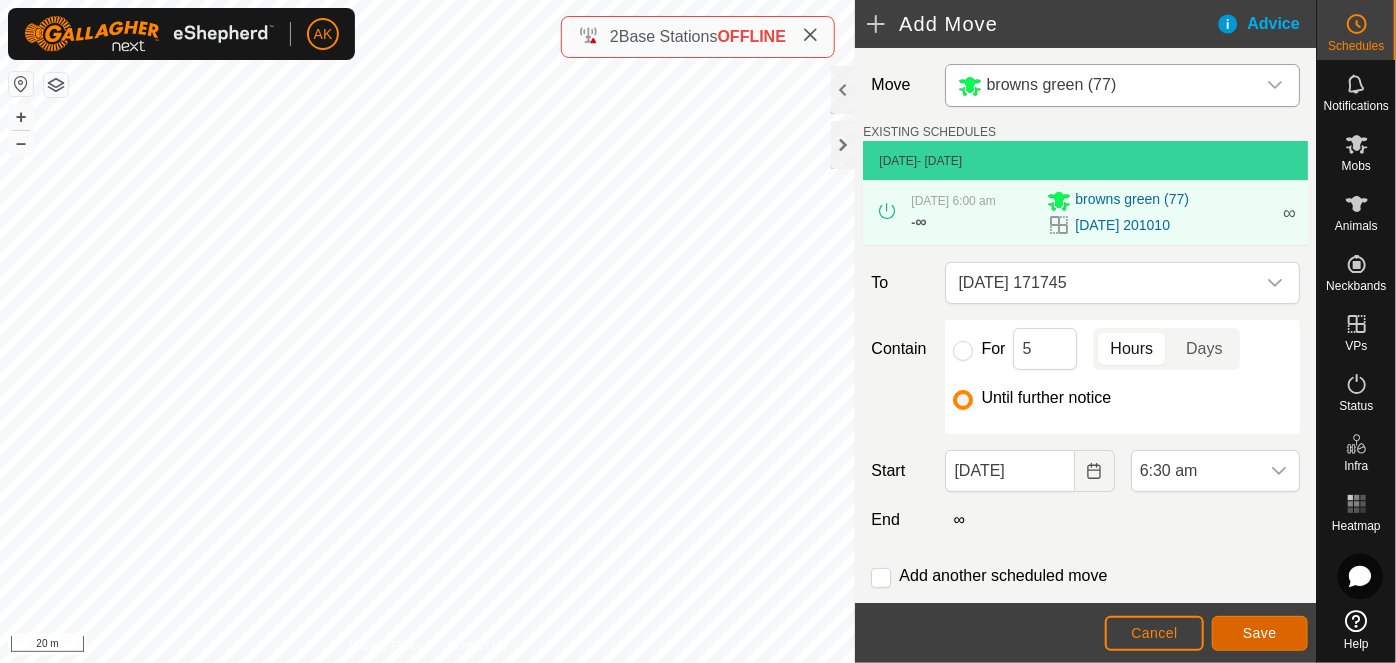 click on "Save" 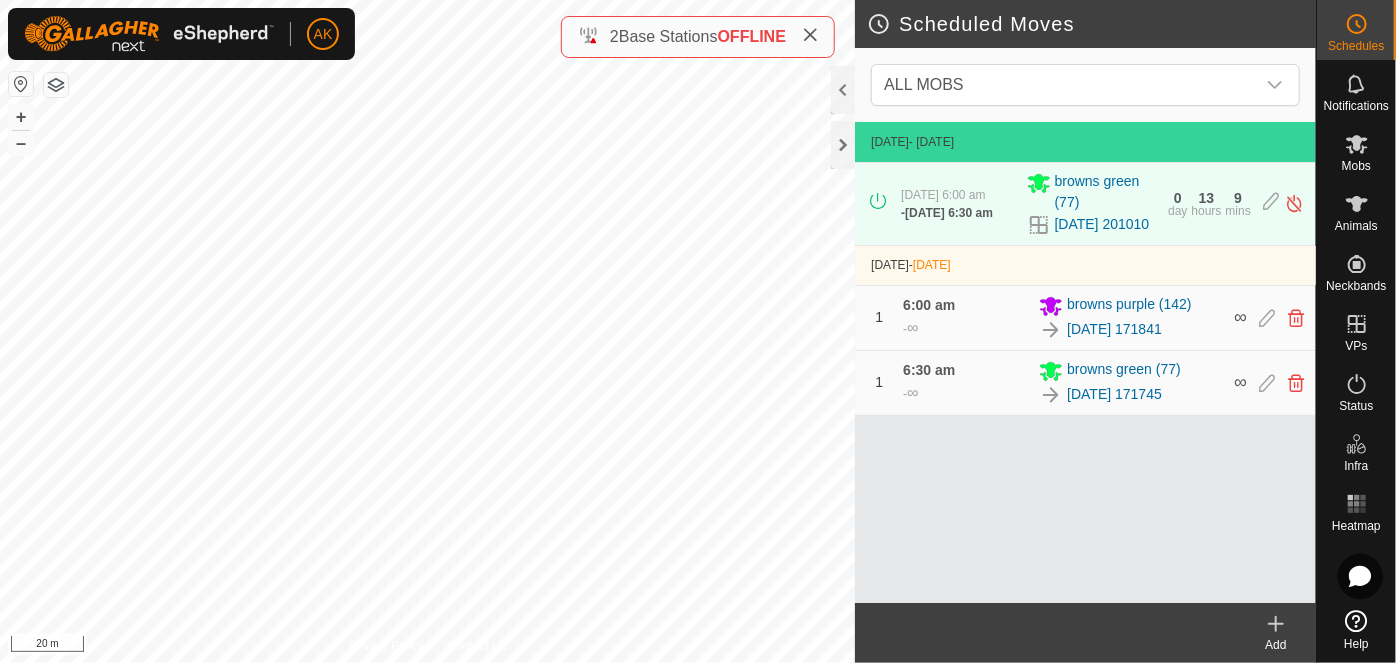 click 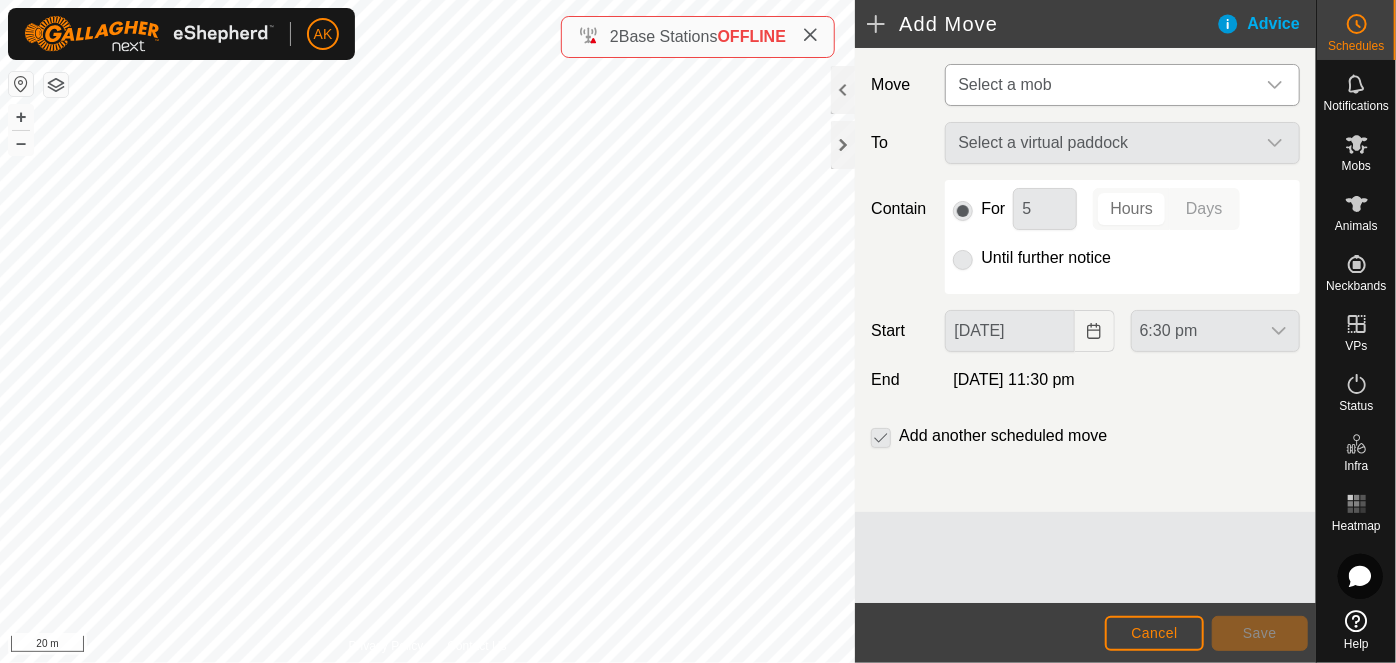 click on "Select a mob" at bounding box center [1004, 84] 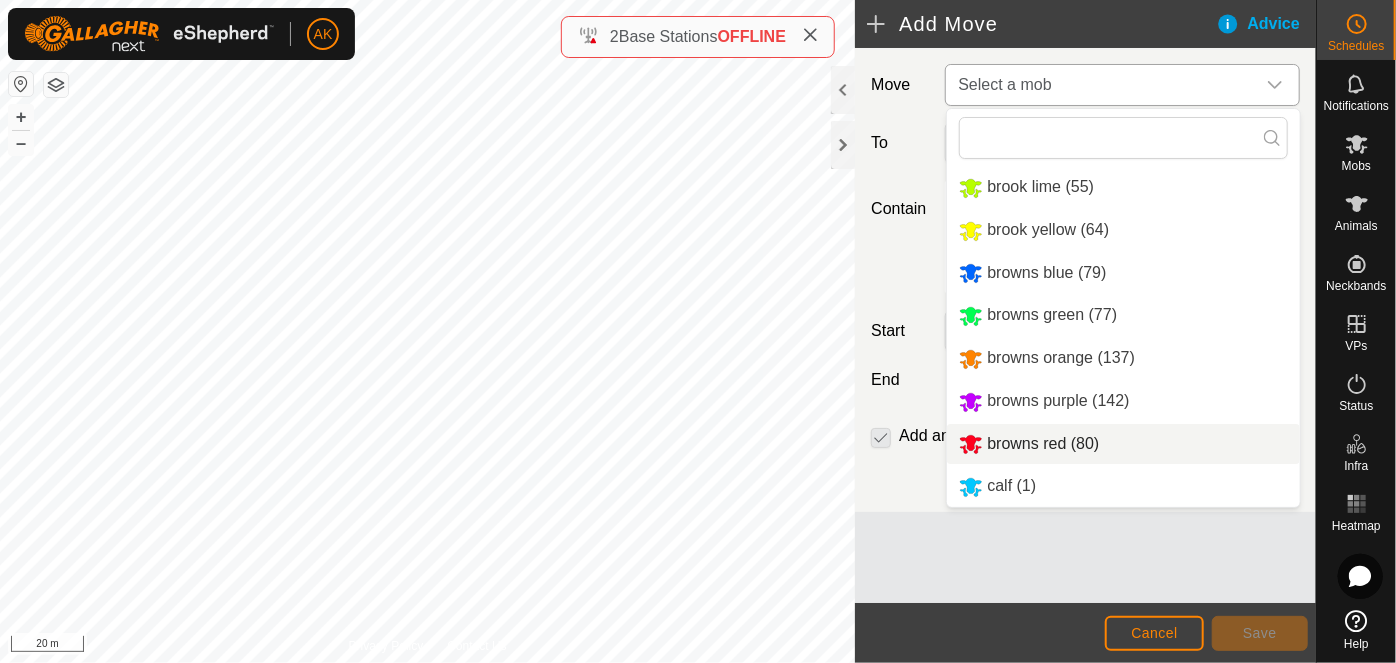 click on "browns red (80)" at bounding box center [1123, 444] 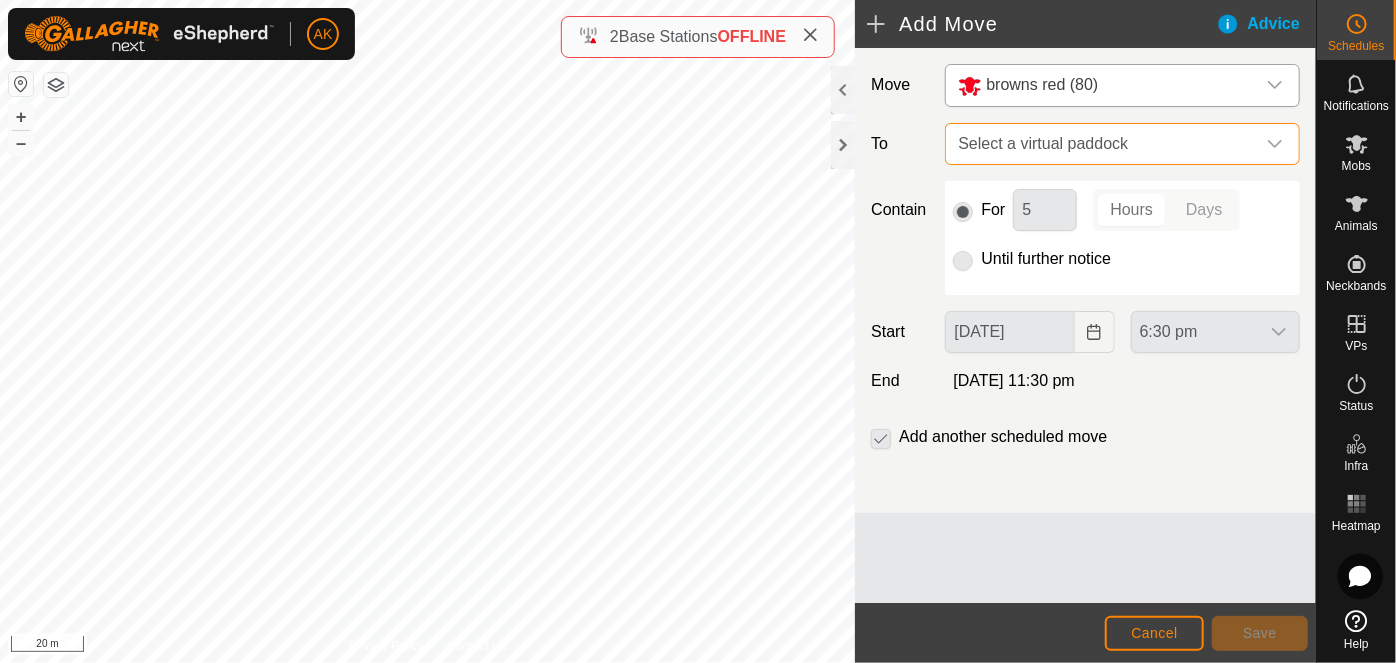 click on "Select a virtual paddock" at bounding box center (1102, 144) 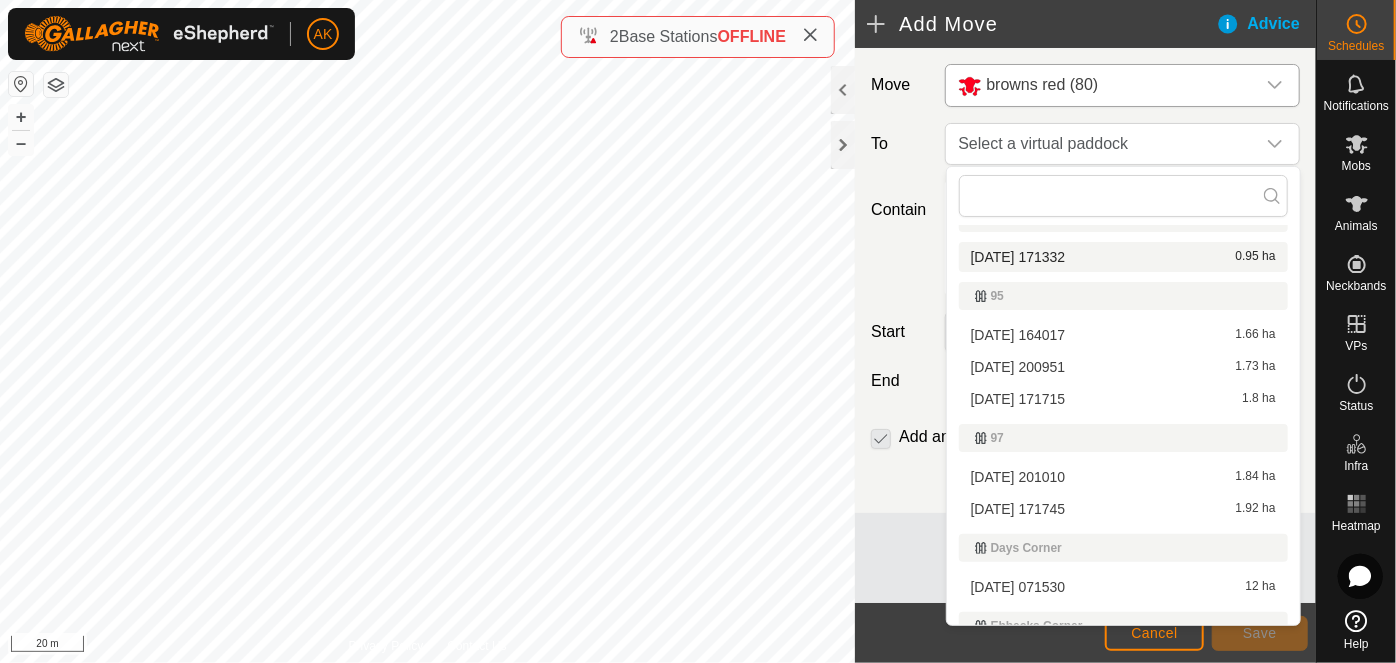 scroll, scrollTop: 459, scrollLeft: 0, axis: vertical 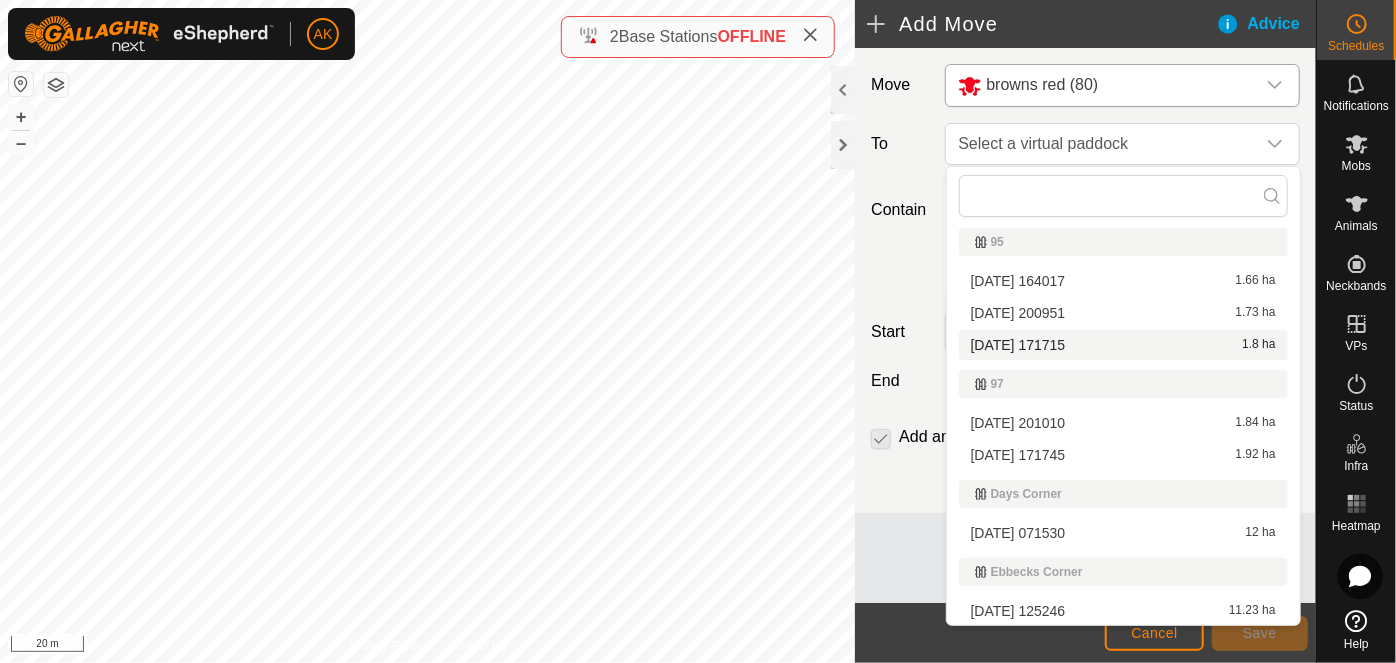 click on "2025-07-17 171715  1.8 ha" at bounding box center [1123, 345] 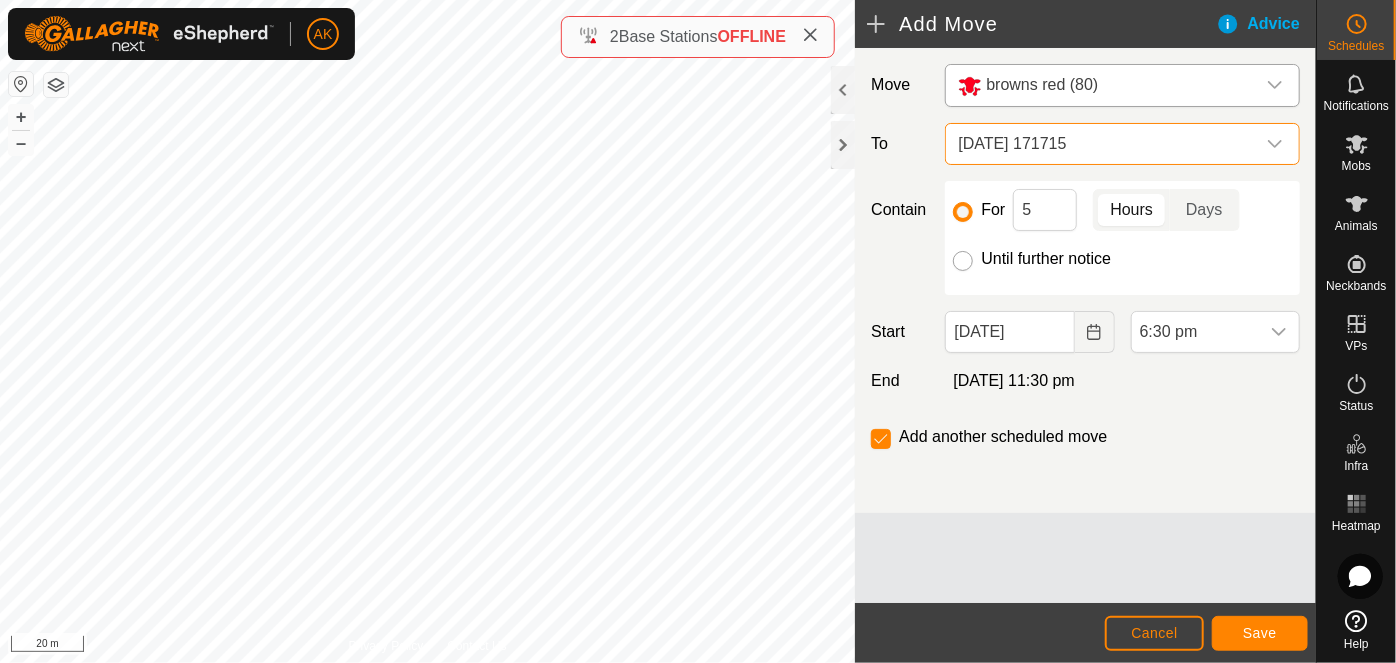 click on "Until further notice" at bounding box center [963, 261] 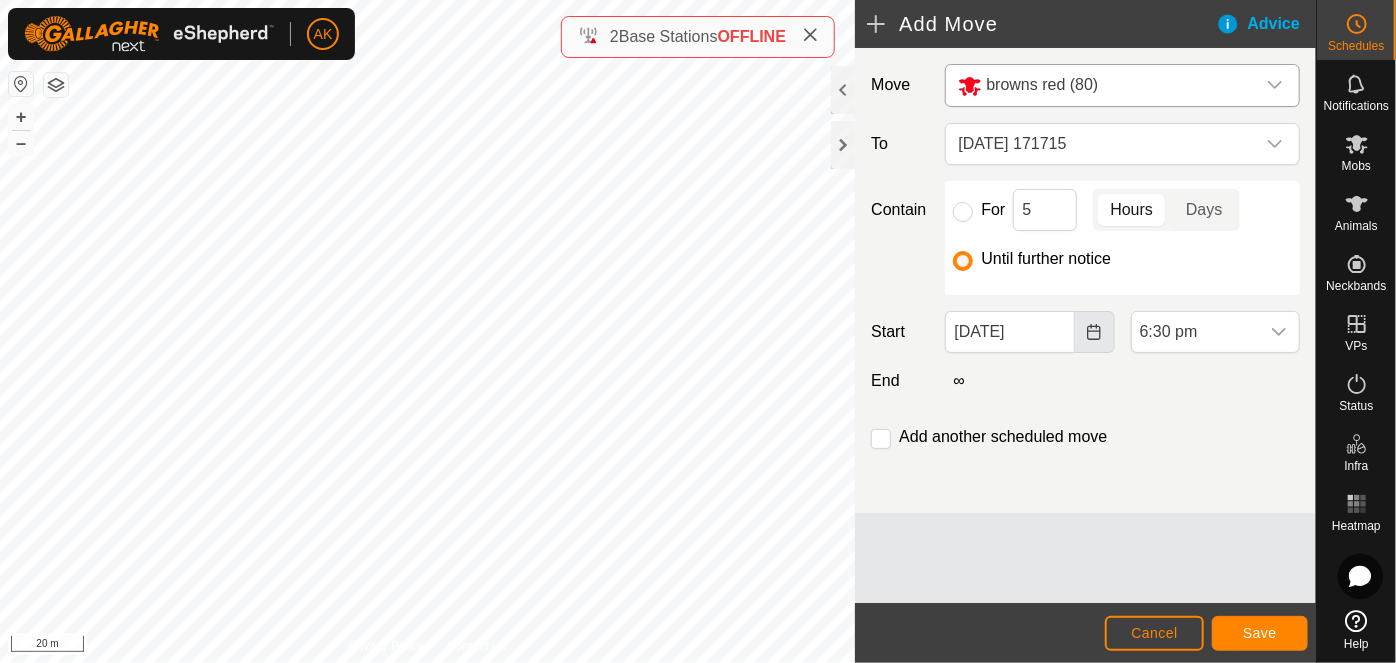 click 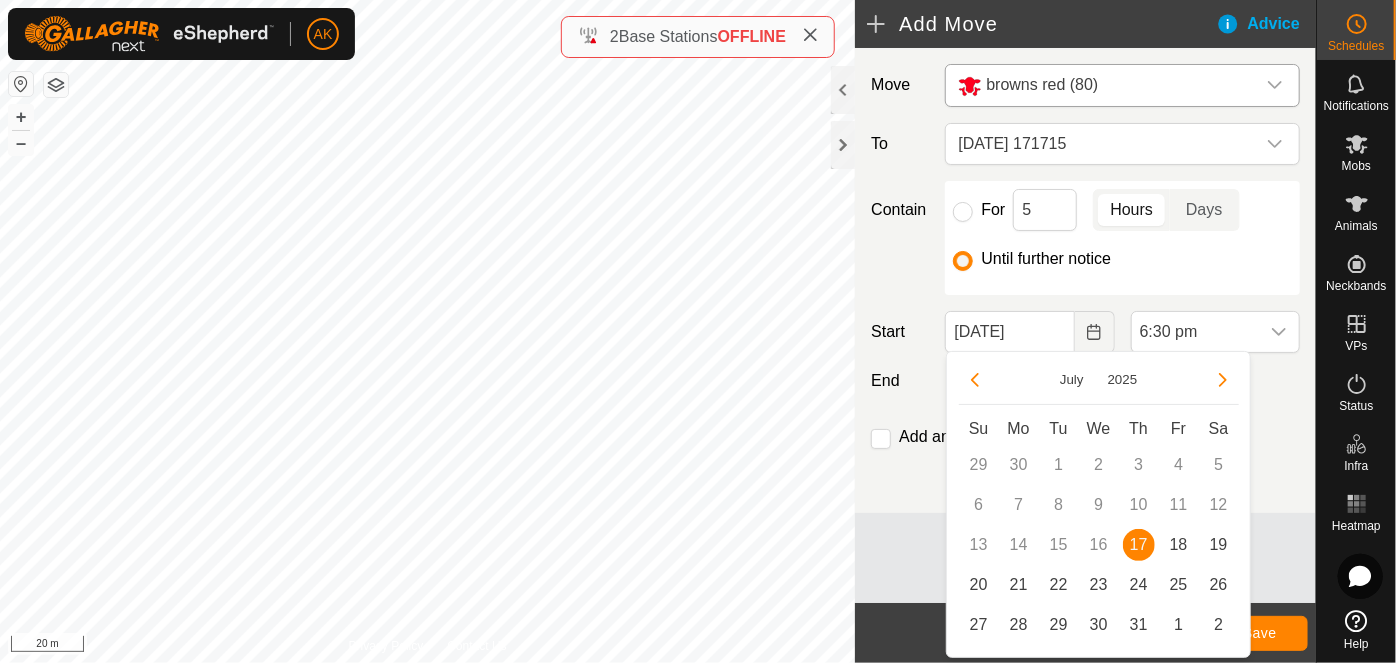 click on "18" at bounding box center (1179, 545) 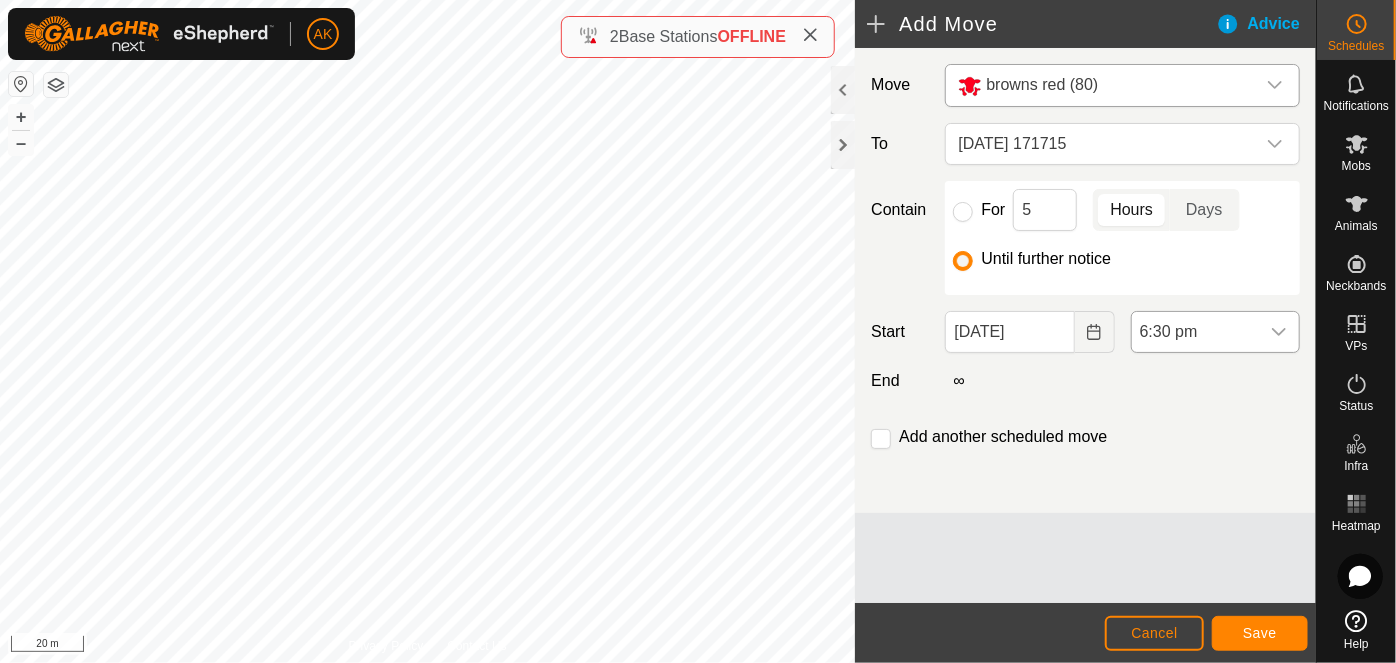 click at bounding box center (1279, 332) 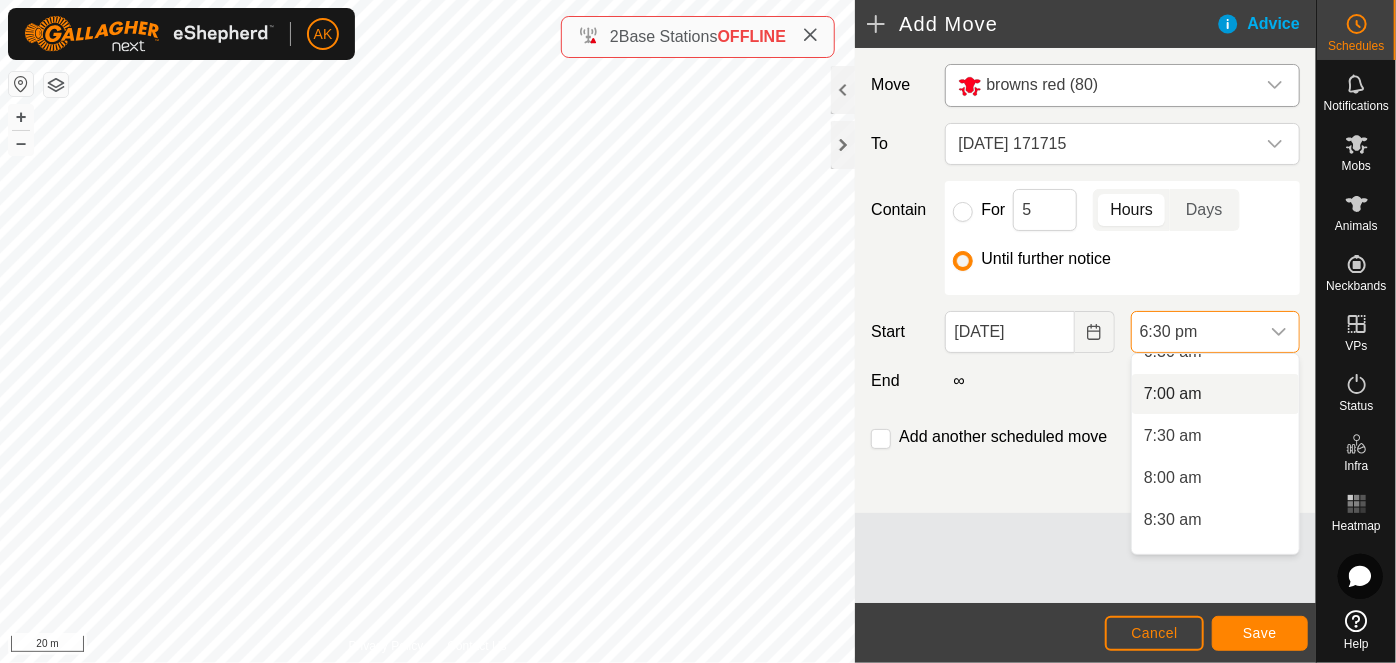 click on "7:00 am" at bounding box center [1215, 394] 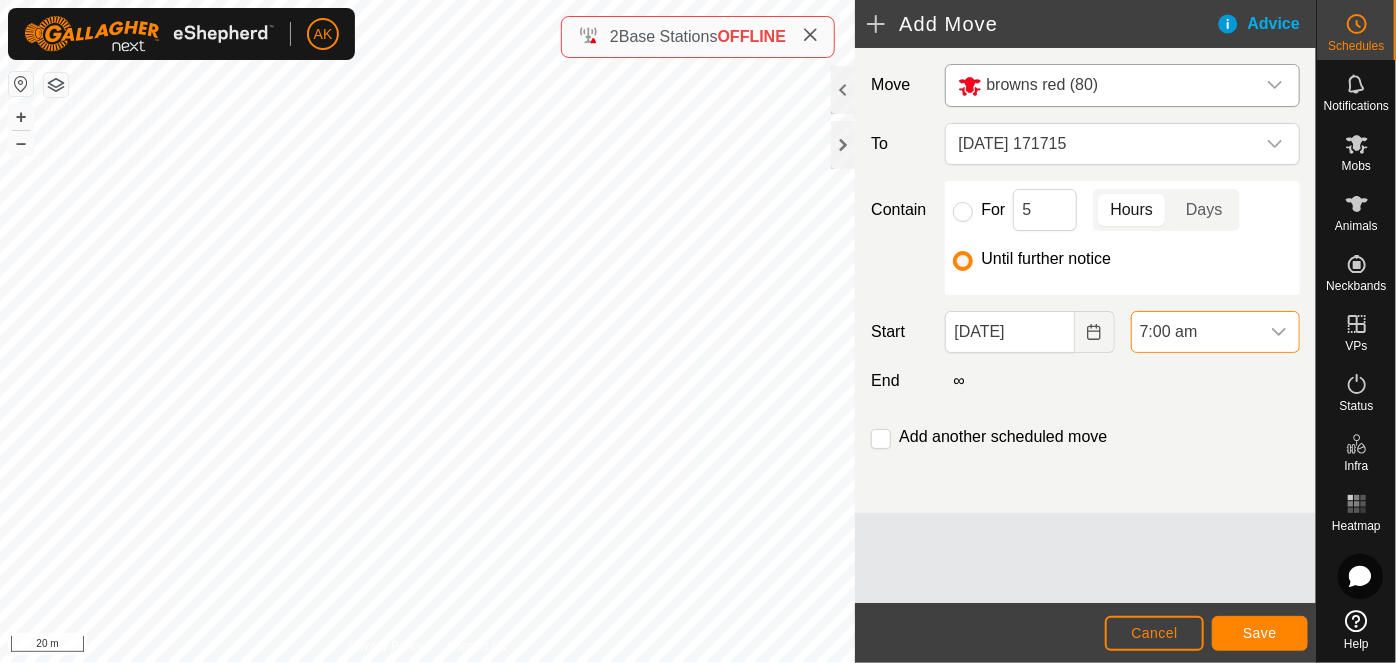 scroll, scrollTop: 1394, scrollLeft: 0, axis: vertical 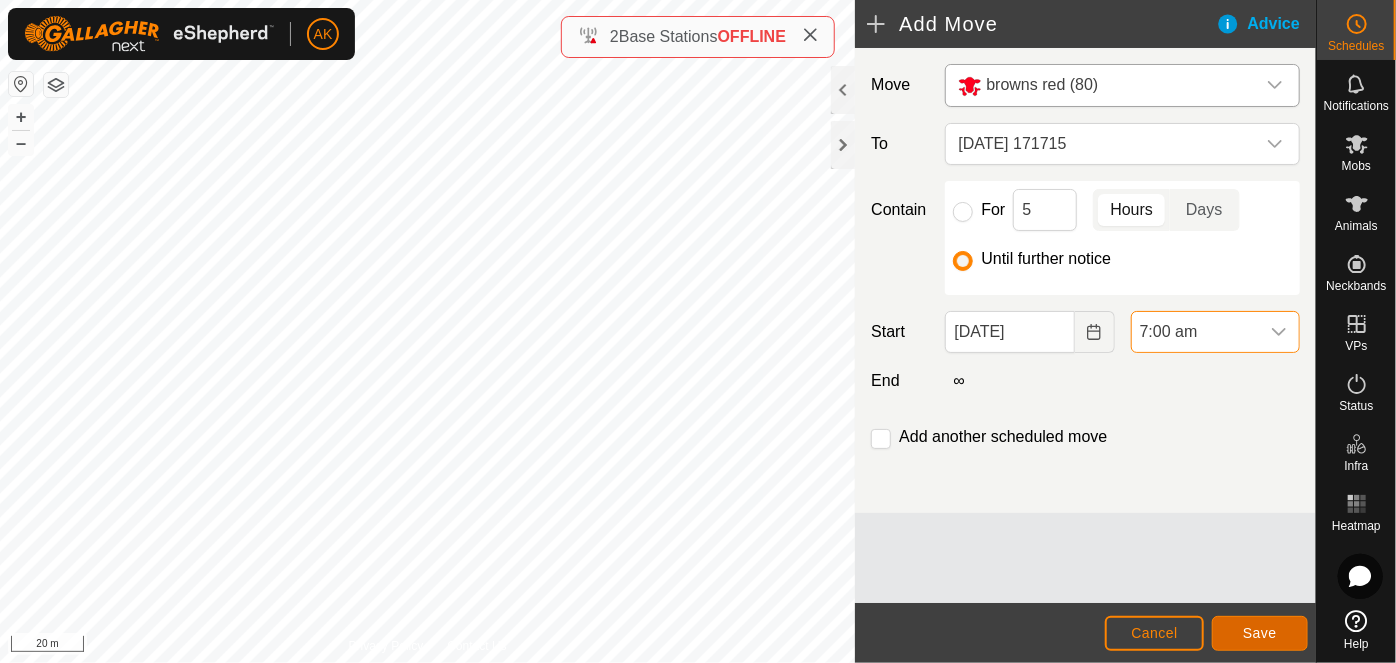 click on "Save" 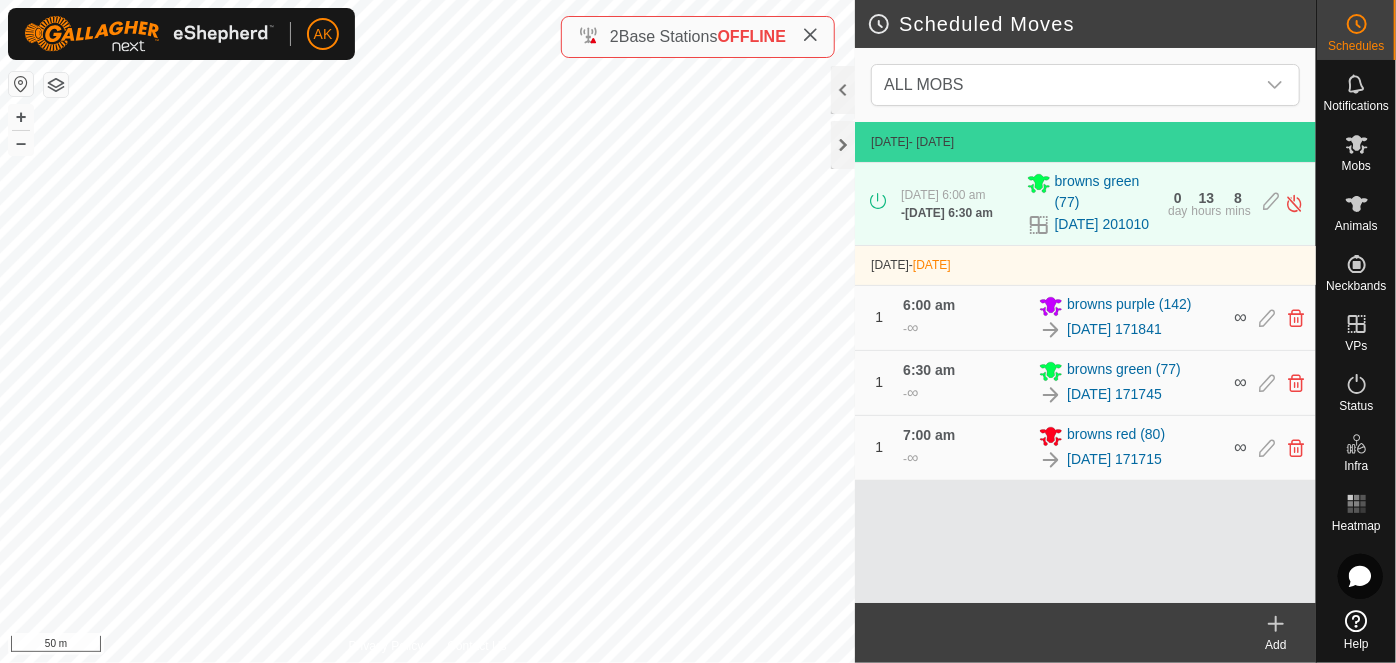 click 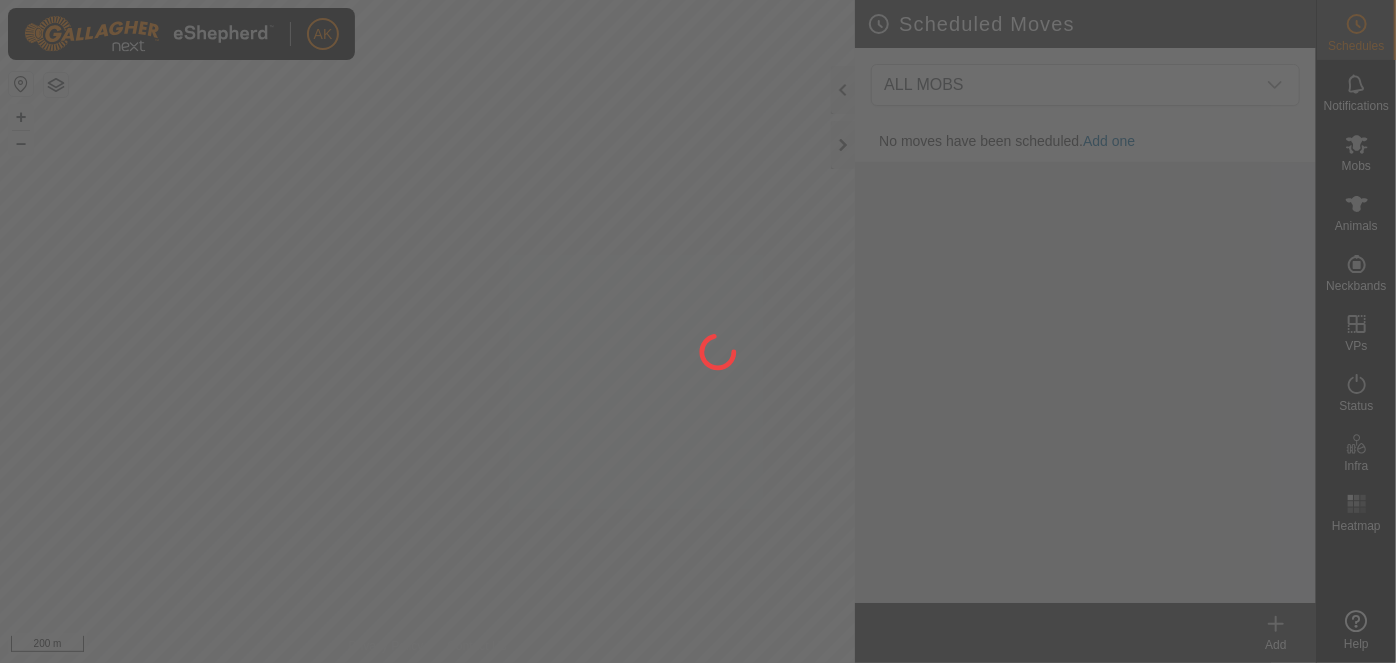 scroll, scrollTop: 0, scrollLeft: 0, axis: both 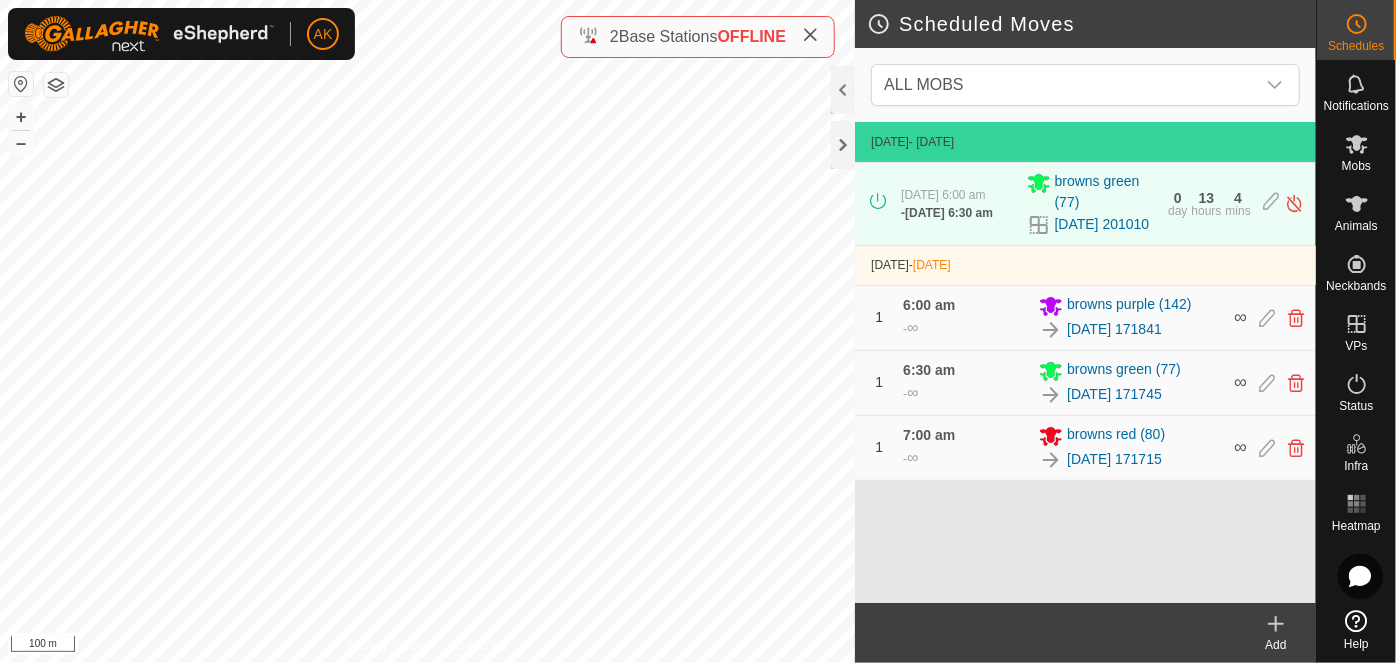 click 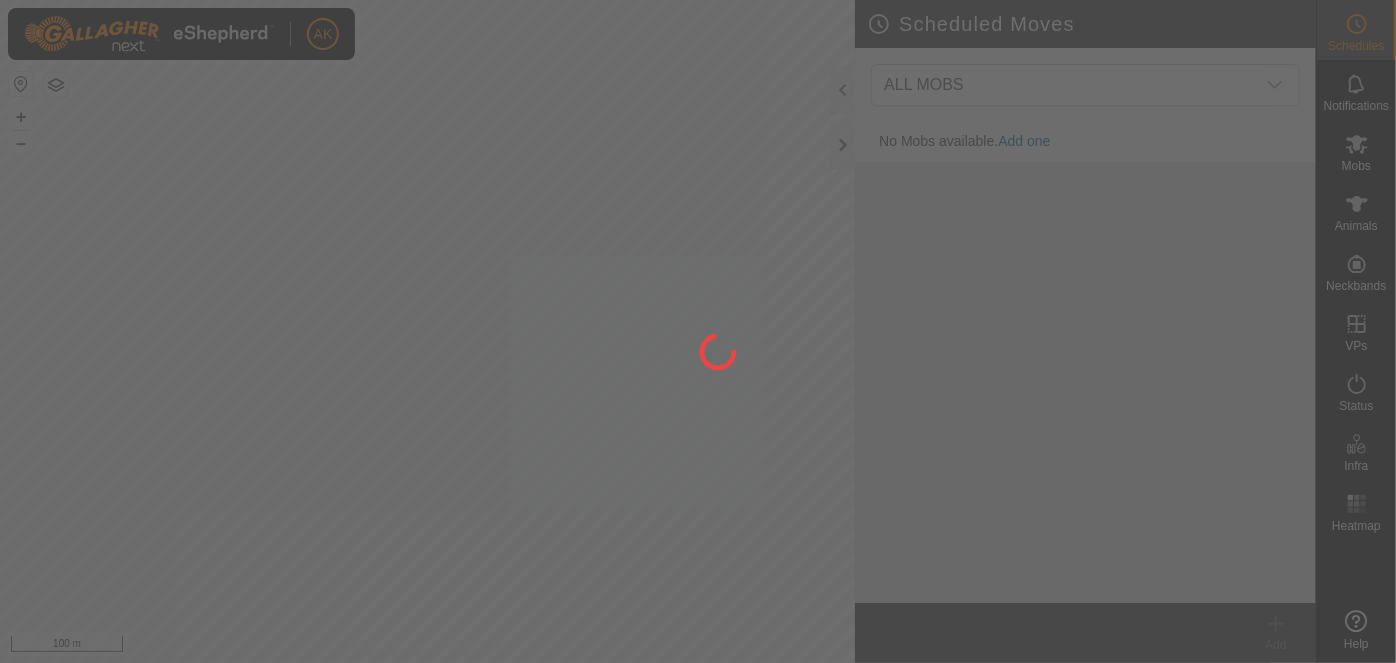 scroll, scrollTop: 0, scrollLeft: 0, axis: both 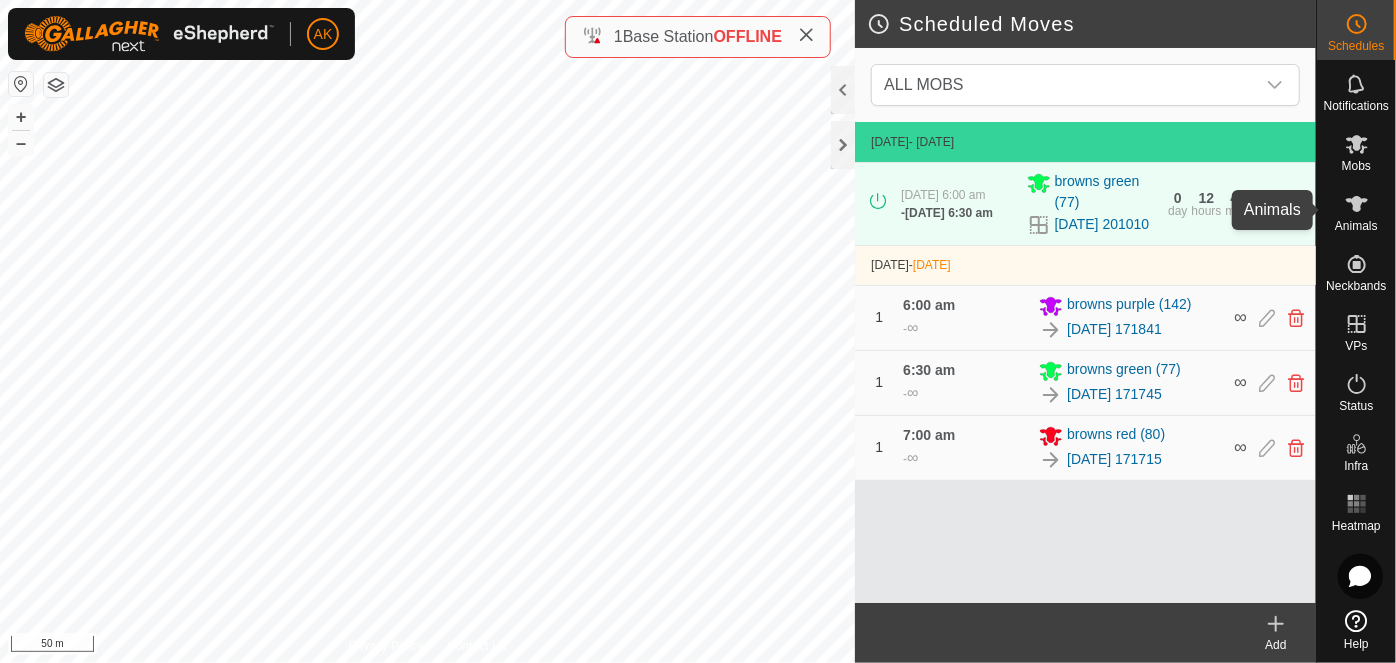 click 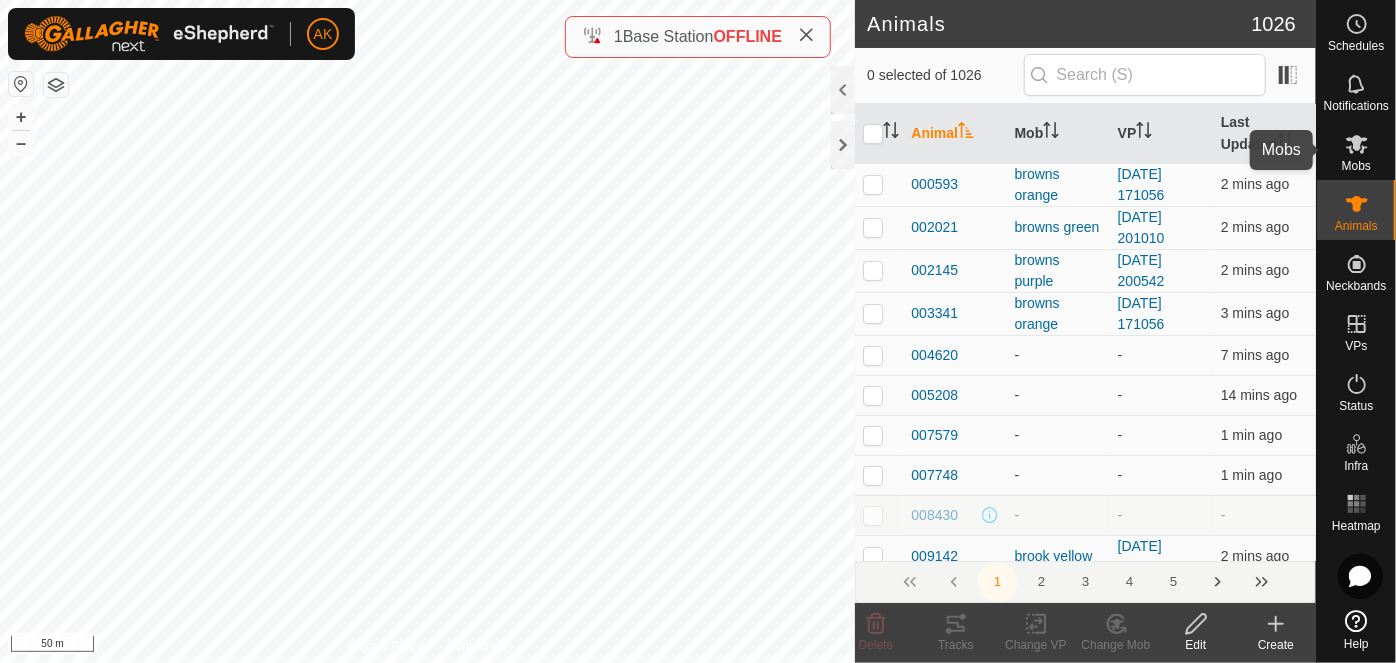 click 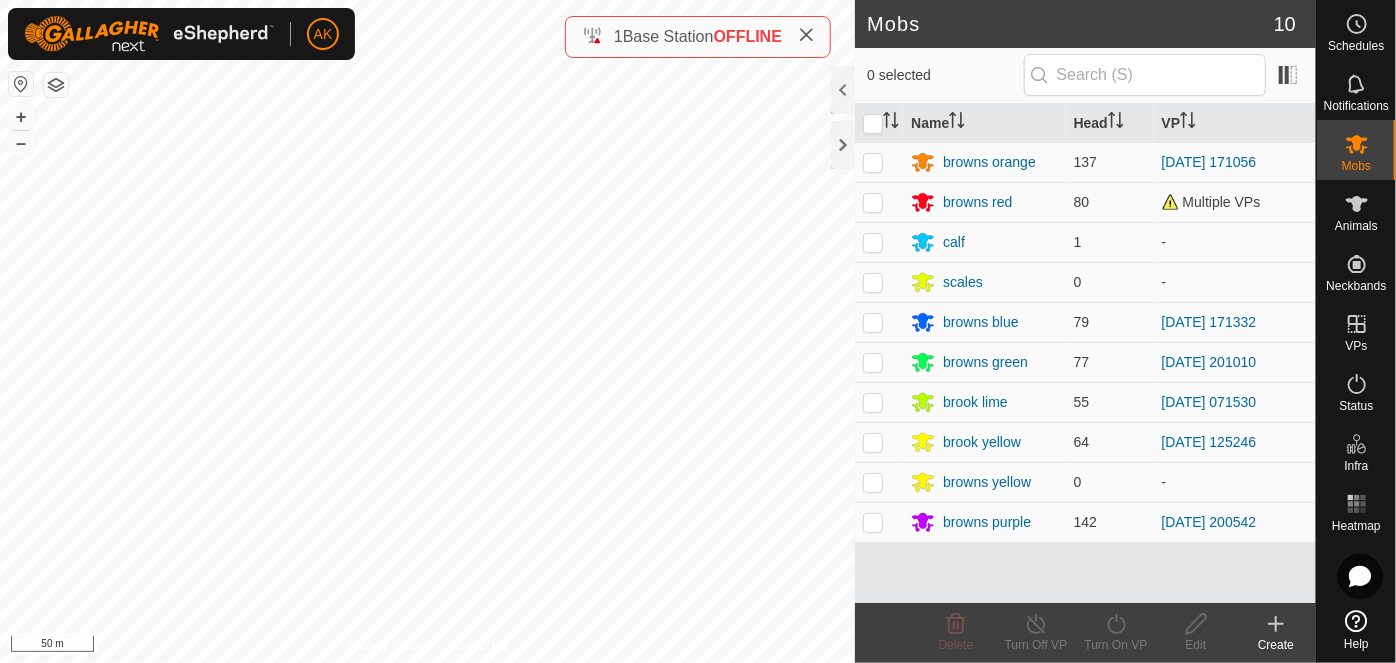 click 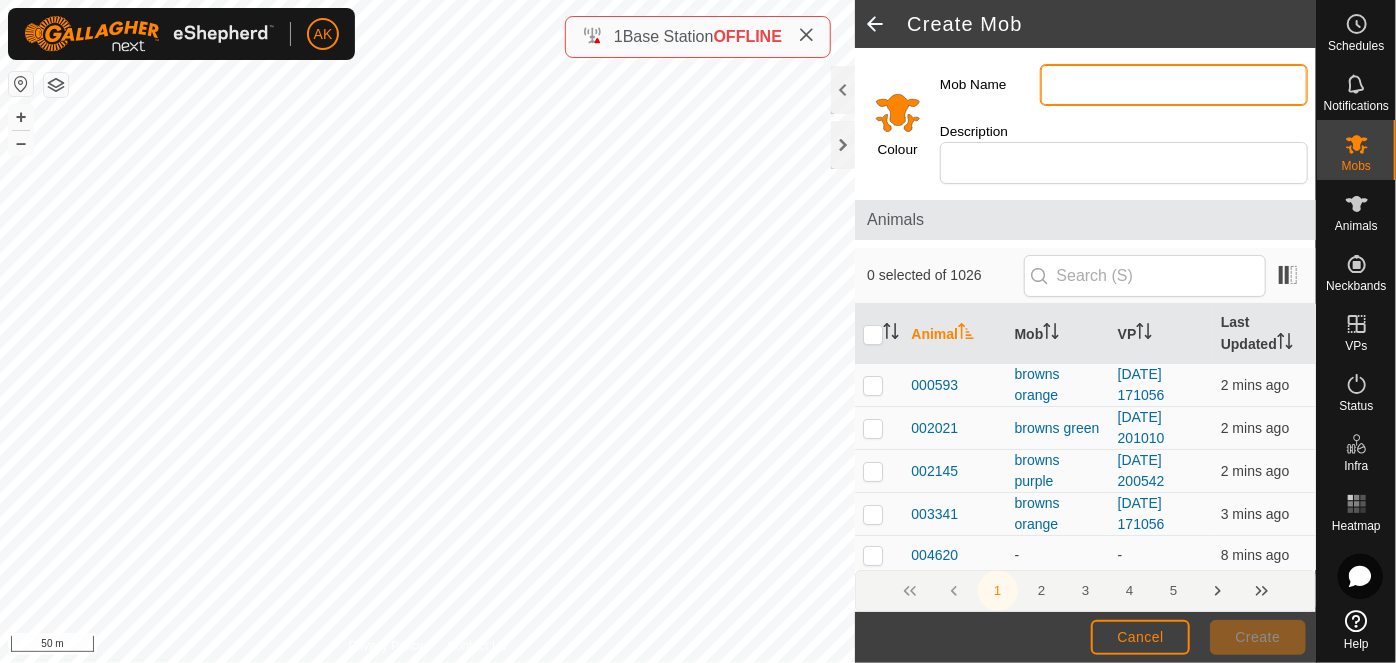 click on "Mob Name" at bounding box center (1174, 85) 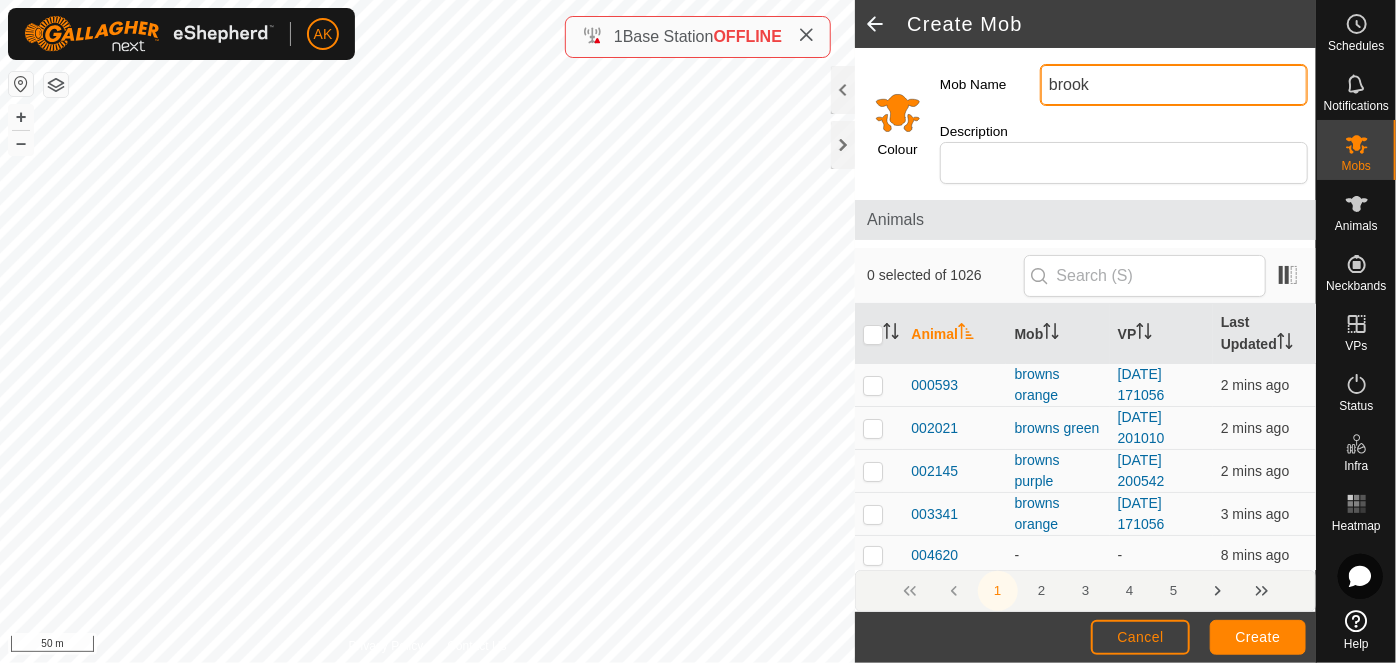 type on "brook" 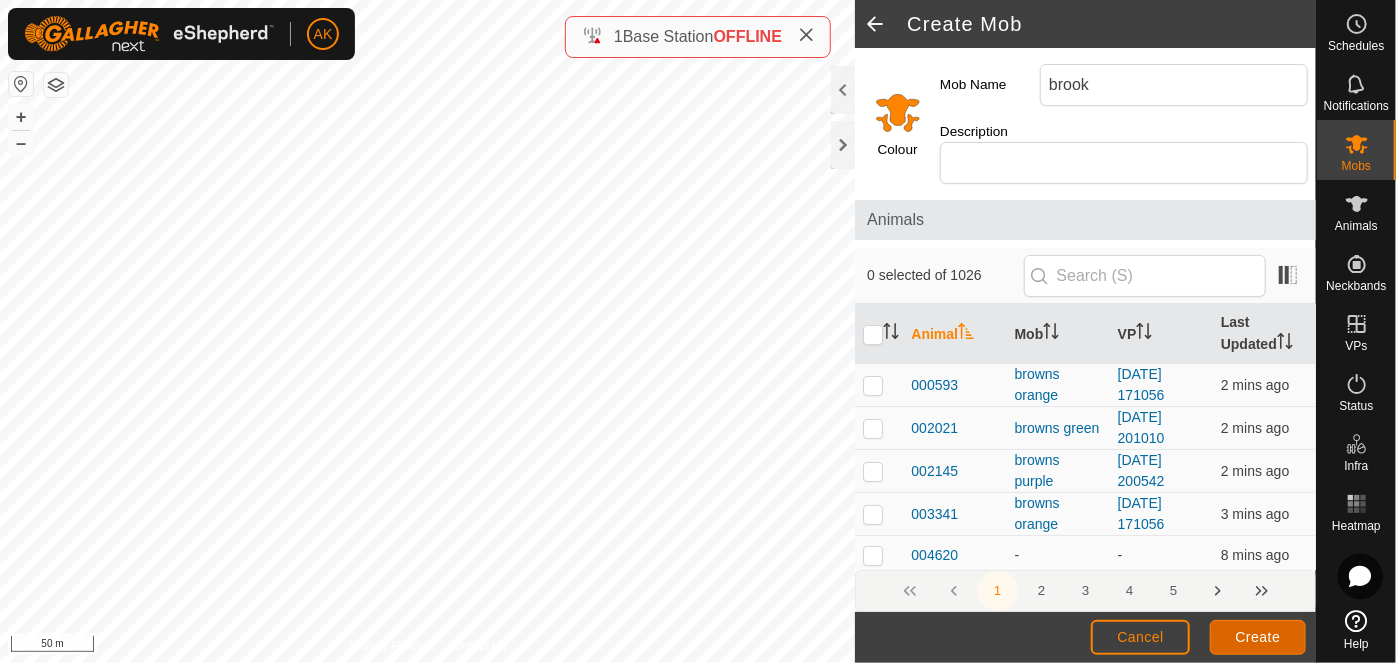 click on "Create" at bounding box center (1258, 637) 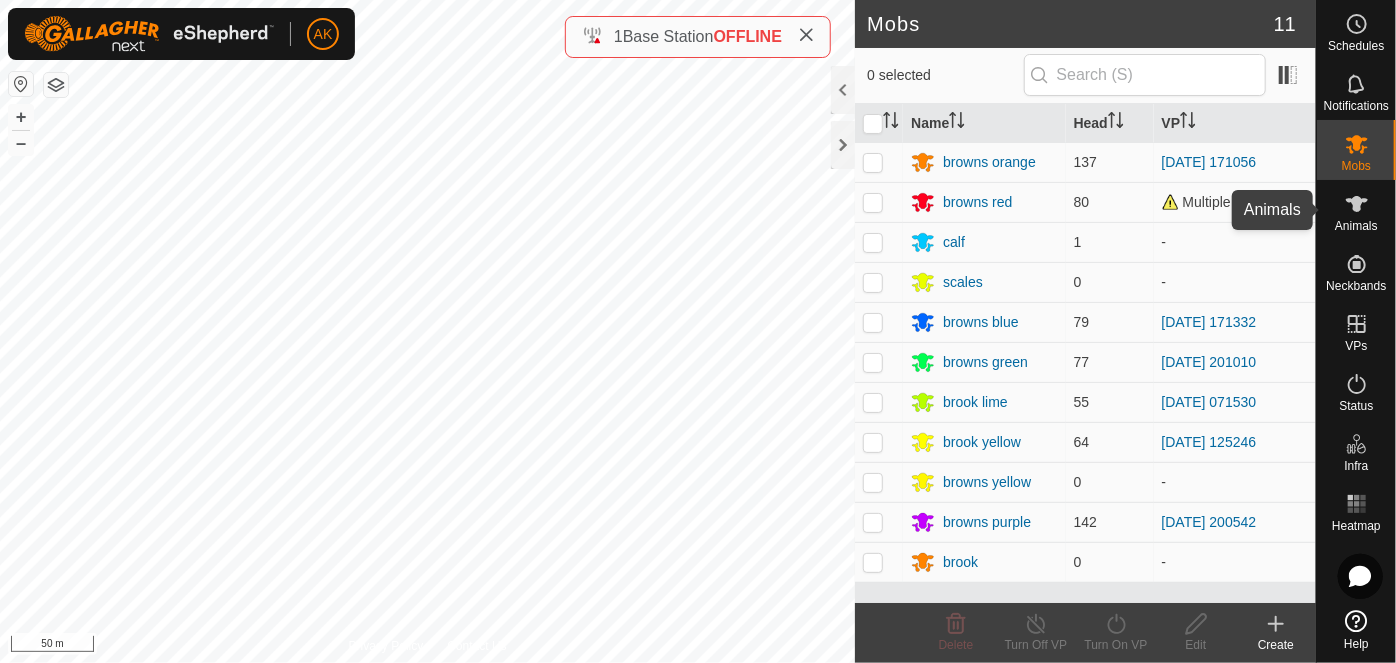 click 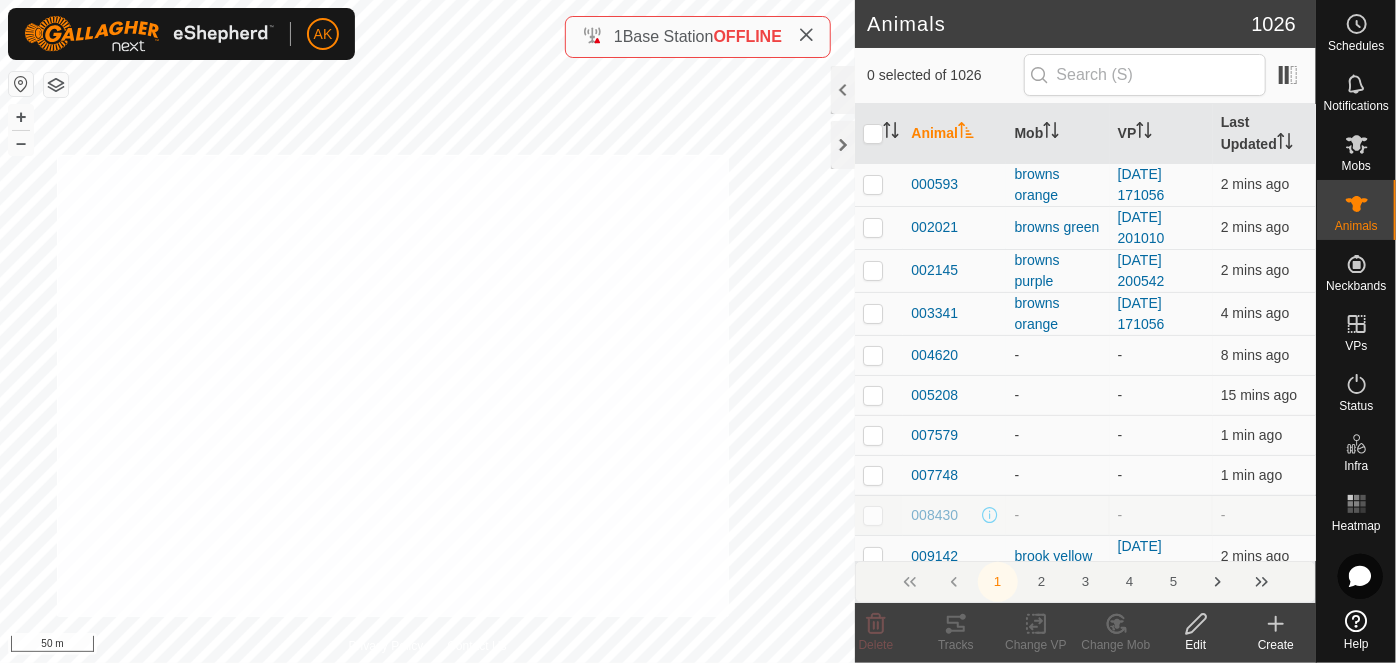 checkbox on "true" 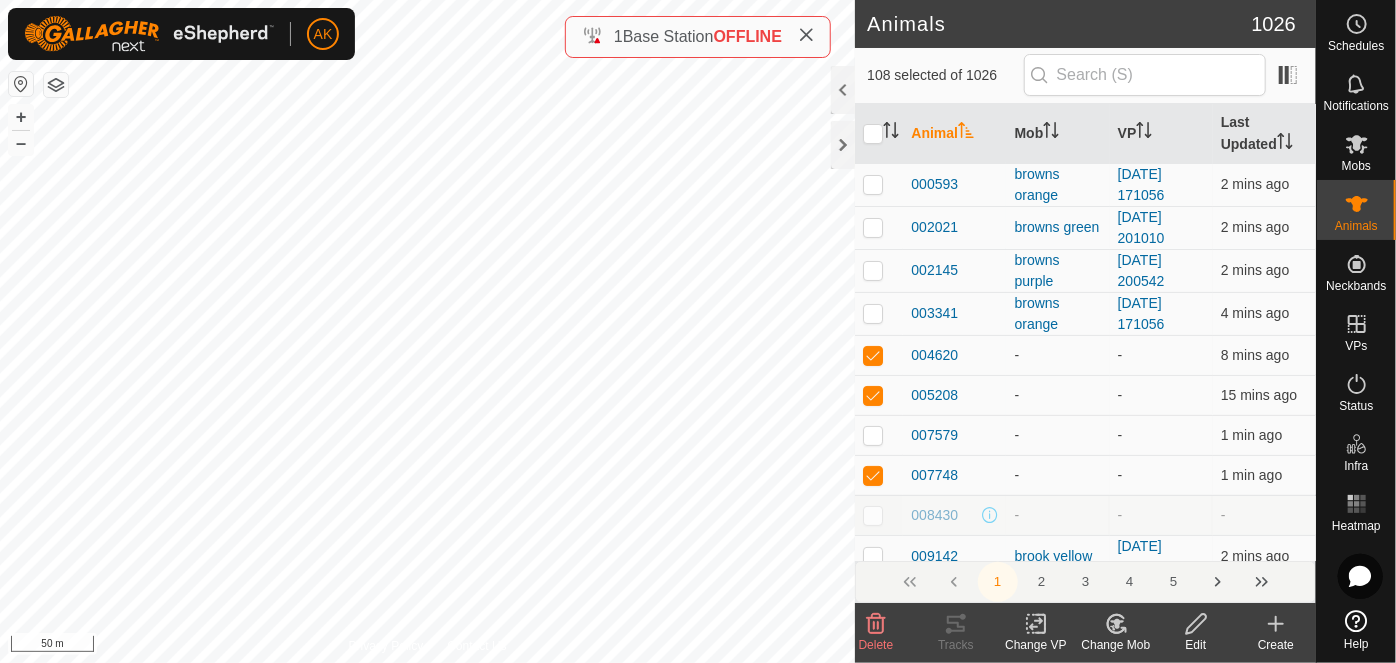 click 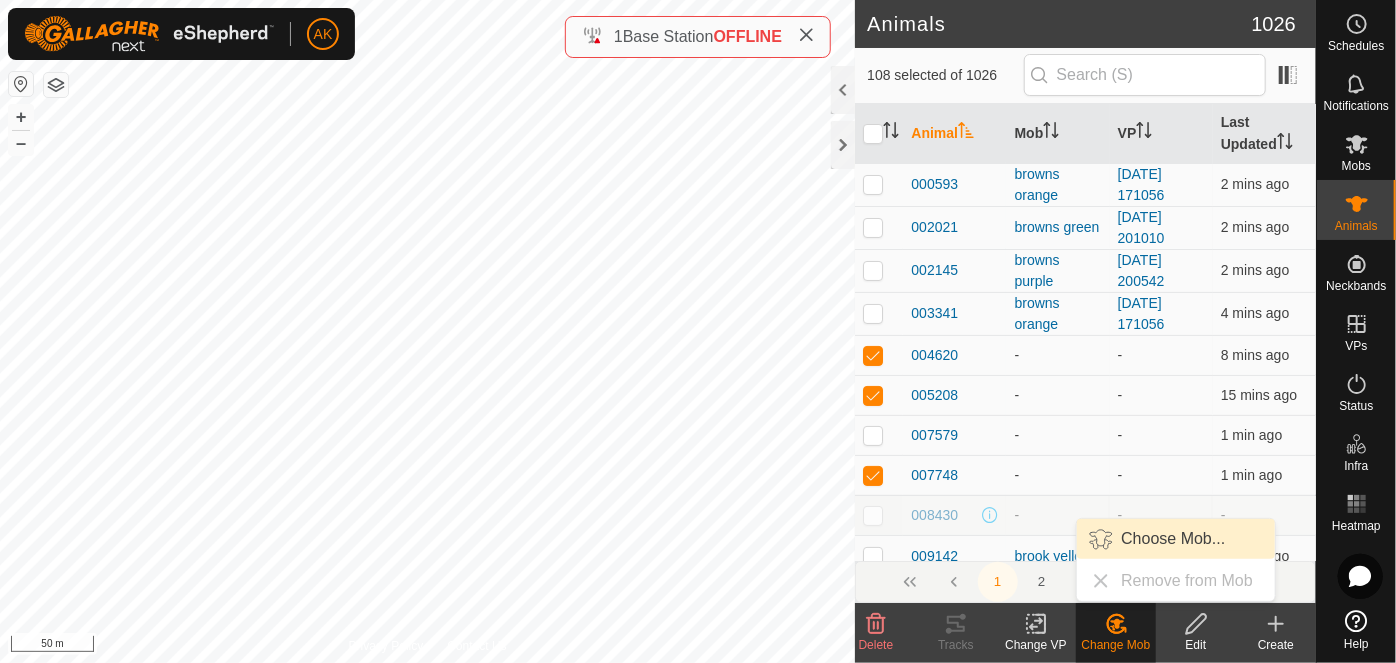 click on "Choose Mob..." at bounding box center [1176, 539] 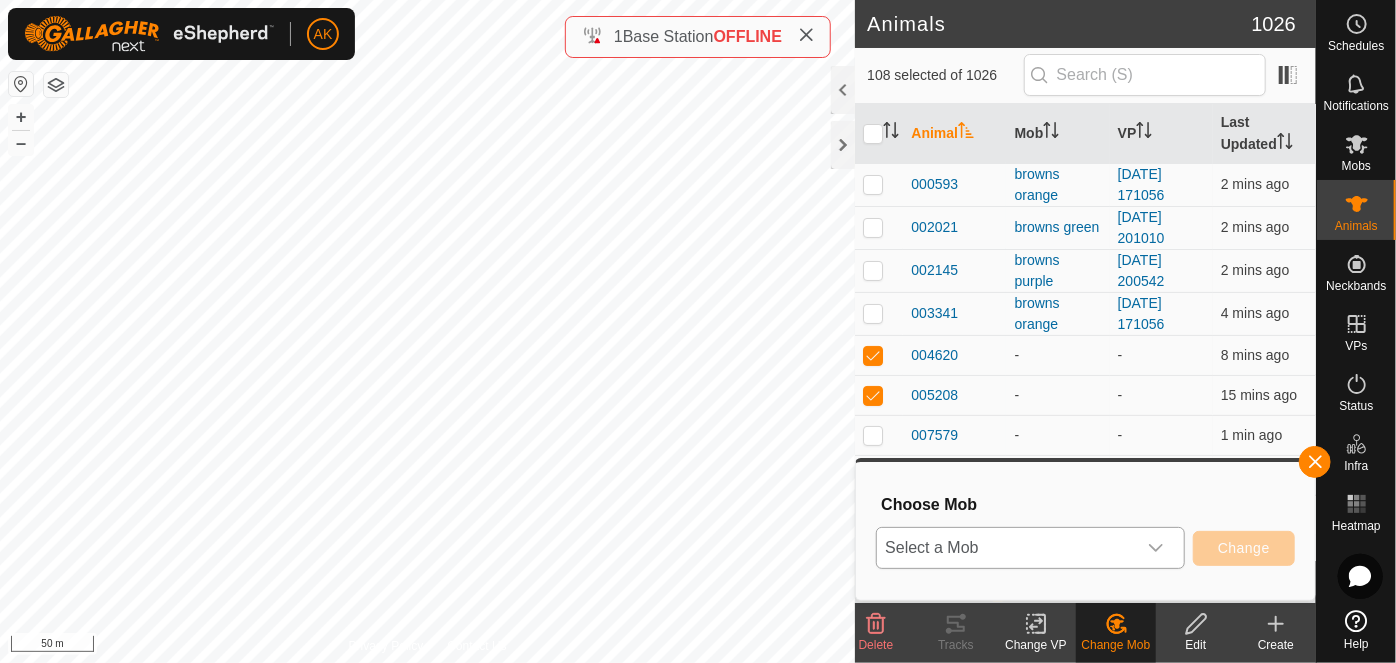 click on "Select a Mob" at bounding box center (1006, 548) 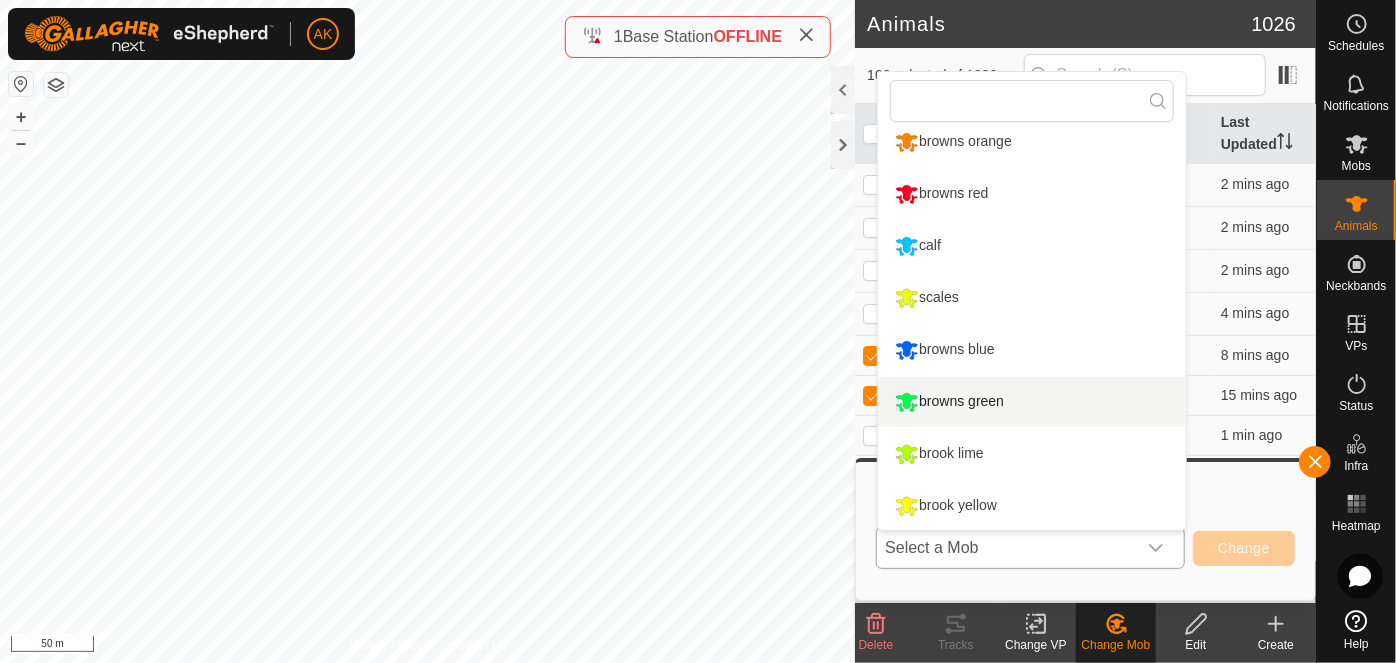 scroll, scrollTop: 170, scrollLeft: 0, axis: vertical 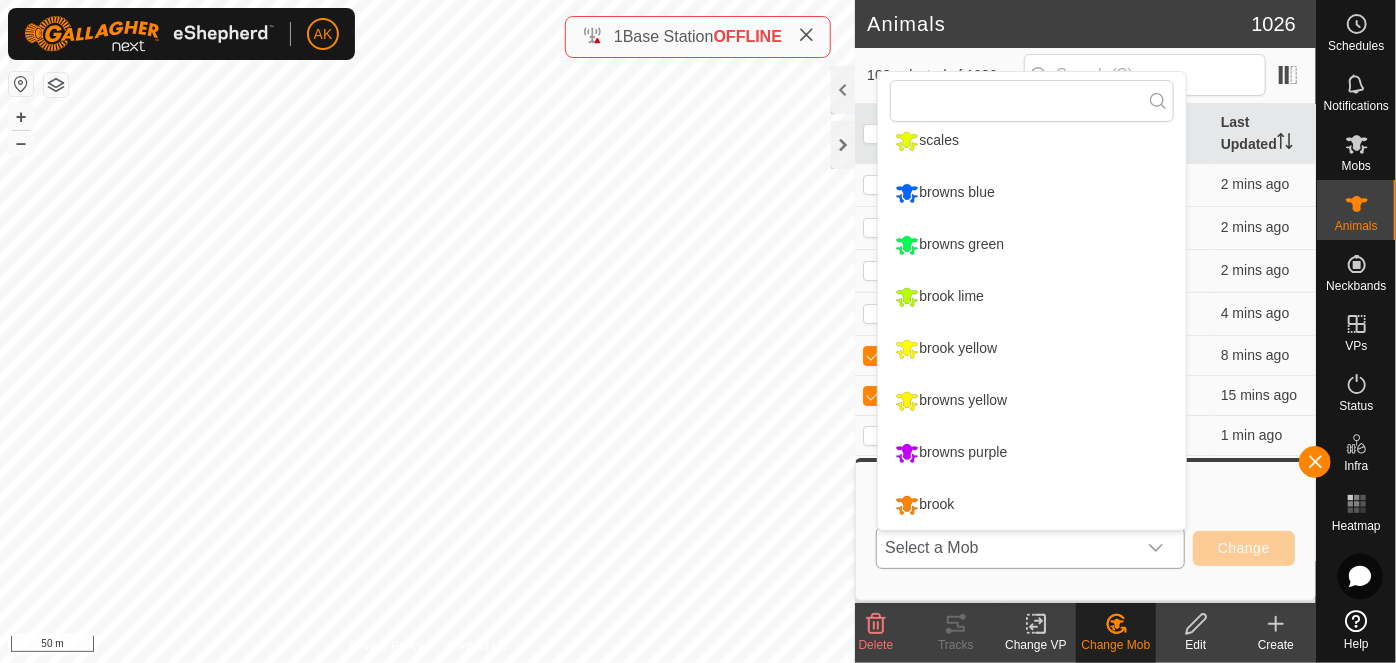 click on "brook" at bounding box center [1032, 505] 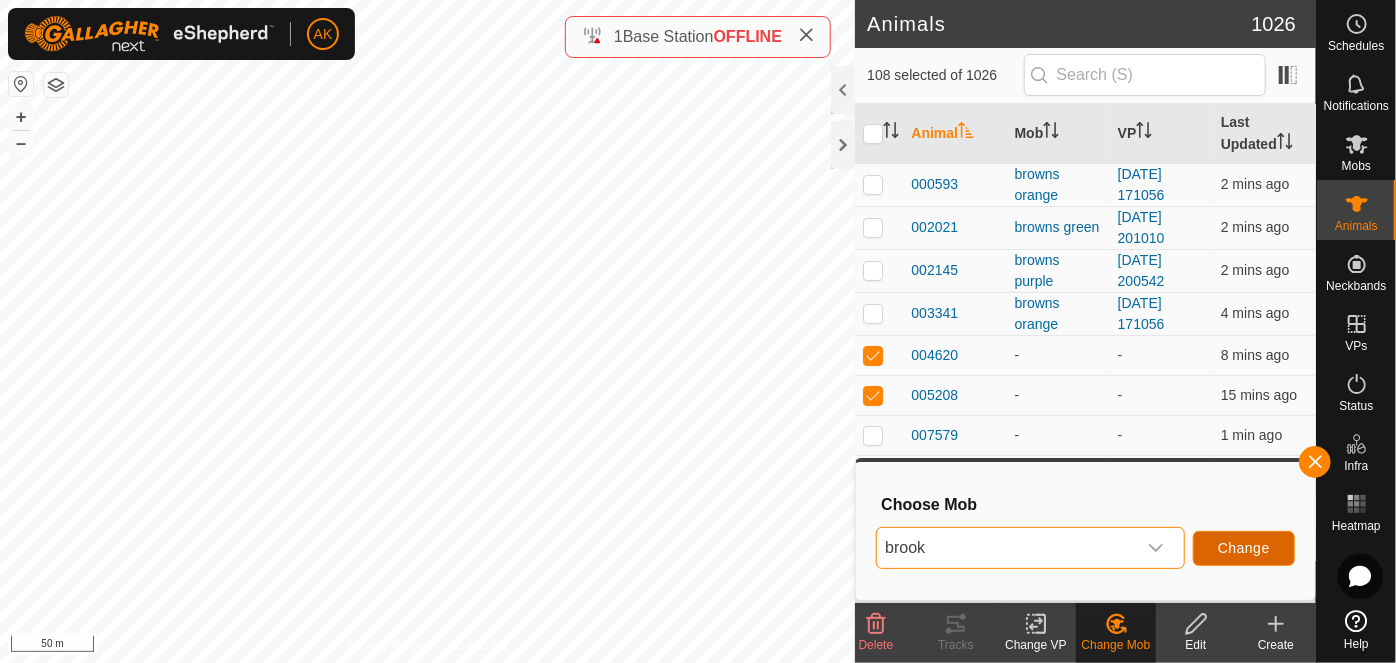 click on "Change" at bounding box center (1244, 548) 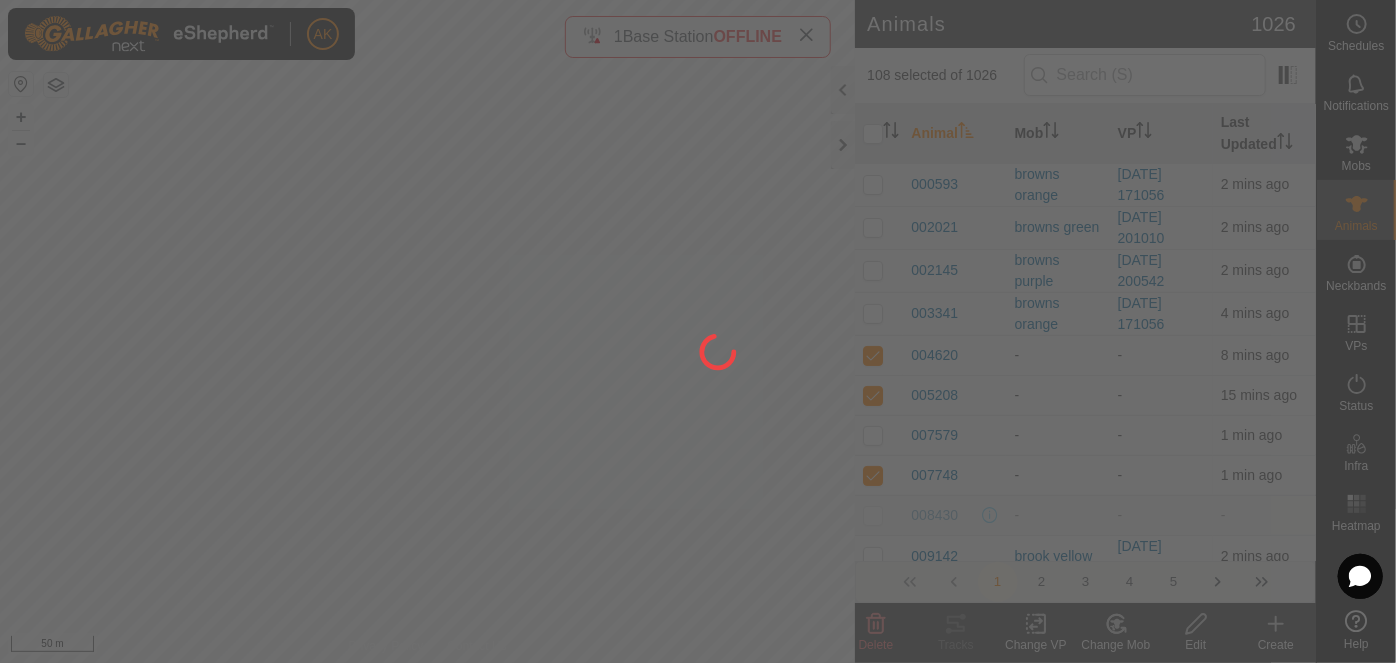 checkbox on "false" 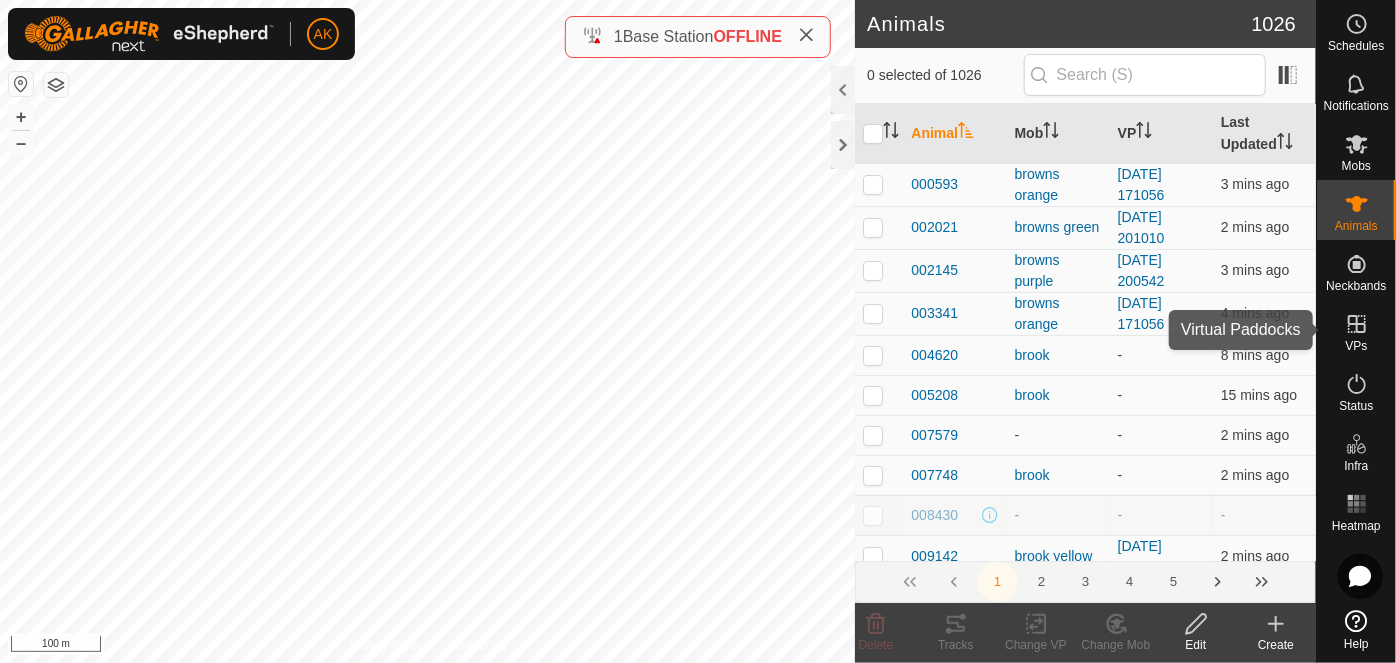 click 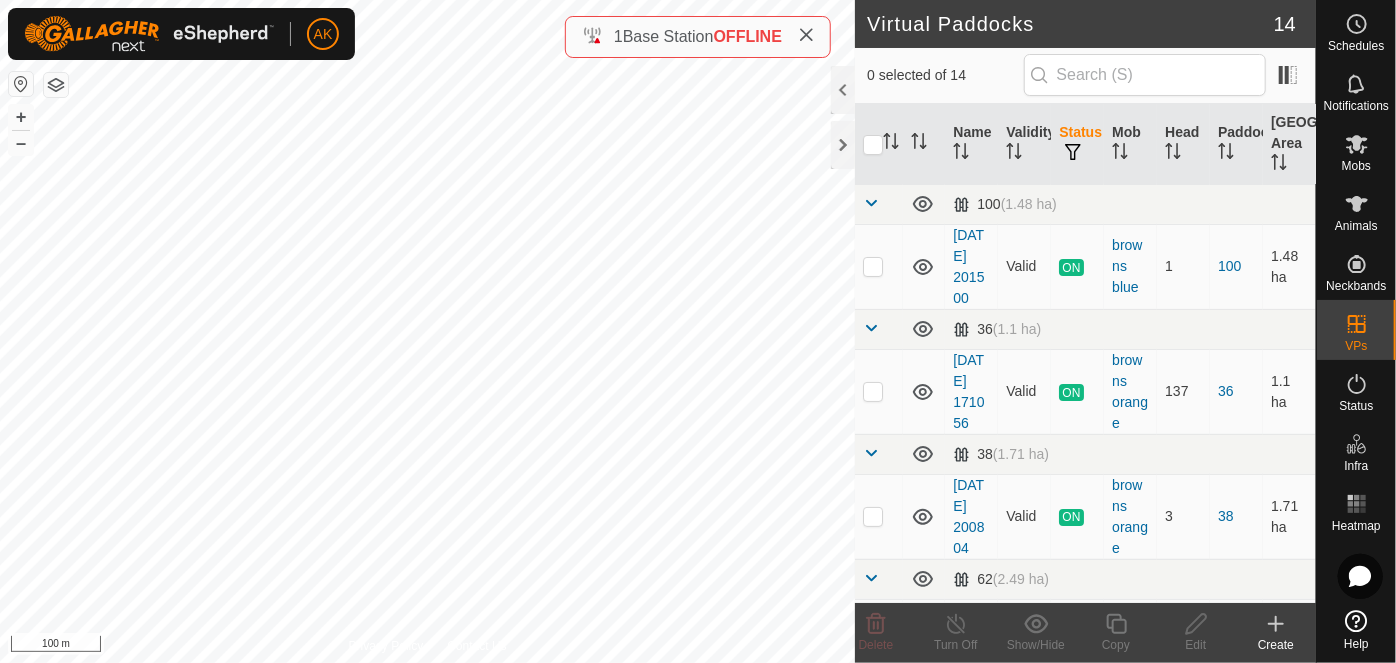 click 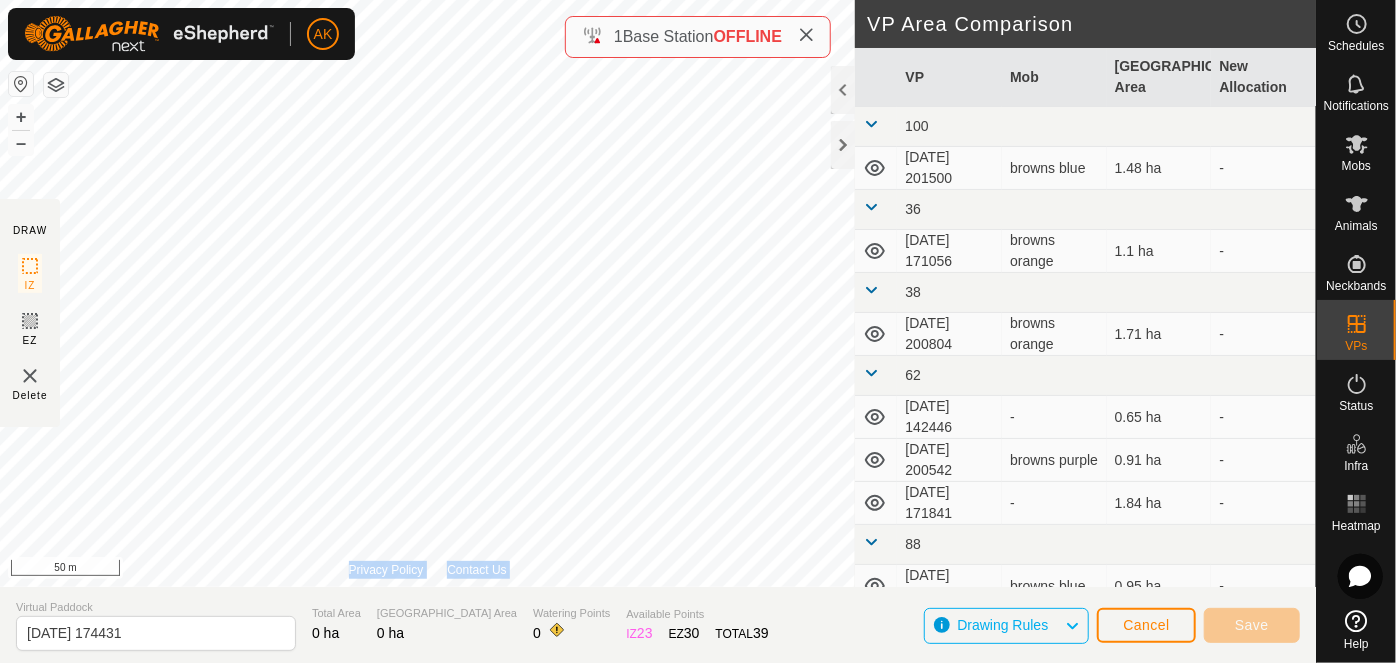 click on "DRAW IZ EZ Delete Privacy Policy Contact Us + – ⇧ i 50 m VP Area Comparison     VP   Mob   Grazing Area   New Allocation  100  2025-07-16 201500   browns blue   1.48 ha   -  36  2025-07-17 171056   browns orange   1.1 ha   -  38  2025-07-16 200804   browns orange   1.71 ha   -  62  2025-07-16 142446  -  0.65 ha   -   2025-07-16 200542   browns purple   0.91 ha   -   2025-07-17 171841  -  1.84 ha   -  88  2025-07-17 171332   browns blue   0.95 ha   -  95  2025-07-15 164017   browns red   1.66 ha   -   2025-07-16 200951   browns red   1.73 ha   -   2025-07-17 171715  -  1.8 ha   -  97  2025-07-16 201010   browns green   1.84 ha   -   2025-07-17 171745  -  1.92 ha   -  Days Corner  2025-07-14 071530   brook lime   12 ha   -  Ebbecks Corner  2025-07-14 125246   brook yellow   11.23 ha   -" 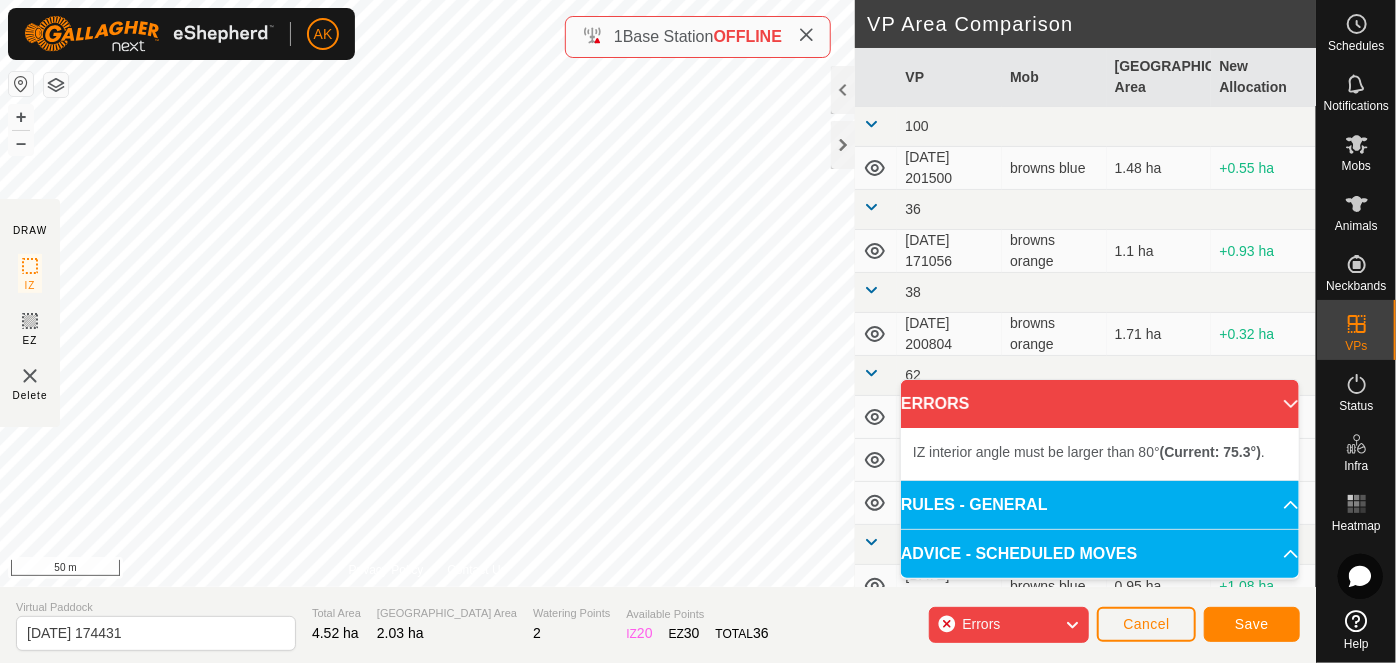 click on "Errors" 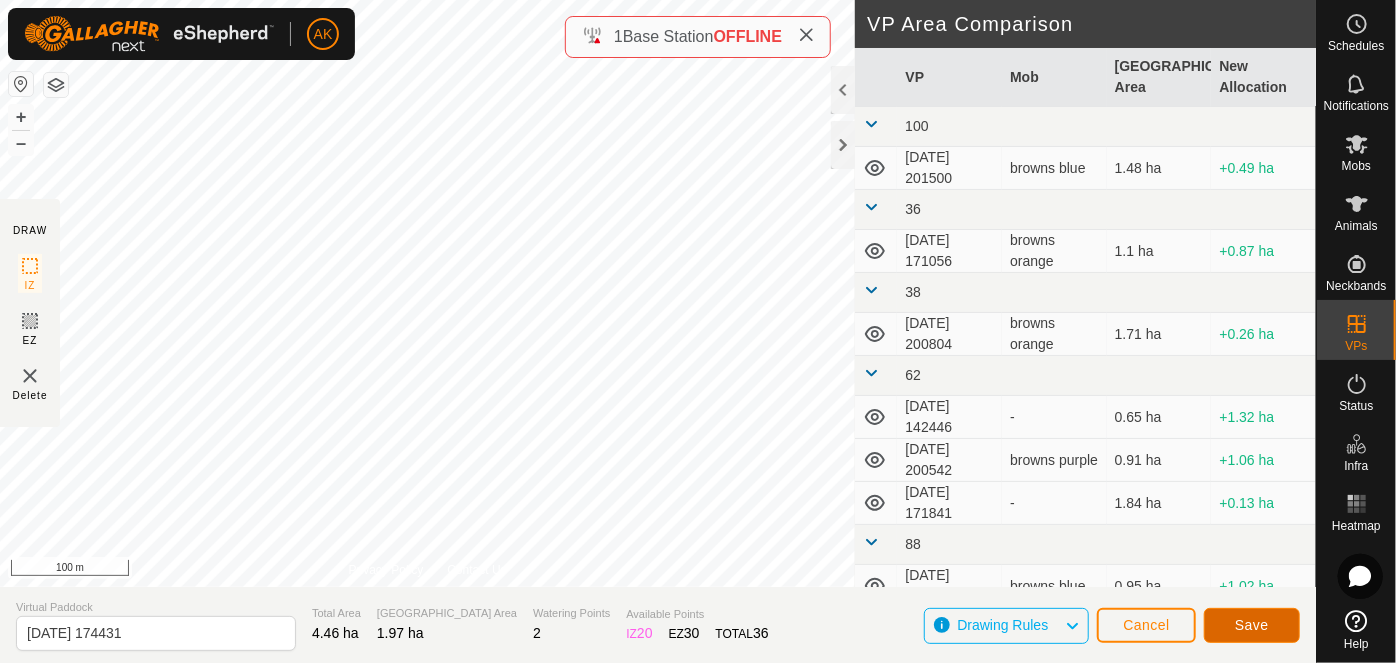 click on "Save" 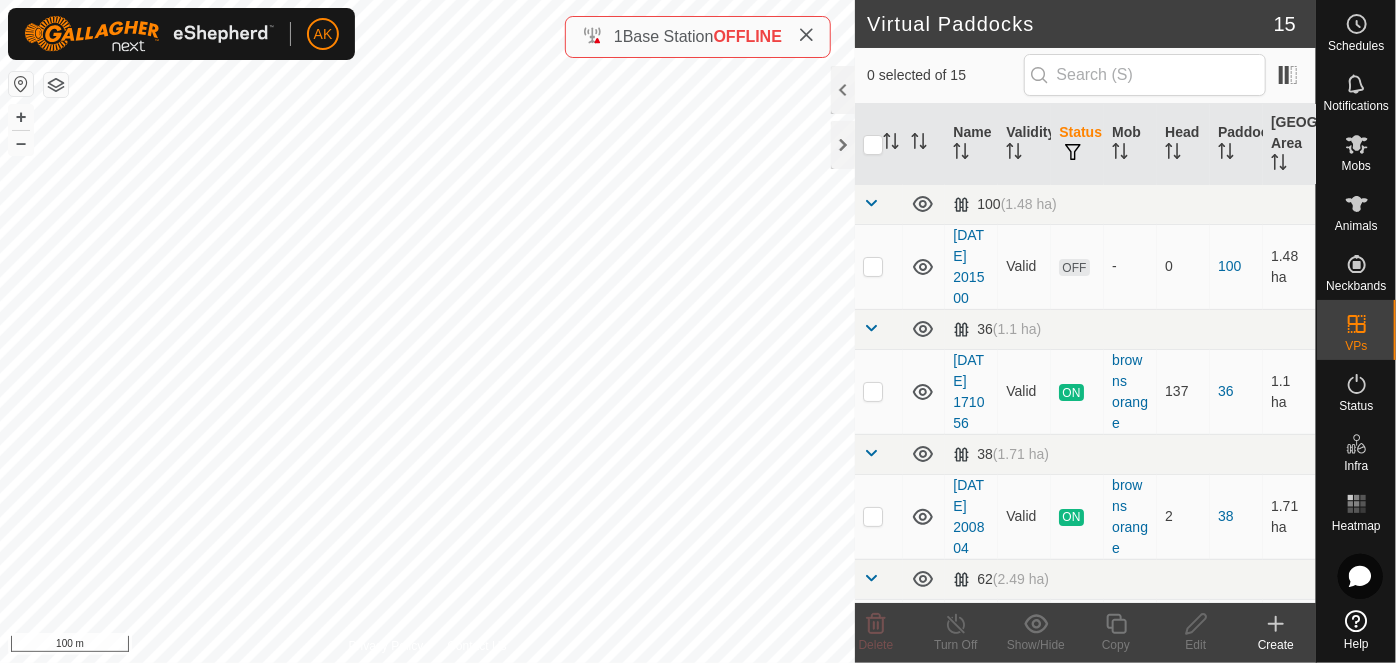 checkbox on "true" 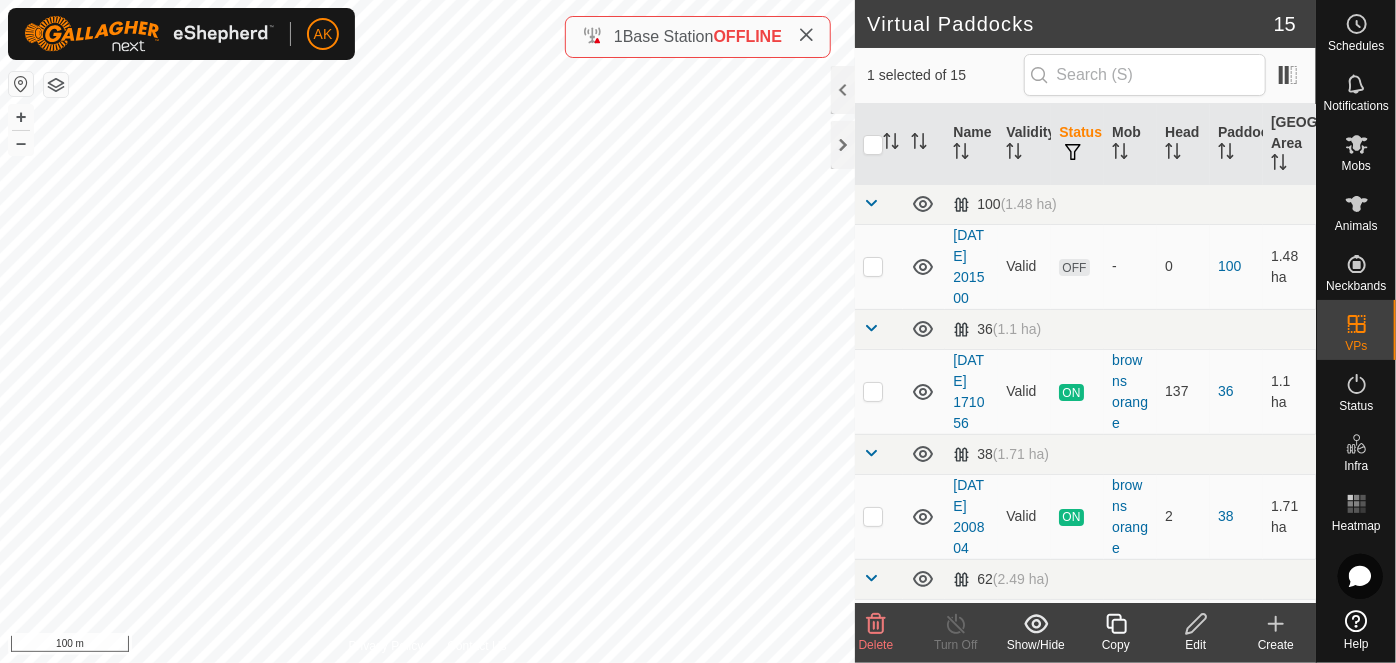 click 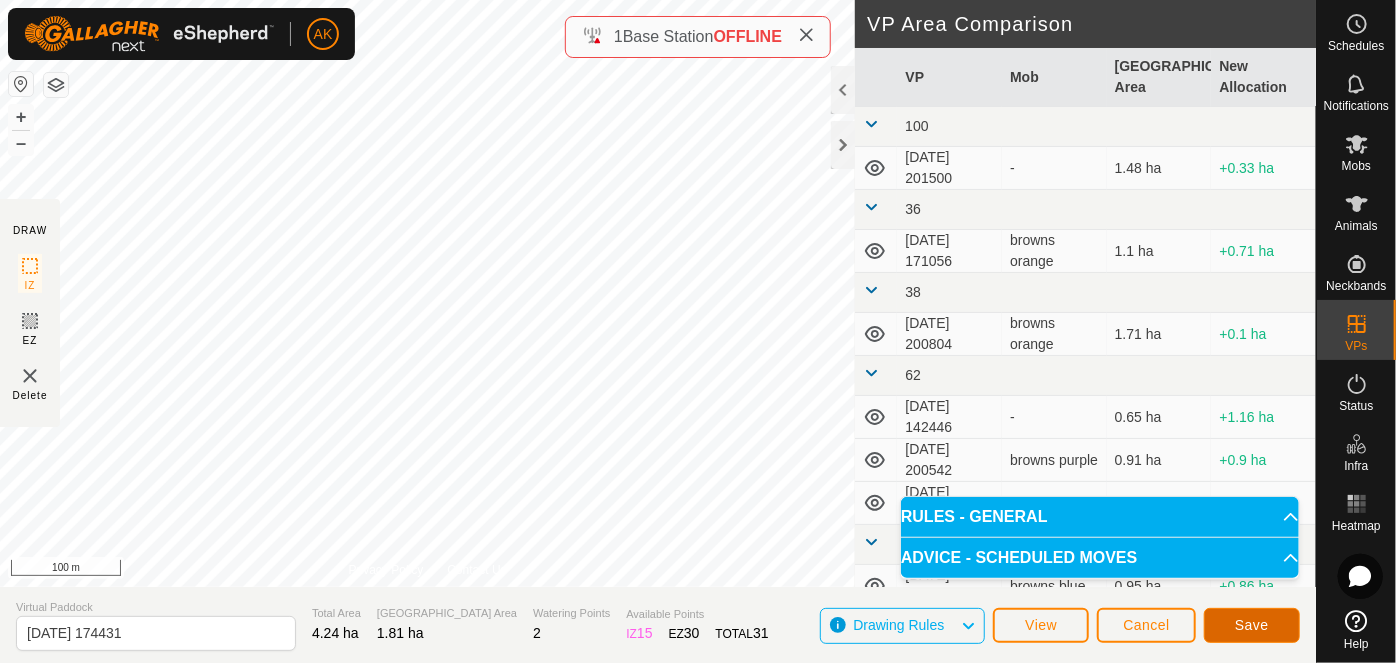 click on "Save" 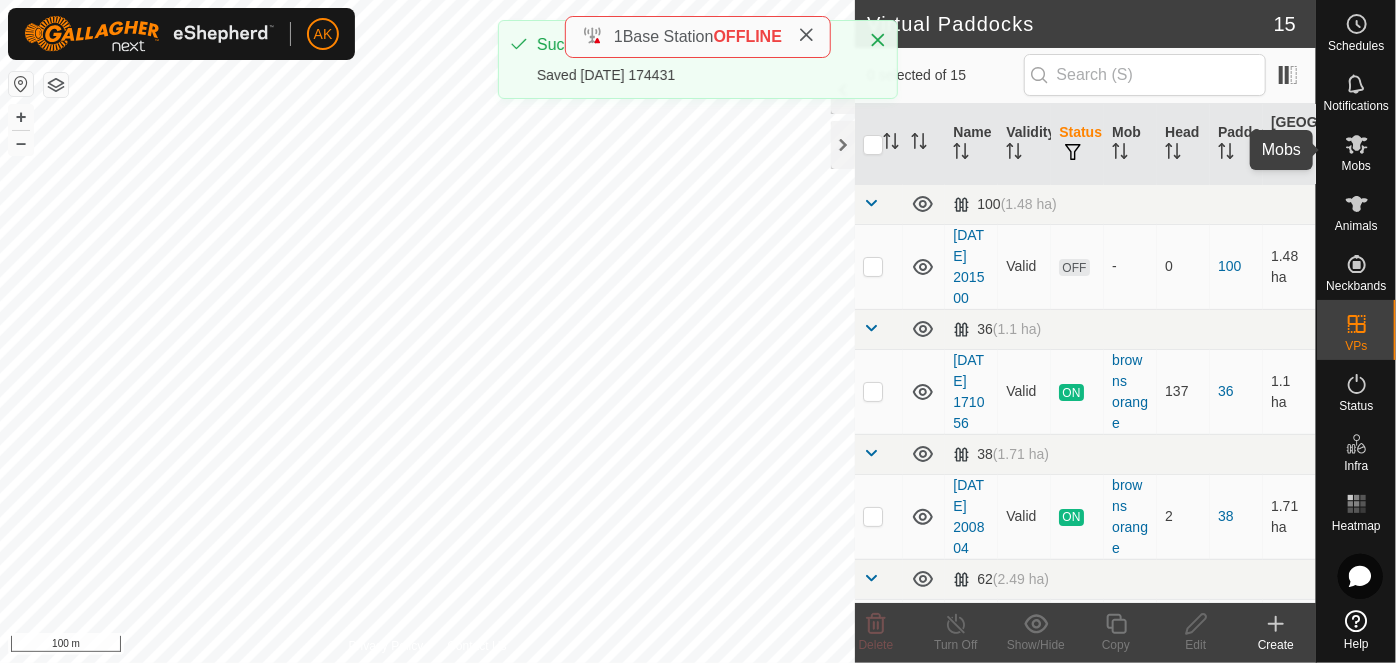 click 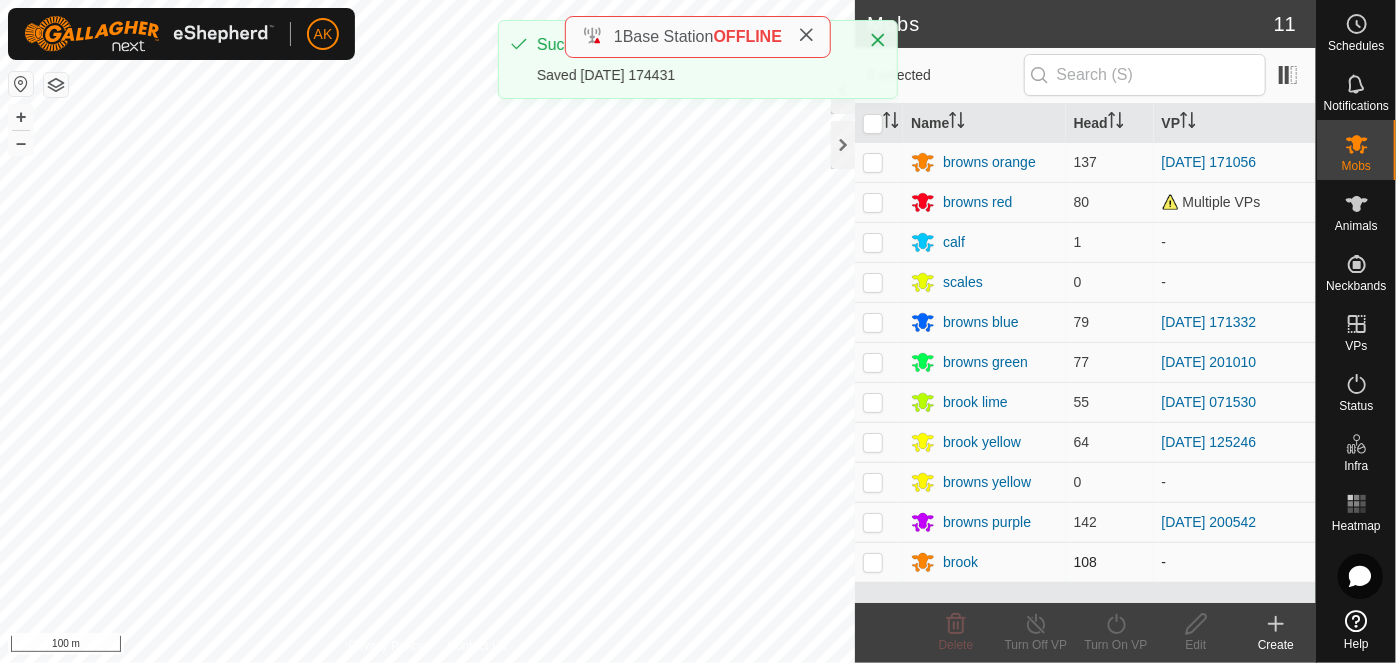 click at bounding box center (873, 562) 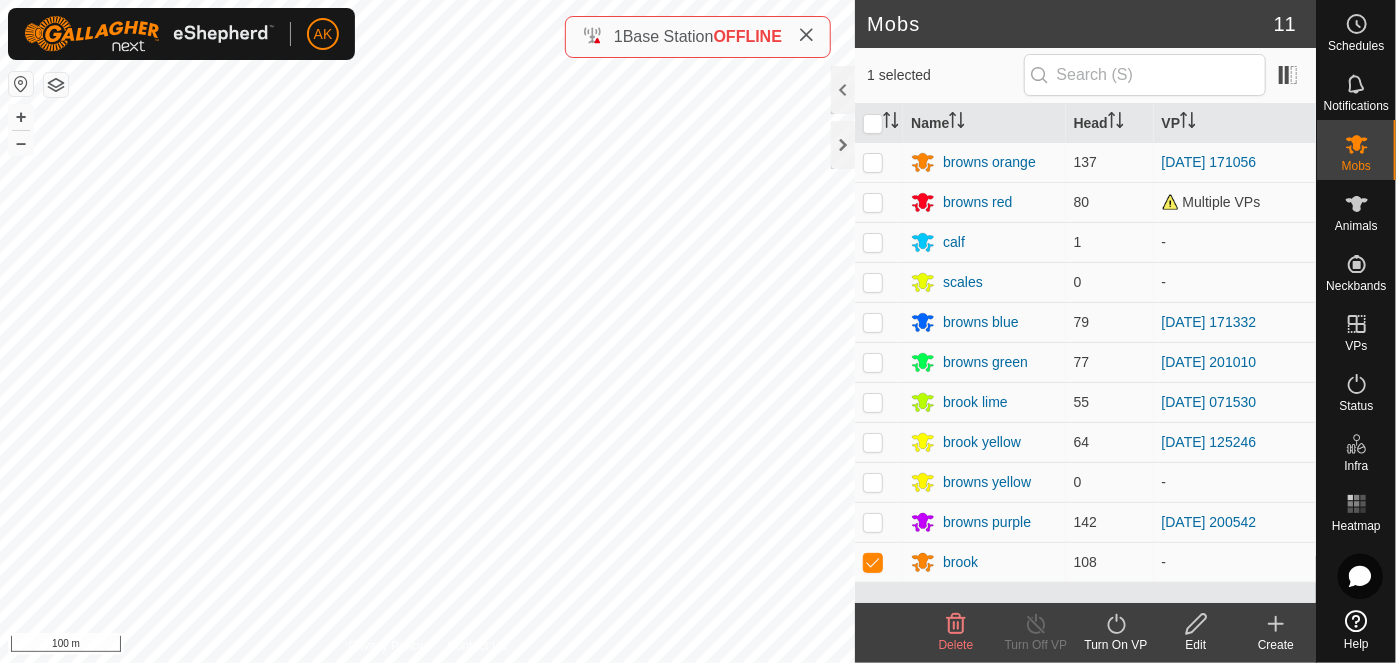 click 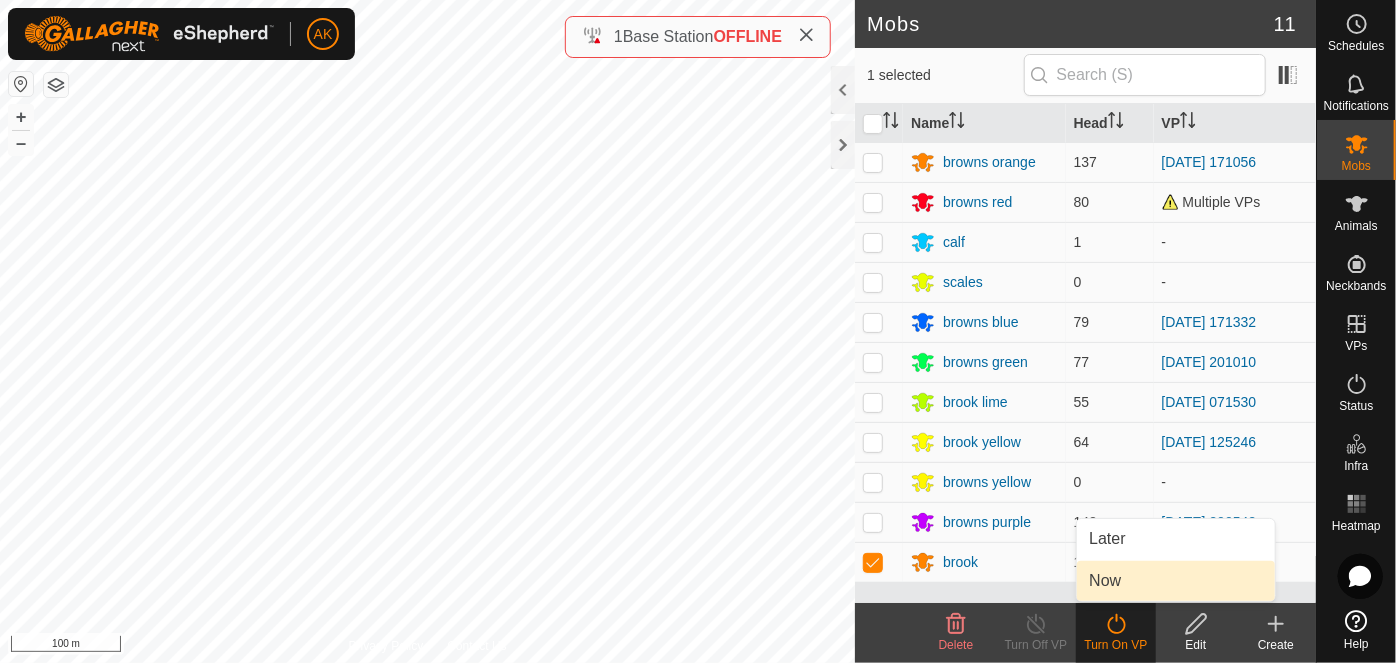 click on "Now" at bounding box center (1176, 581) 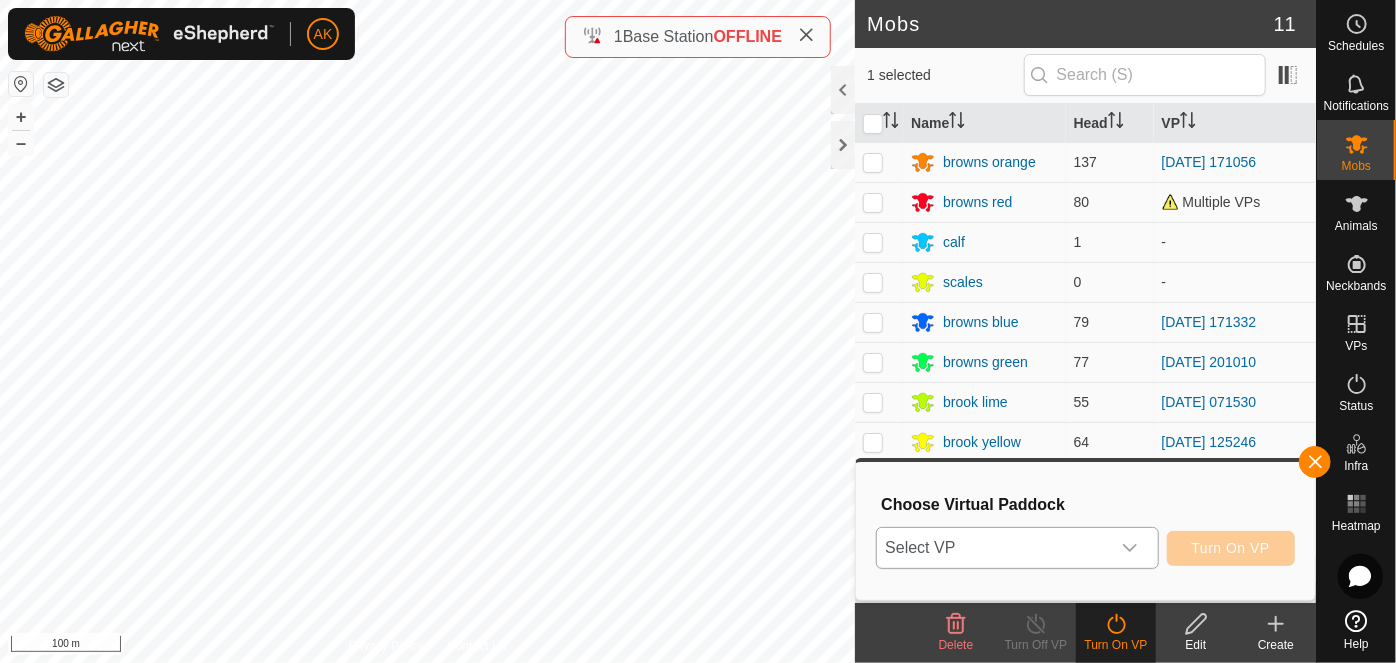 click at bounding box center (1130, 548) 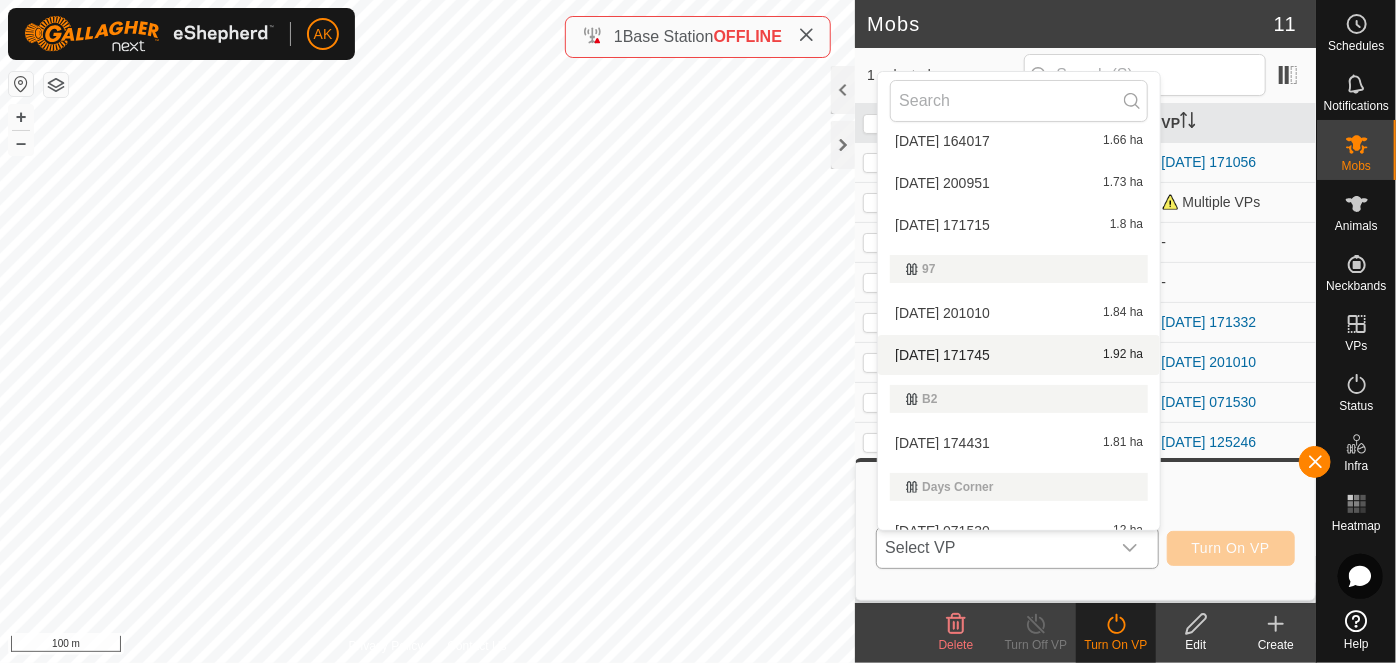 scroll, scrollTop: 688, scrollLeft: 0, axis: vertical 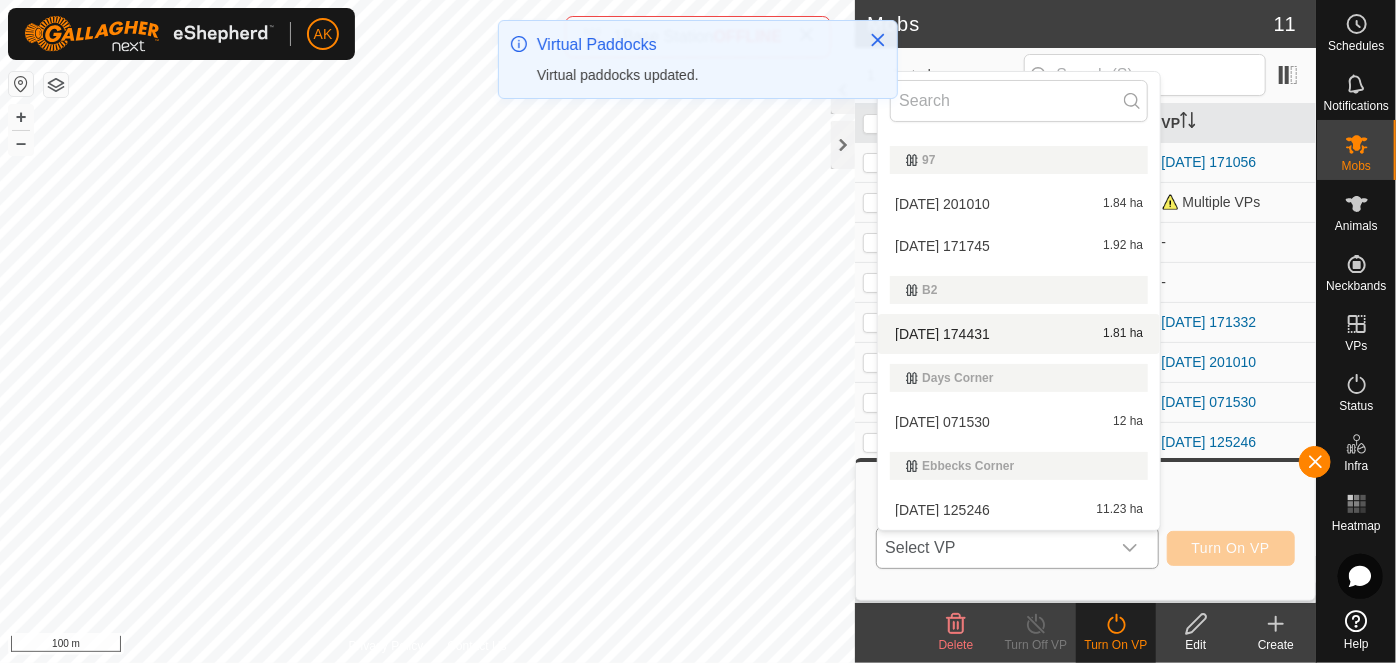 click on "2025-07-17 174431  1.81 ha" at bounding box center [1019, 334] 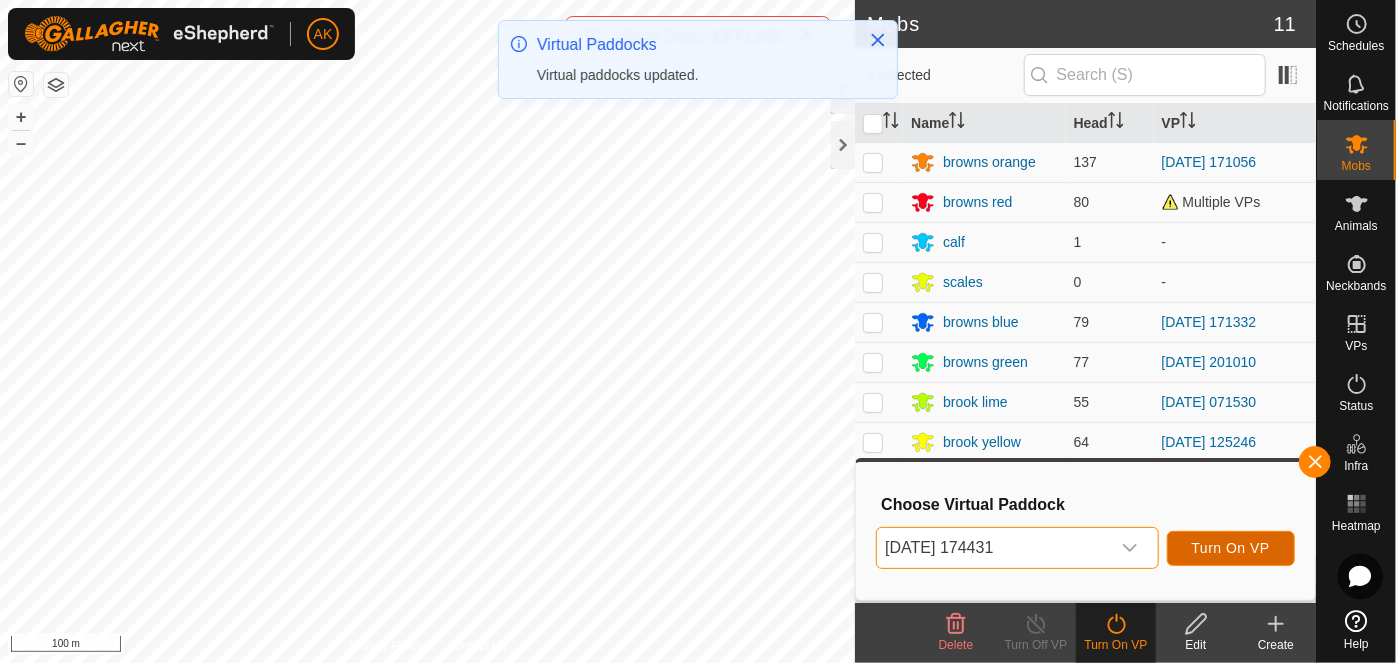 click on "Turn On VP" at bounding box center [1231, 548] 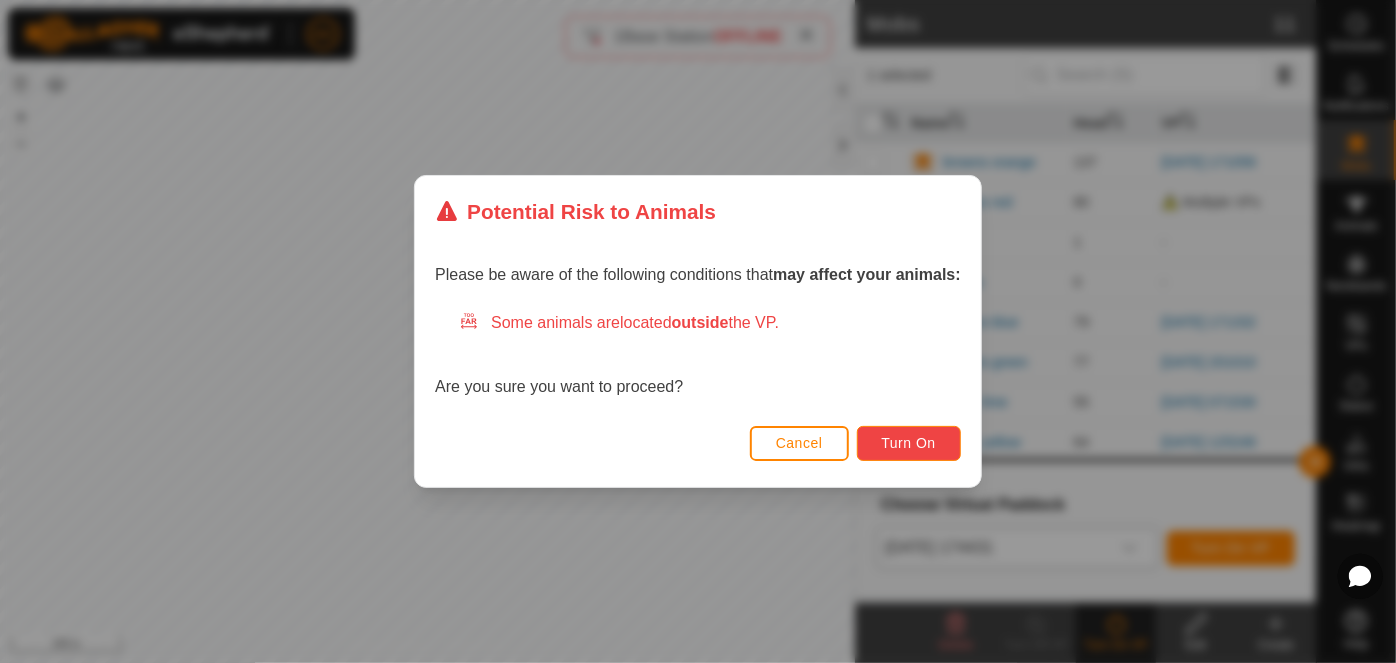 click on "Turn On" at bounding box center (909, 443) 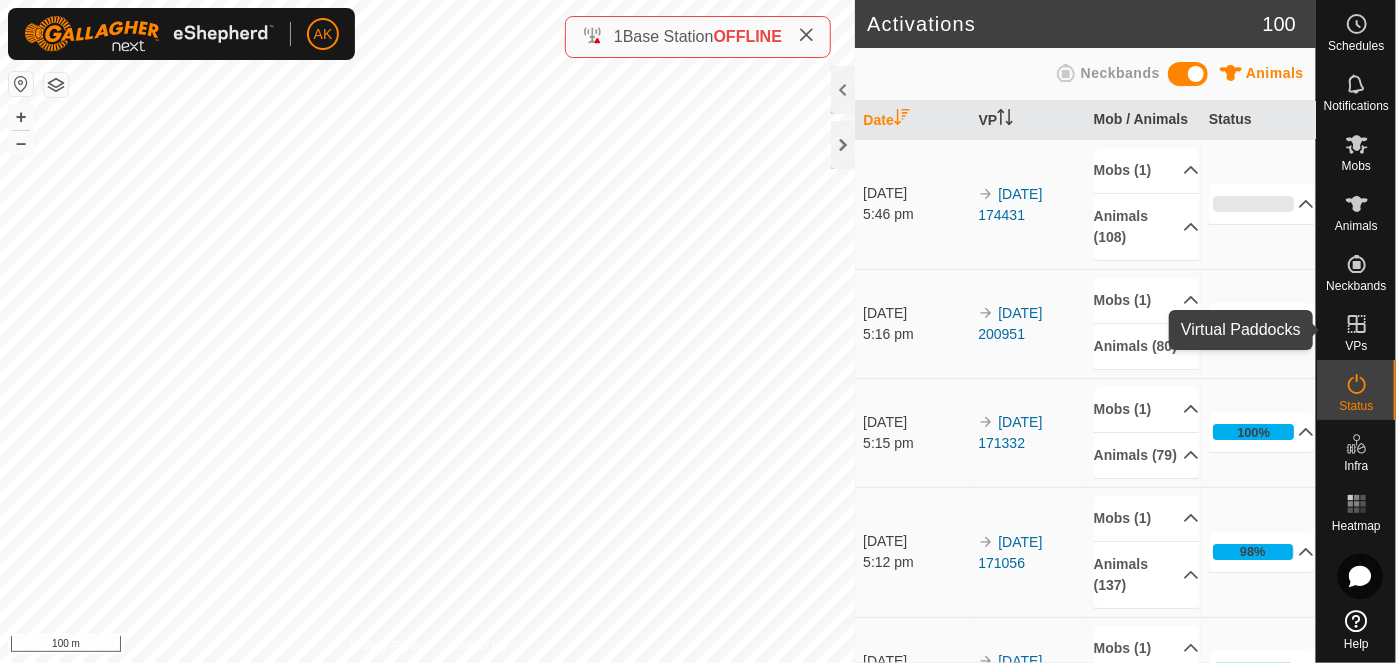 click 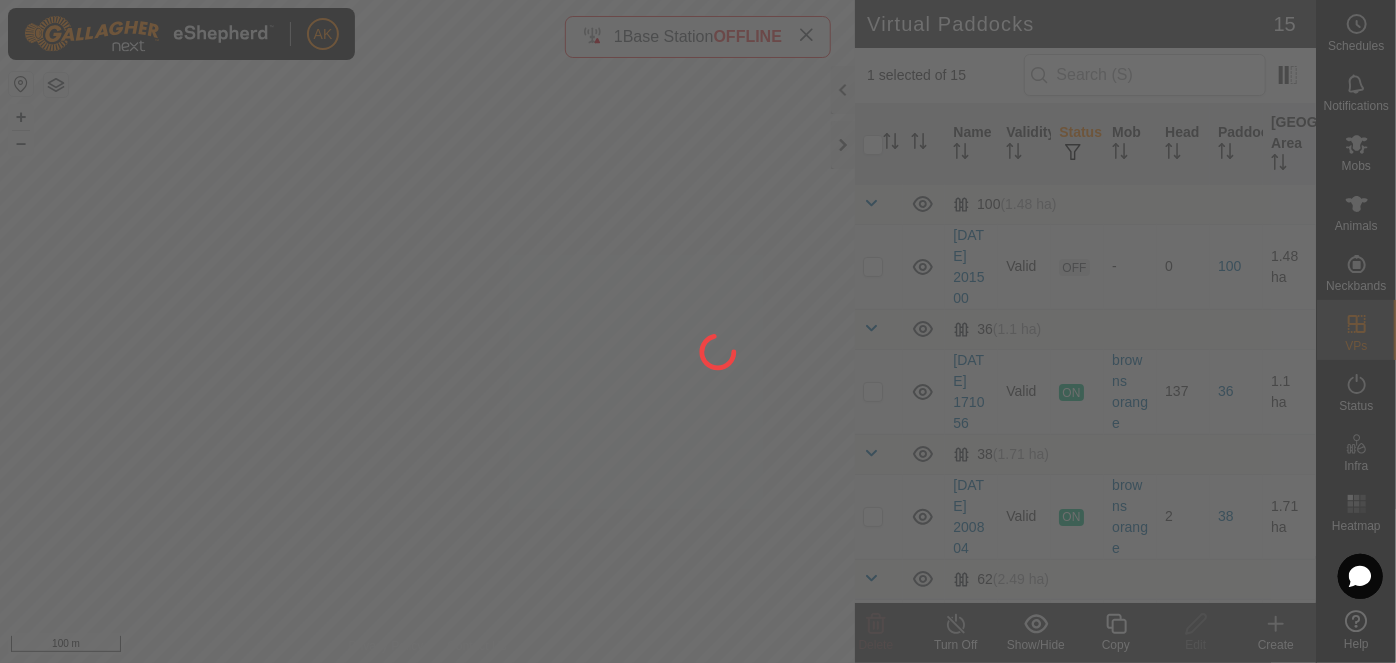 click 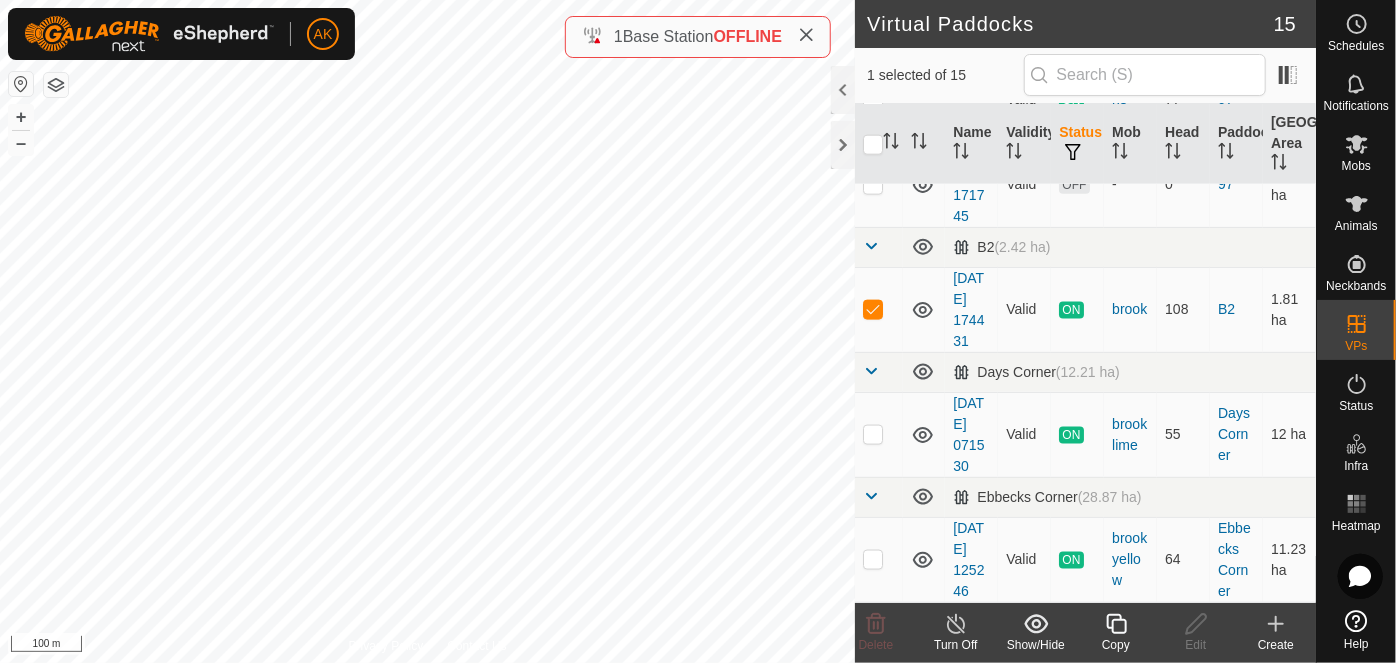 scroll, scrollTop: 1566, scrollLeft: 0, axis: vertical 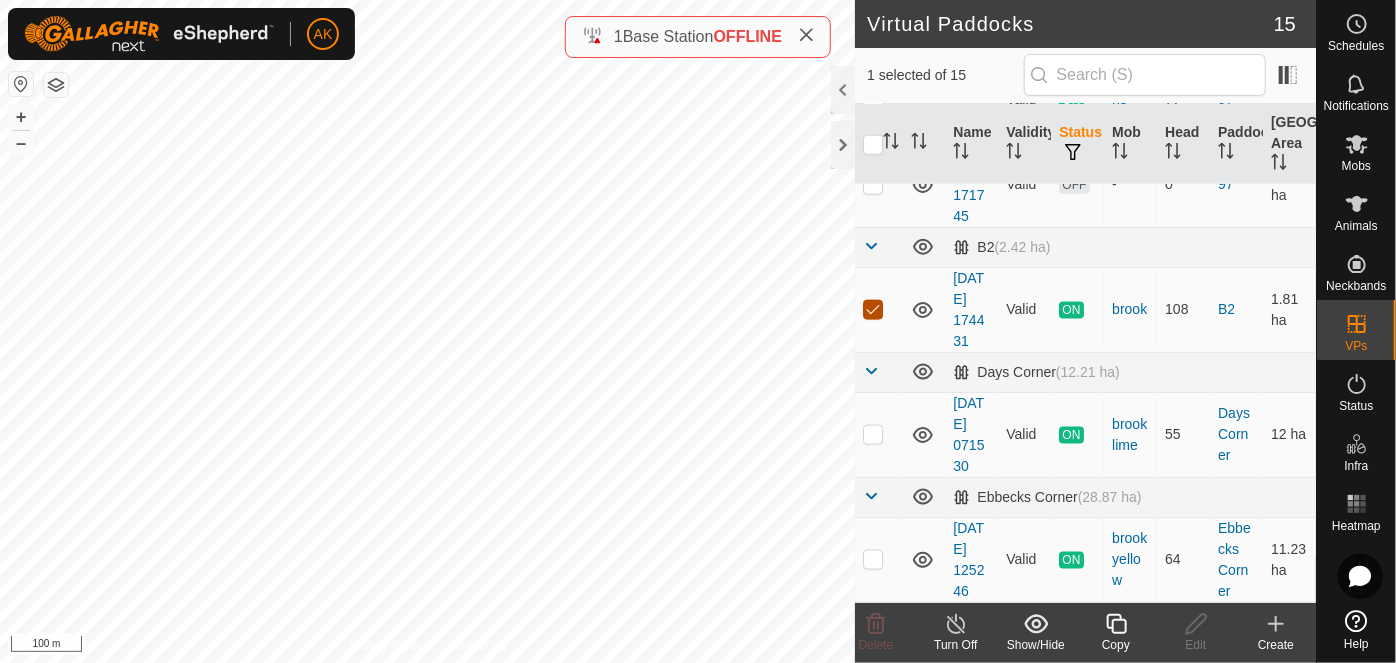 click at bounding box center [873, 310] 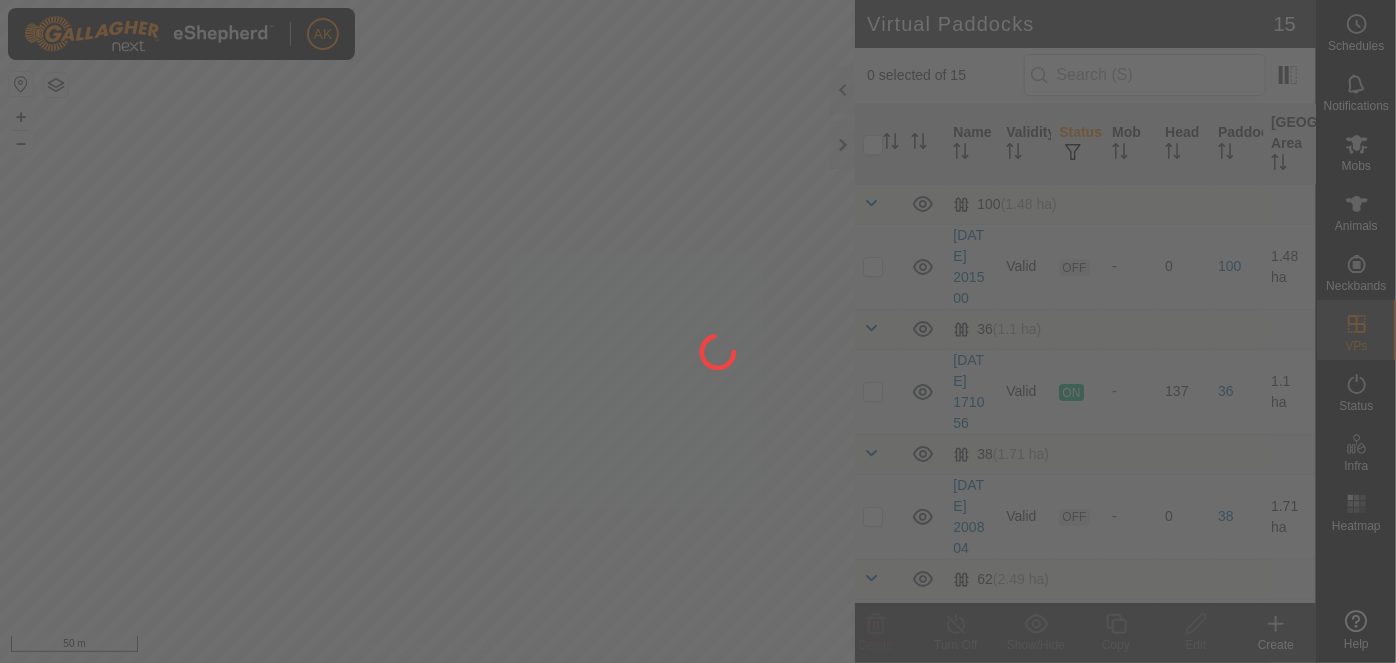 scroll, scrollTop: 0, scrollLeft: 0, axis: both 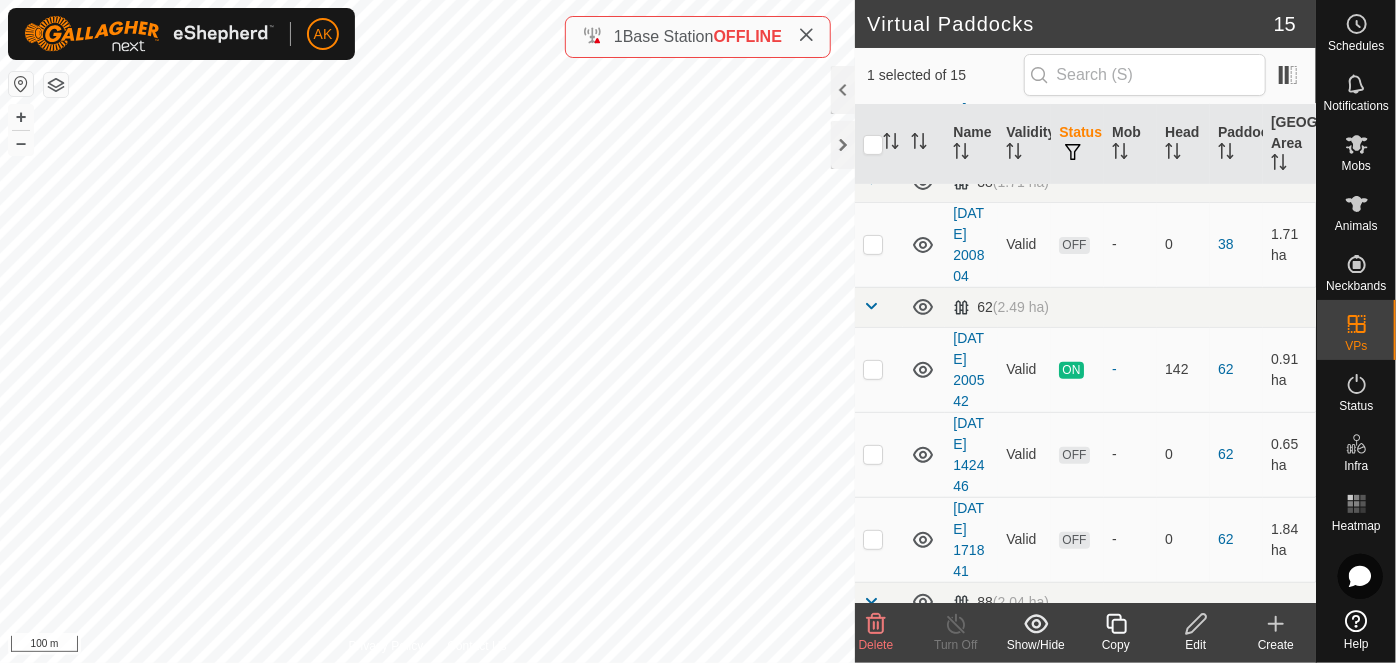 click 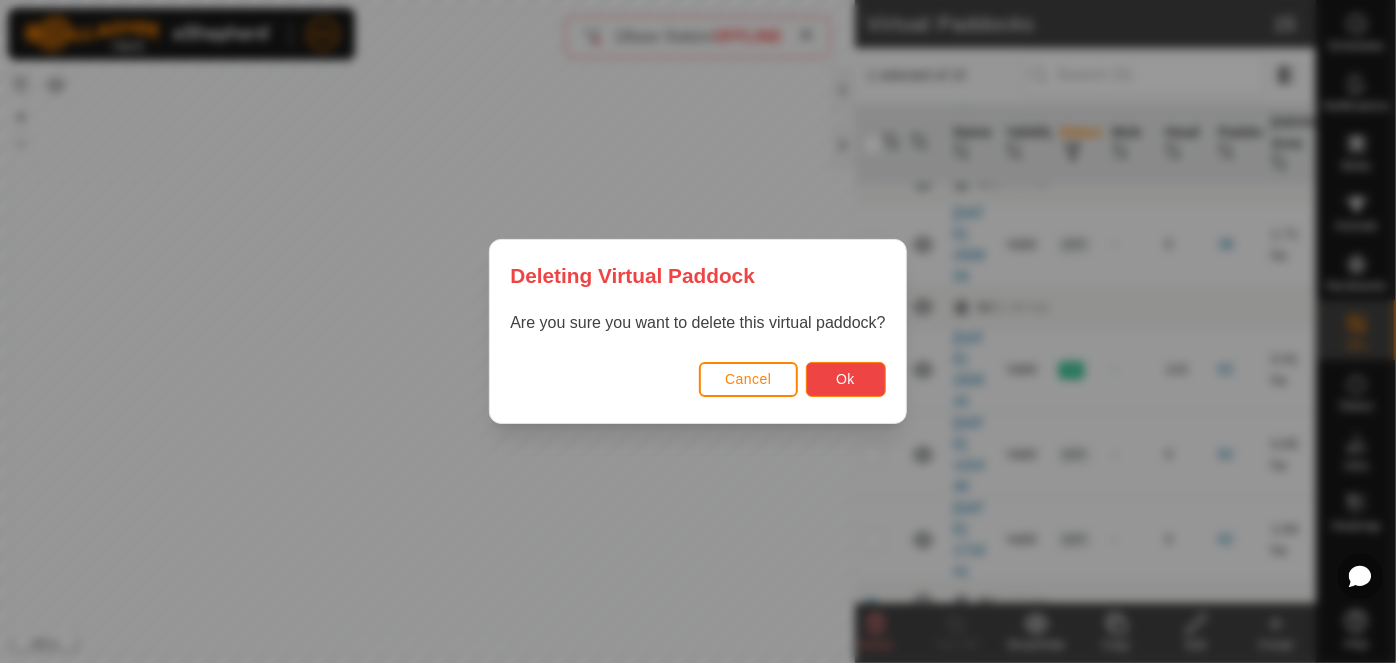 click on "Ok" at bounding box center [846, 379] 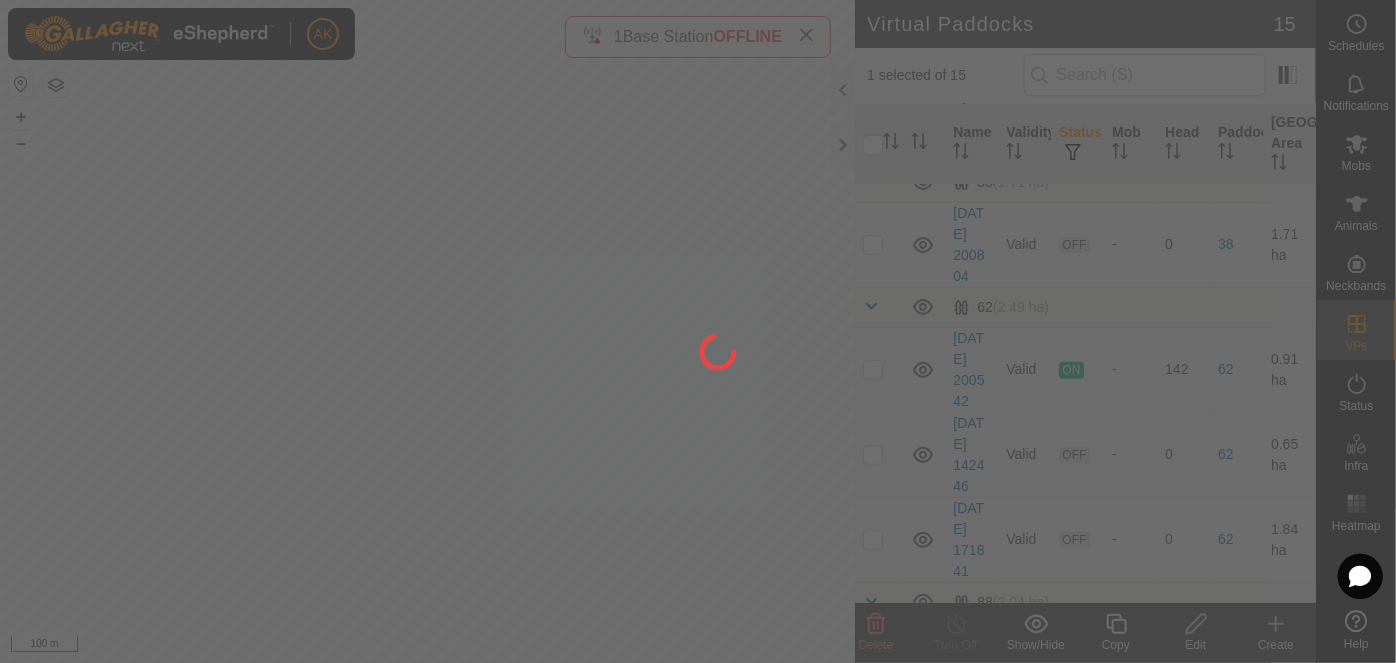 checkbox on "false" 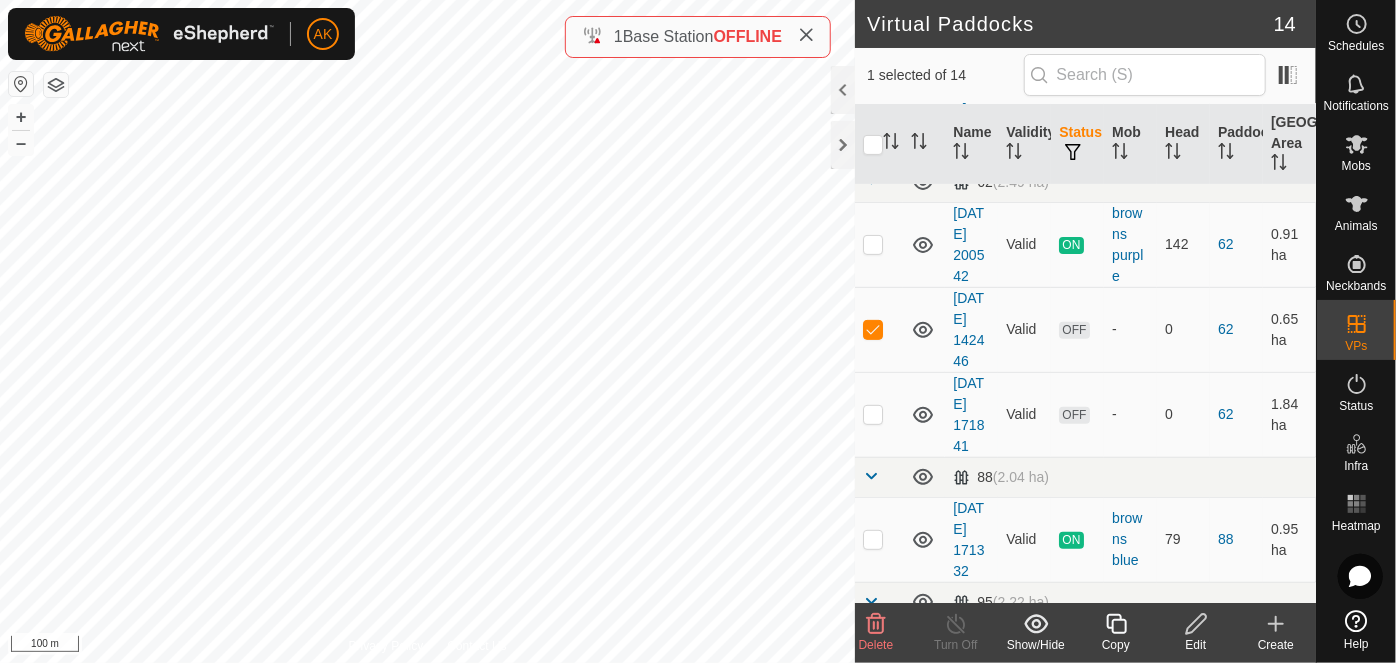 checkbox on "true" 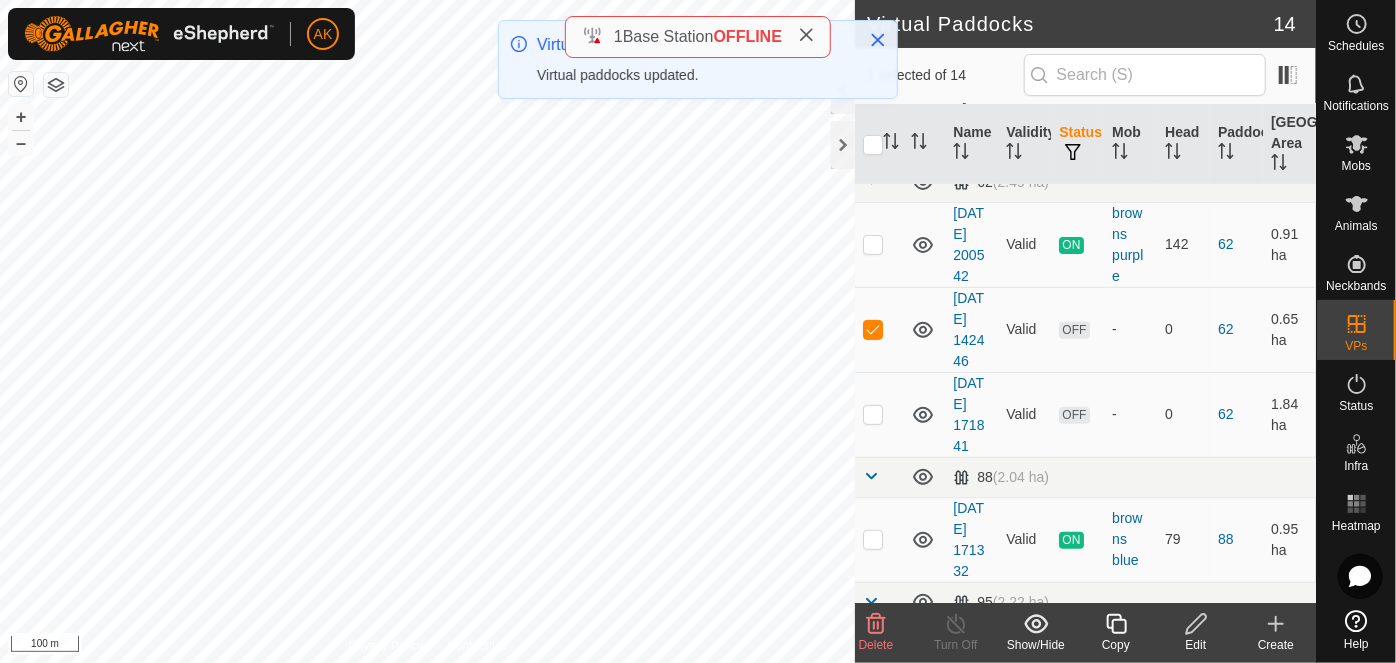 click 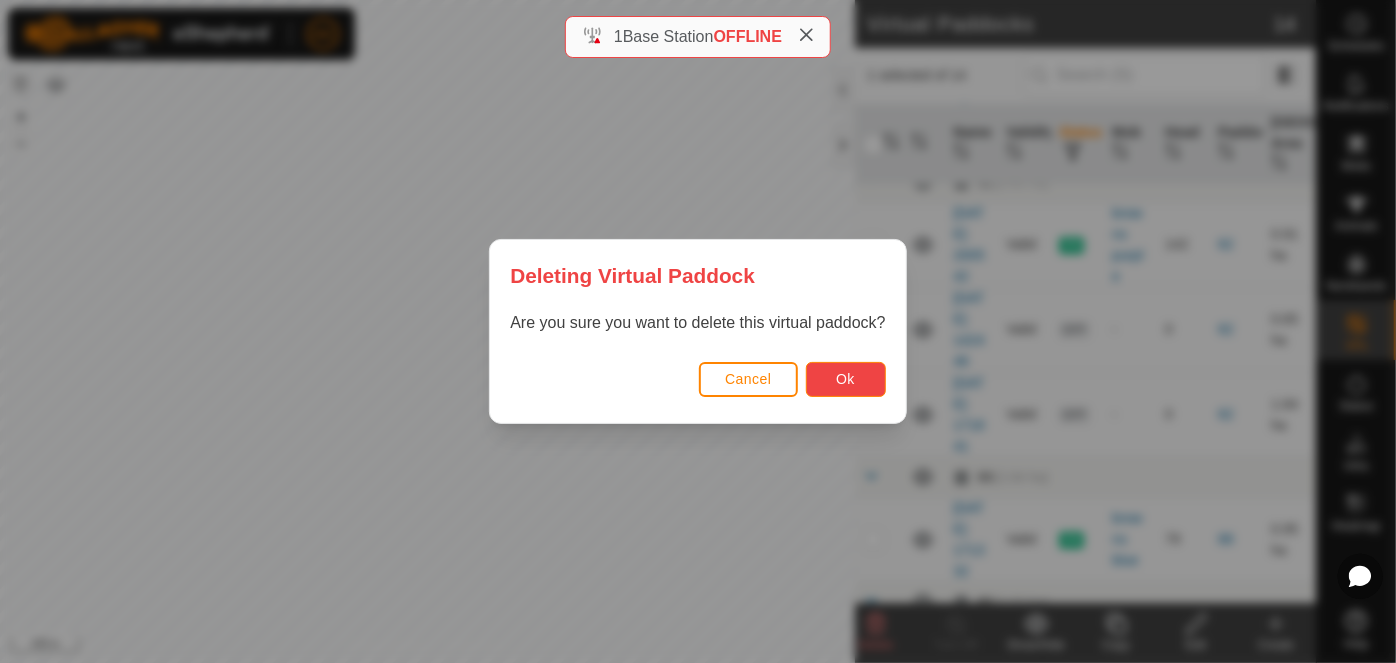 click on "Ok" at bounding box center (846, 379) 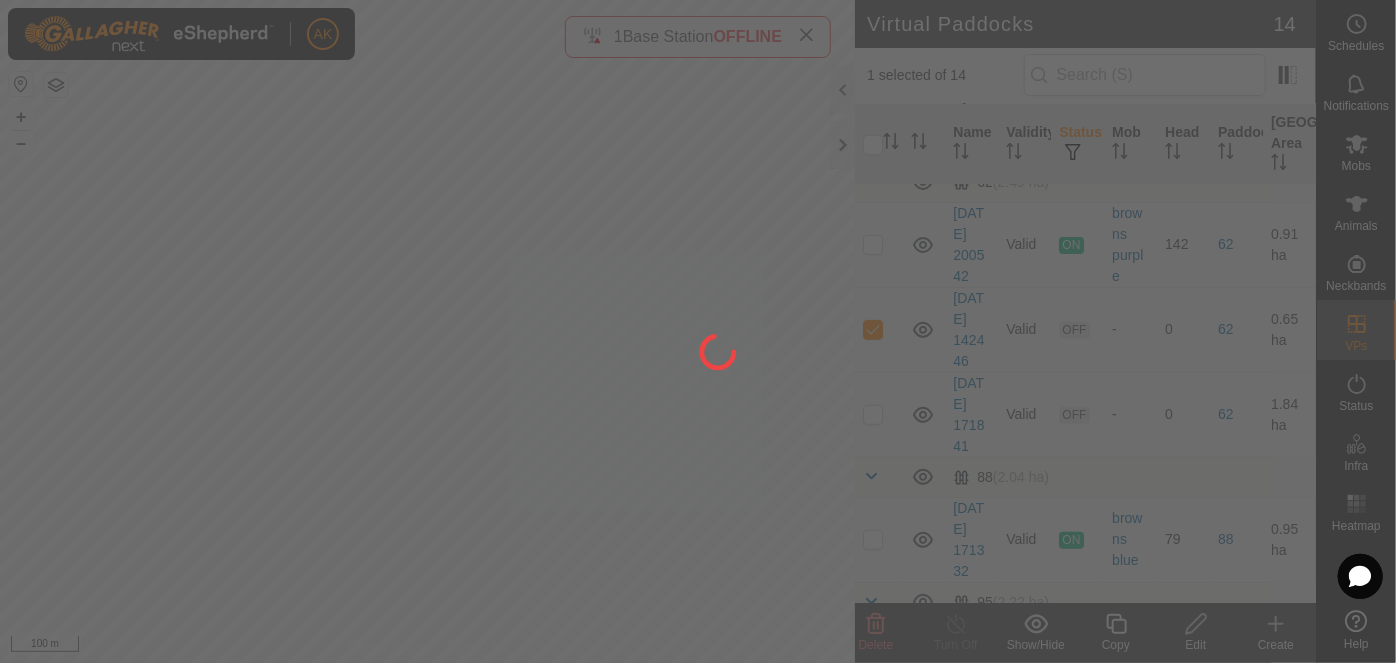 checkbox on "false" 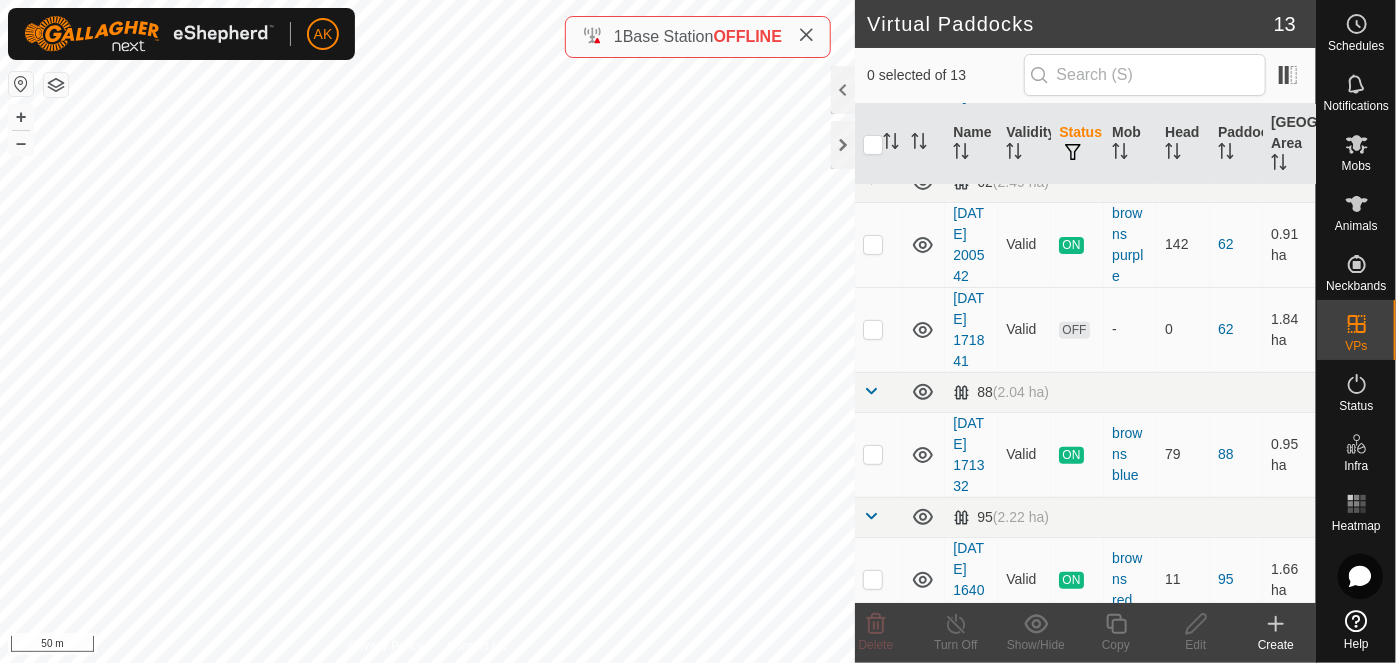 checkbox on "true" 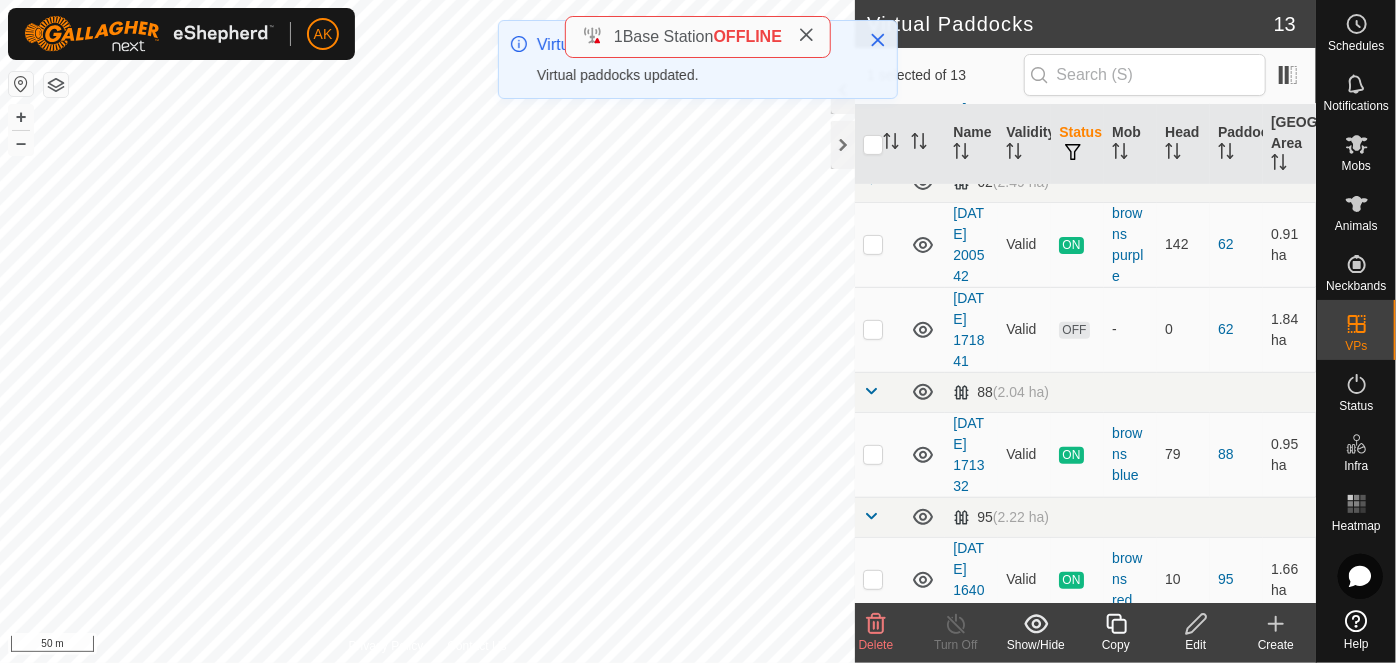 click 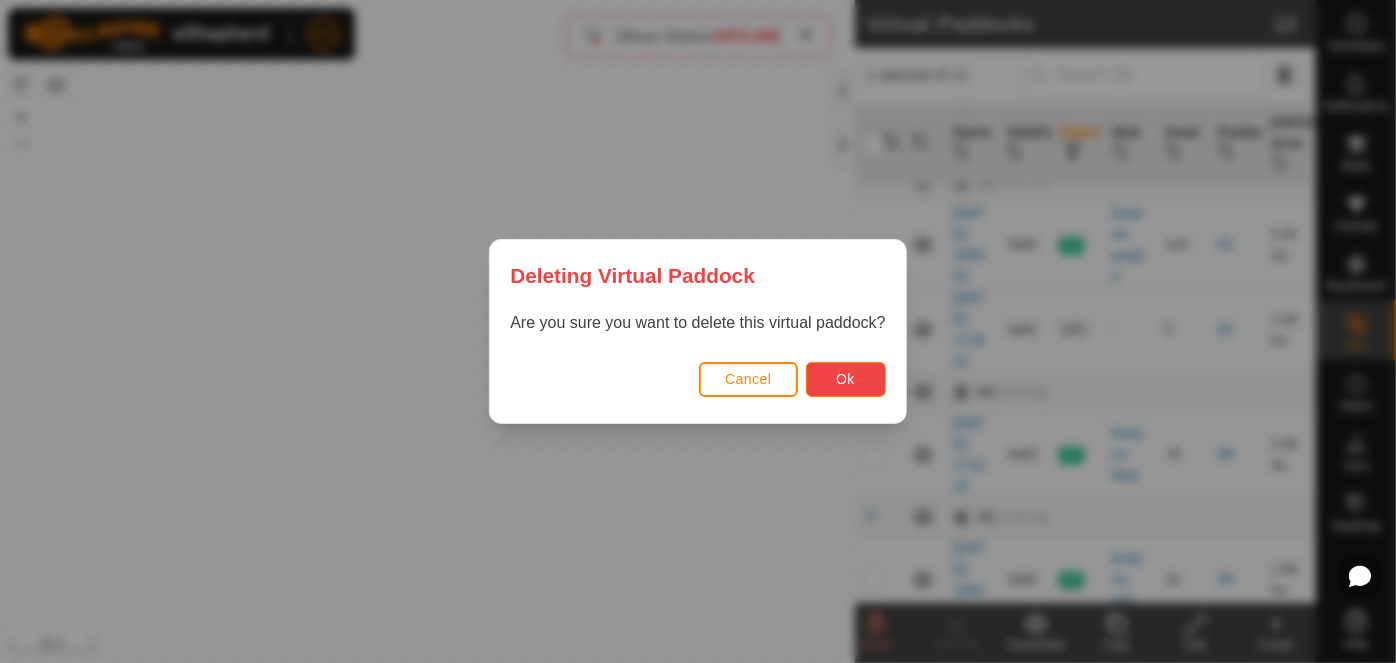 click on "Ok" at bounding box center (845, 379) 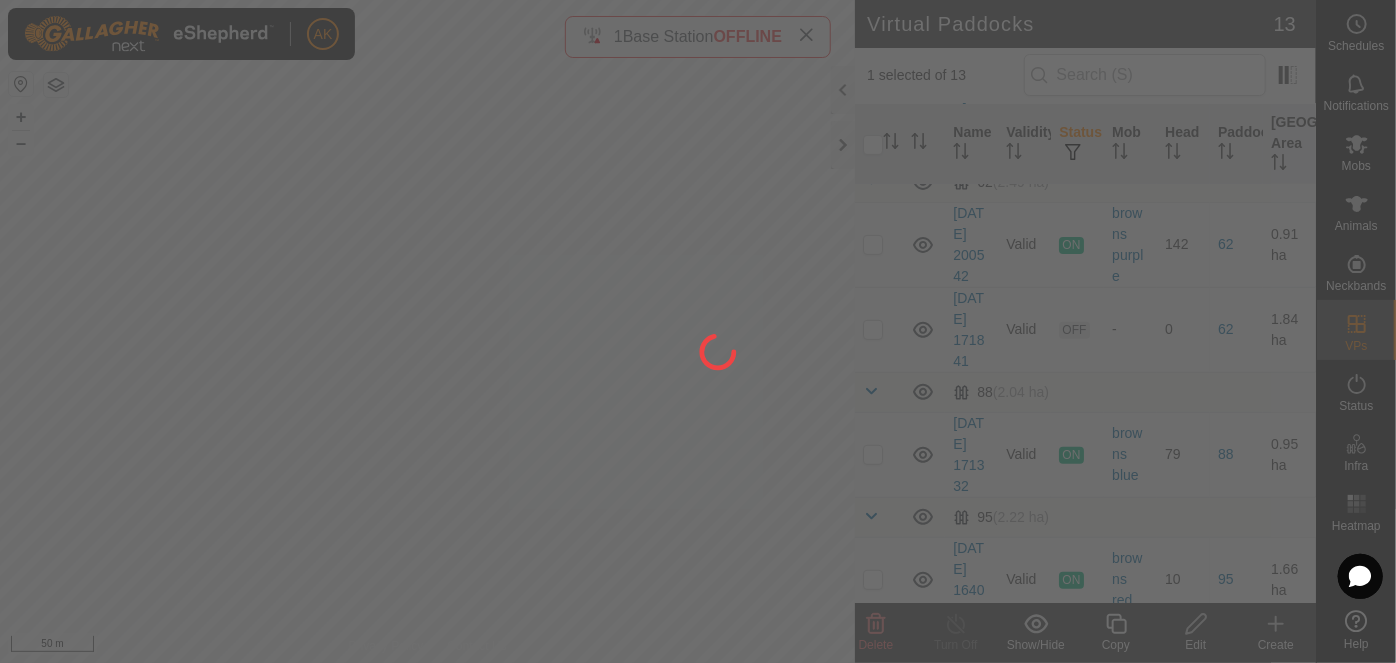 checkbox on "false" 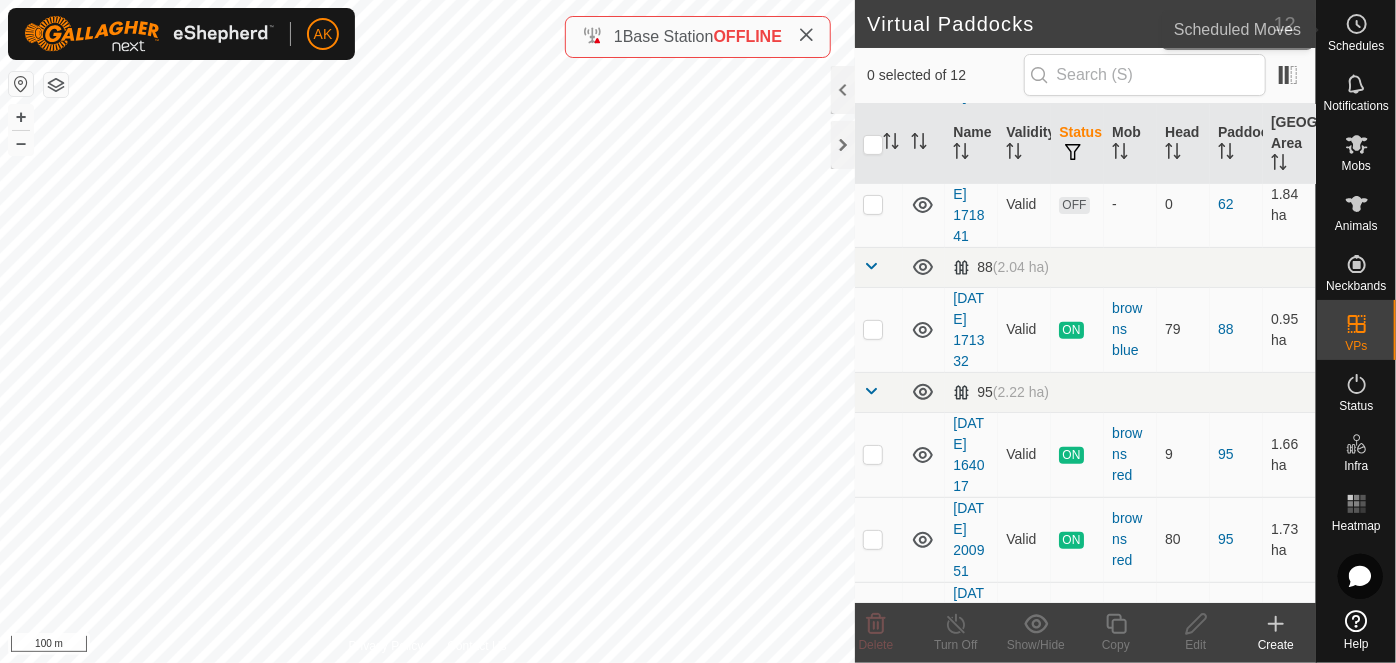 click 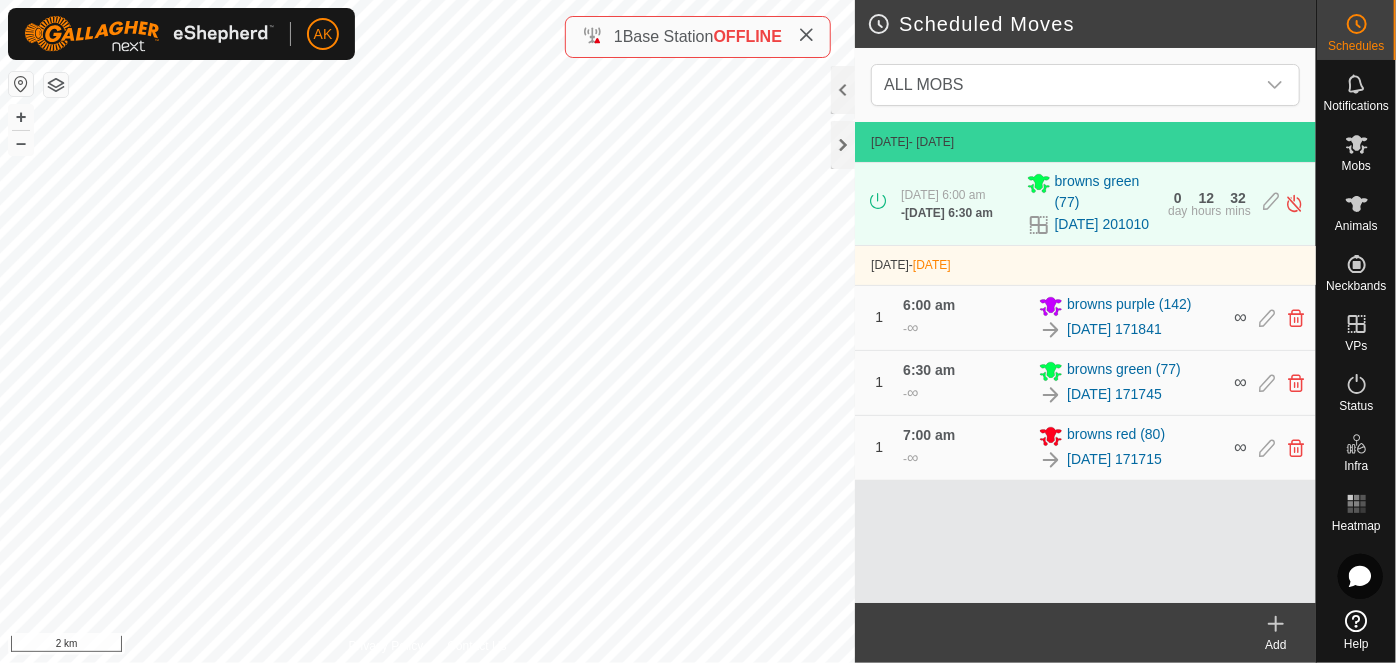click on "AK Schedules Notifications Mobs Animals Neckbands VPs Status Infra Heatmap Help  Scheduled Moves  ALL MOBS  17 July 2025  - Today 17 July 2025, 6:00 am   -  18 July 2025, 6:30 am browns green (77) 2025-07-16 201010 0  day  12  hours  32  mins   18 July 2025  -  Tomorrow 1 6:00 am  -  ∞ browns purple (142) 2025-07-17 171841 ∞ 1 6:30 am  -  ∞ browns green (77) 2025-07-17 171745 ∞ 1 7:00 am  -  ∞ browns red (80) 2025-07-17 171715 ∞  Add  Privacy Policy Contact Us
819401
1489819401
browns green
2025-07-16 201010 + – ⇧ i 2 km 1  Base Station  OFFLINE" at bounding box center (698, 331) 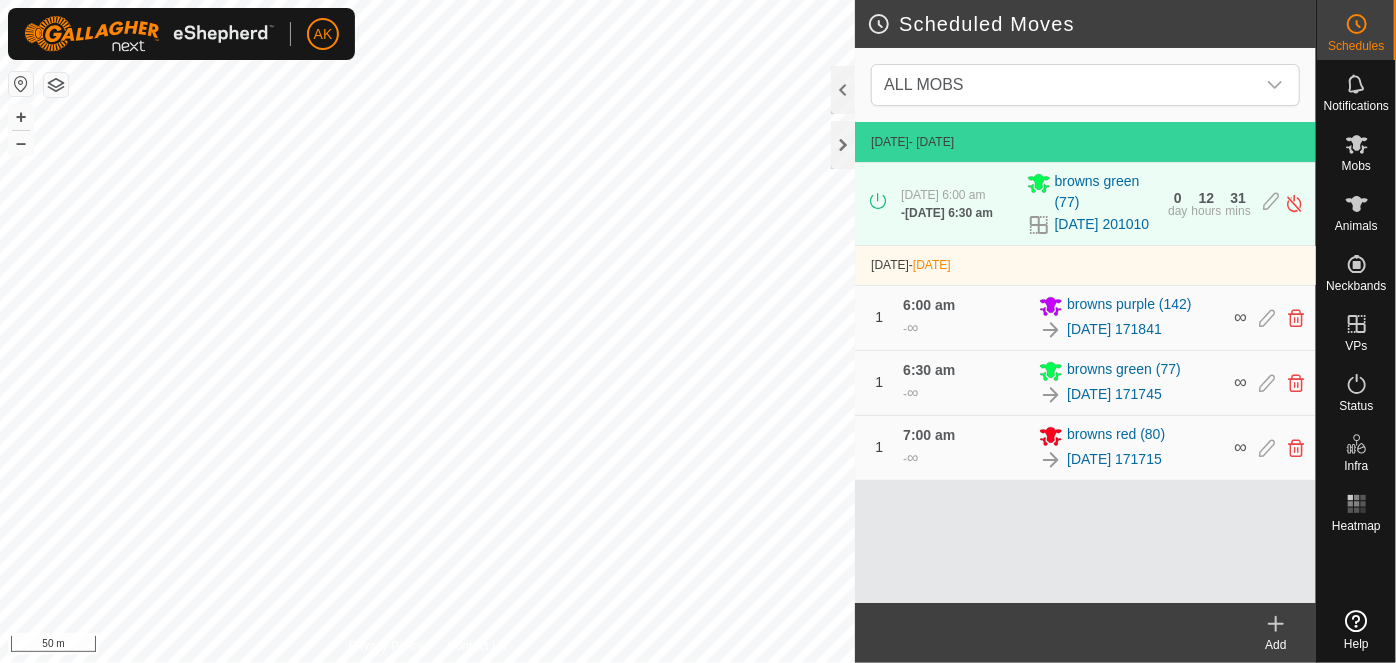 scroll, scrollTop: 0, scrollLeft: 0, axis: both 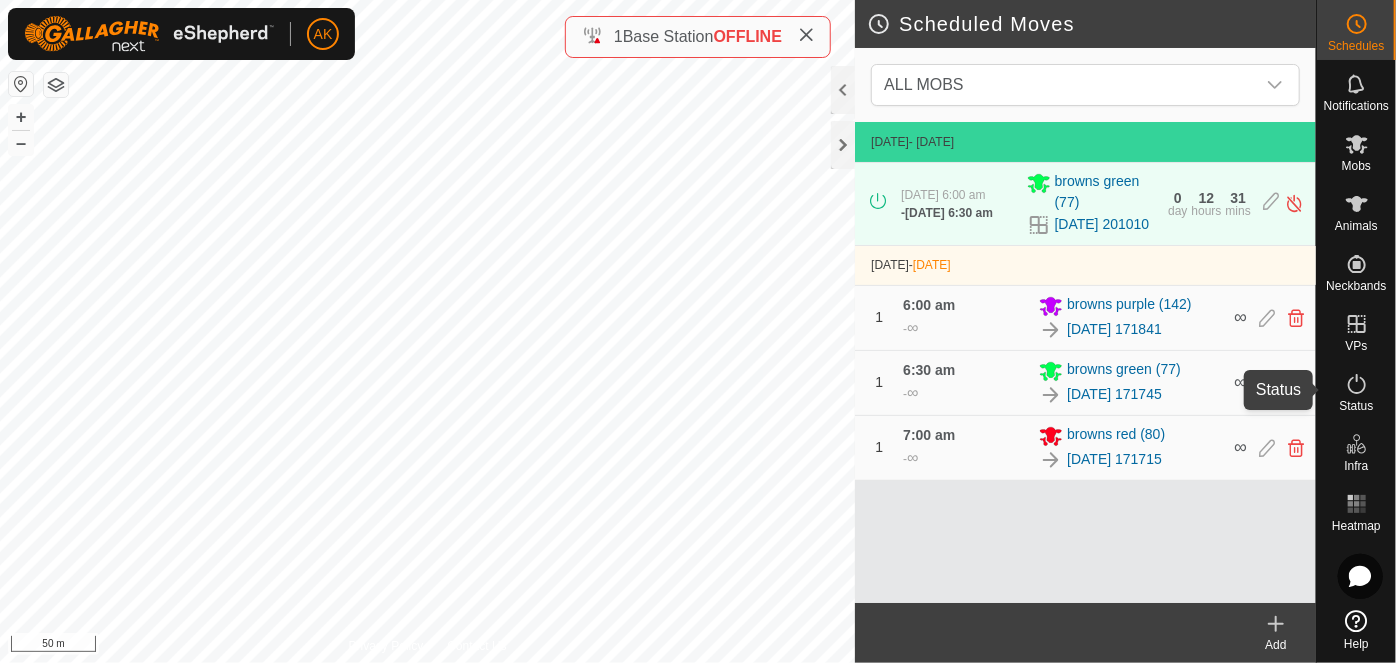 click 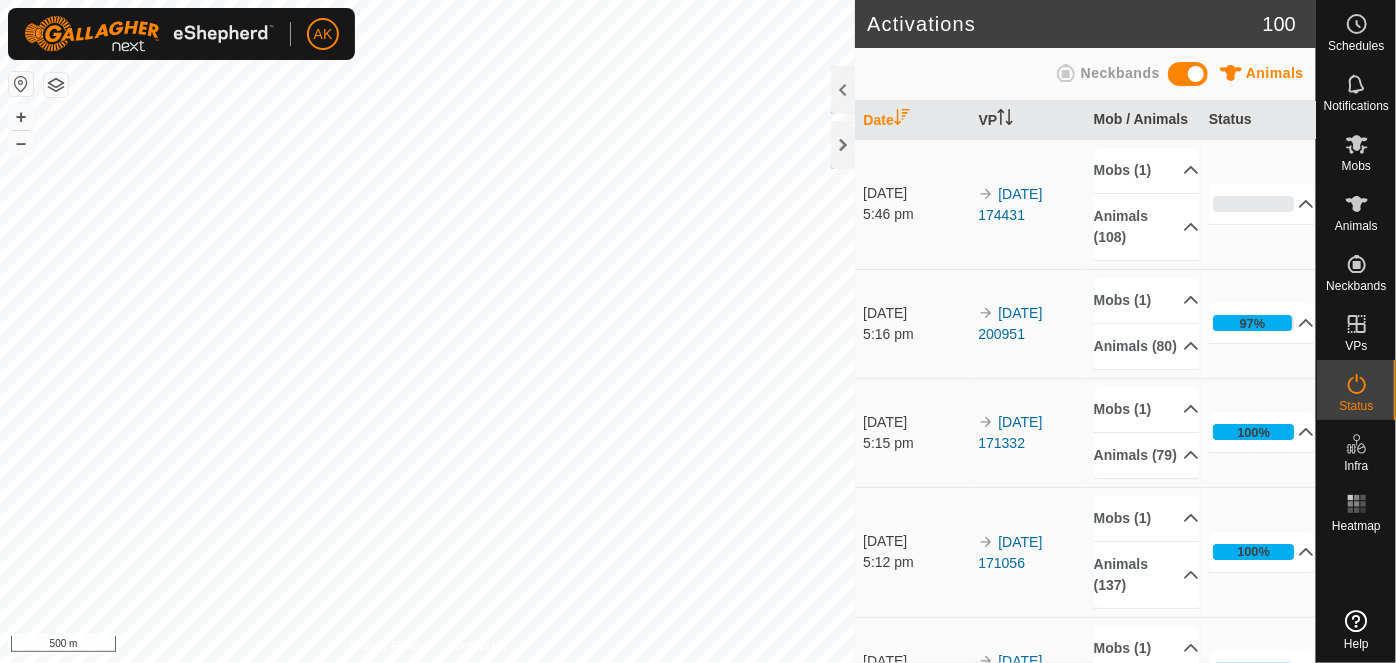 scroll, scrollTop: 0, scrollLeft: 0, axis: both 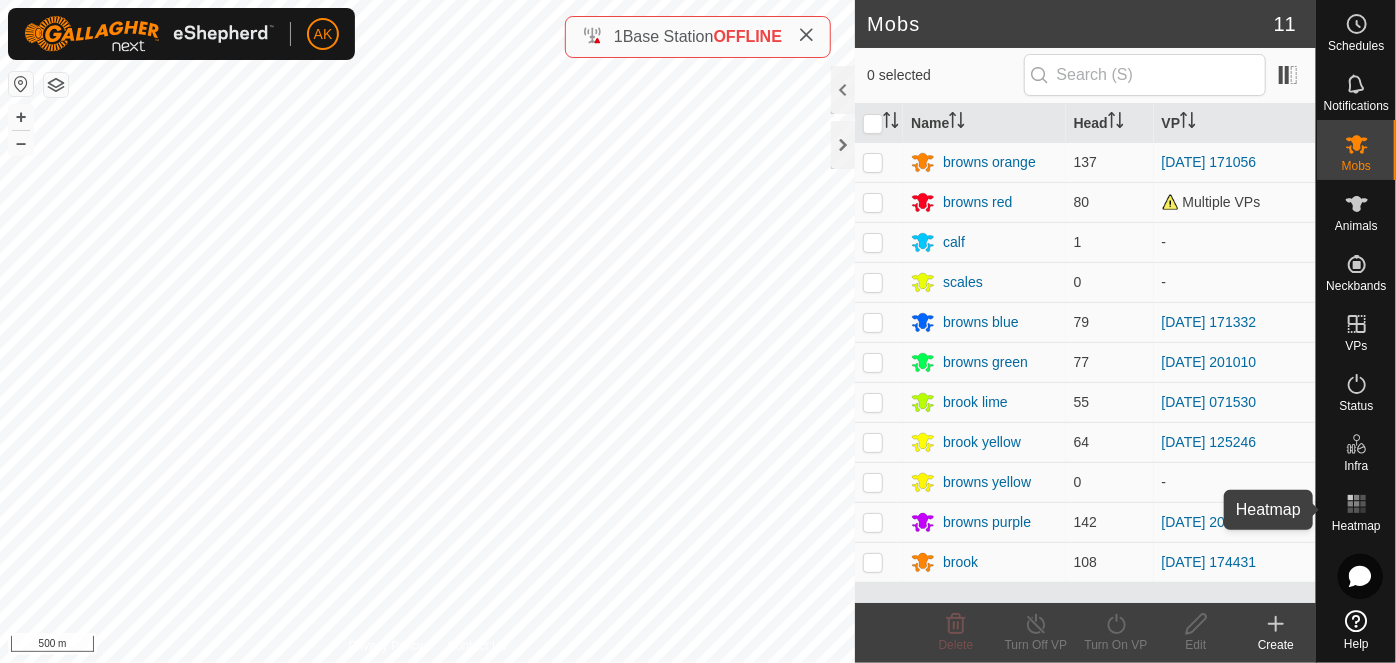 click 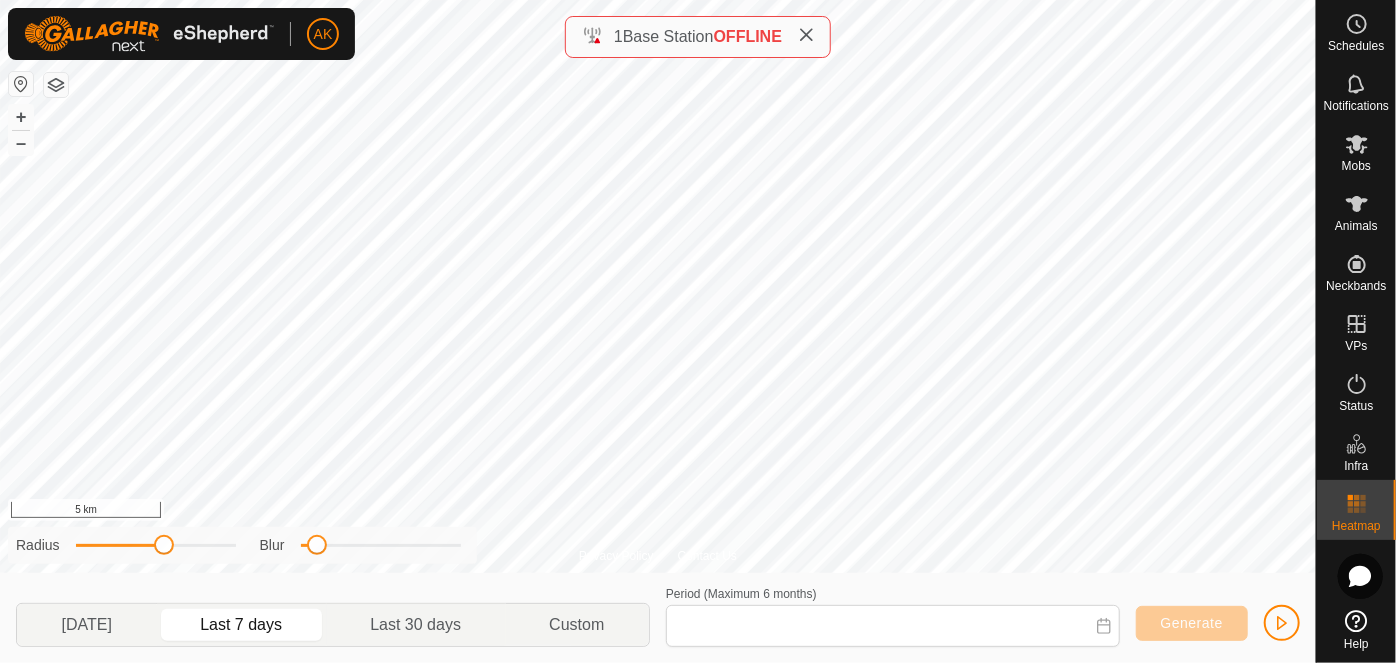type on "10 Jul, 2025 - 16 Jul, 2025" 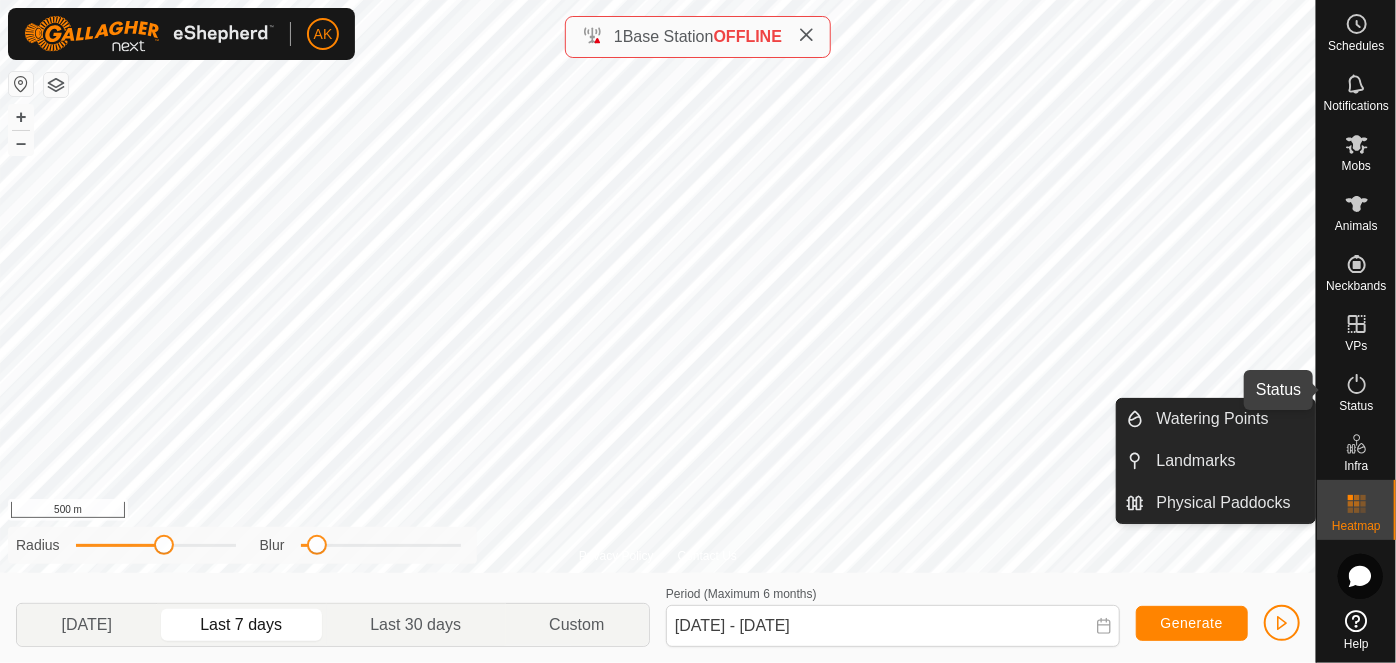 click 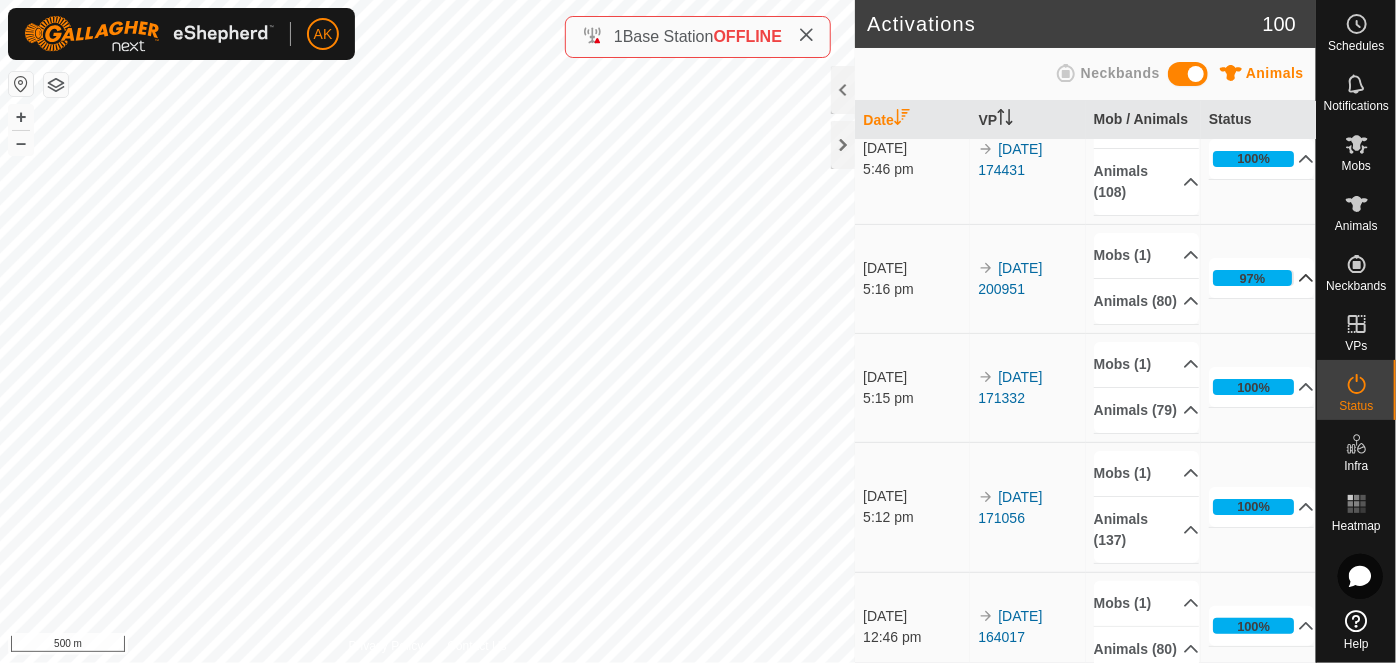 scroll, scrollTop: 0, scrollLeft: 0, axis: both 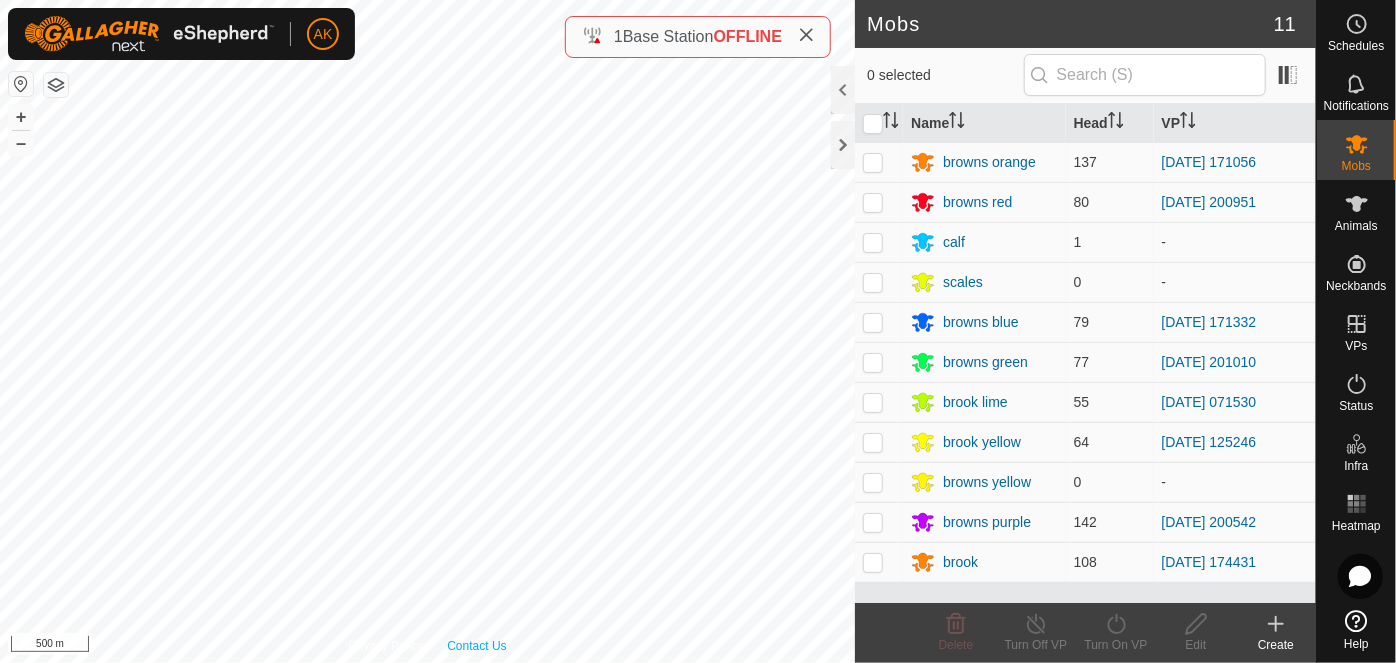 click on "Privacy Policy Contact Us + – ⇧ i 500 m" at bounding box center [427, 331] 